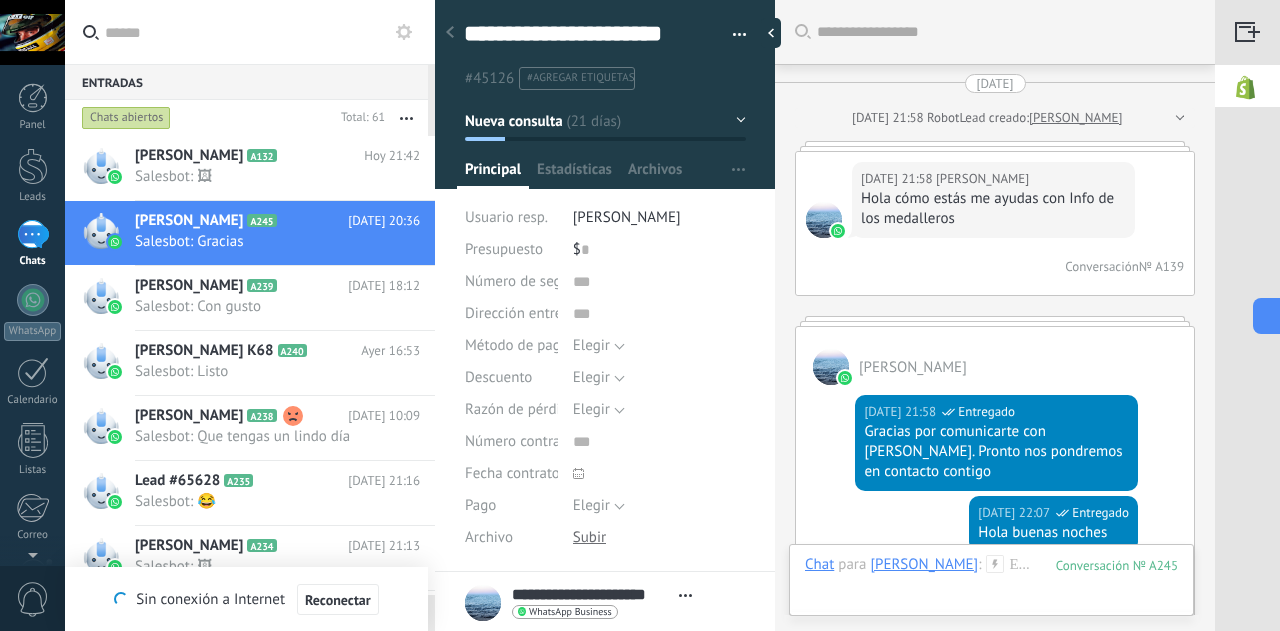 scroll, scrollTop: 0, scrollLeft: 0, axis: both 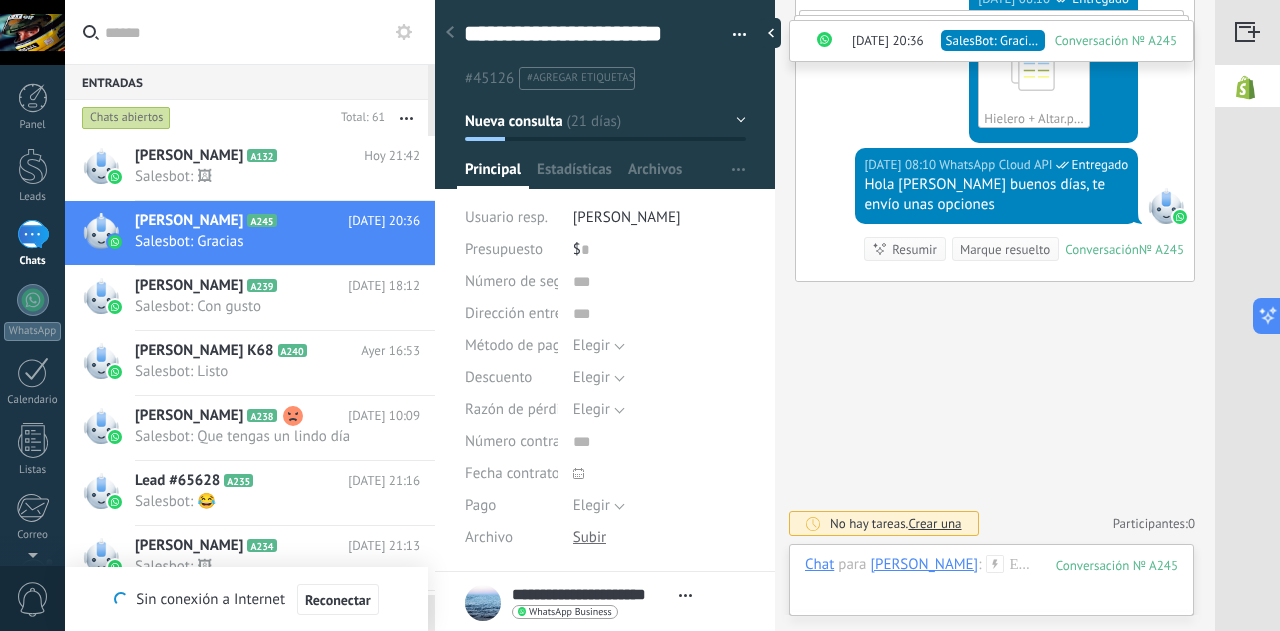 click at bounding box center [262, 32] 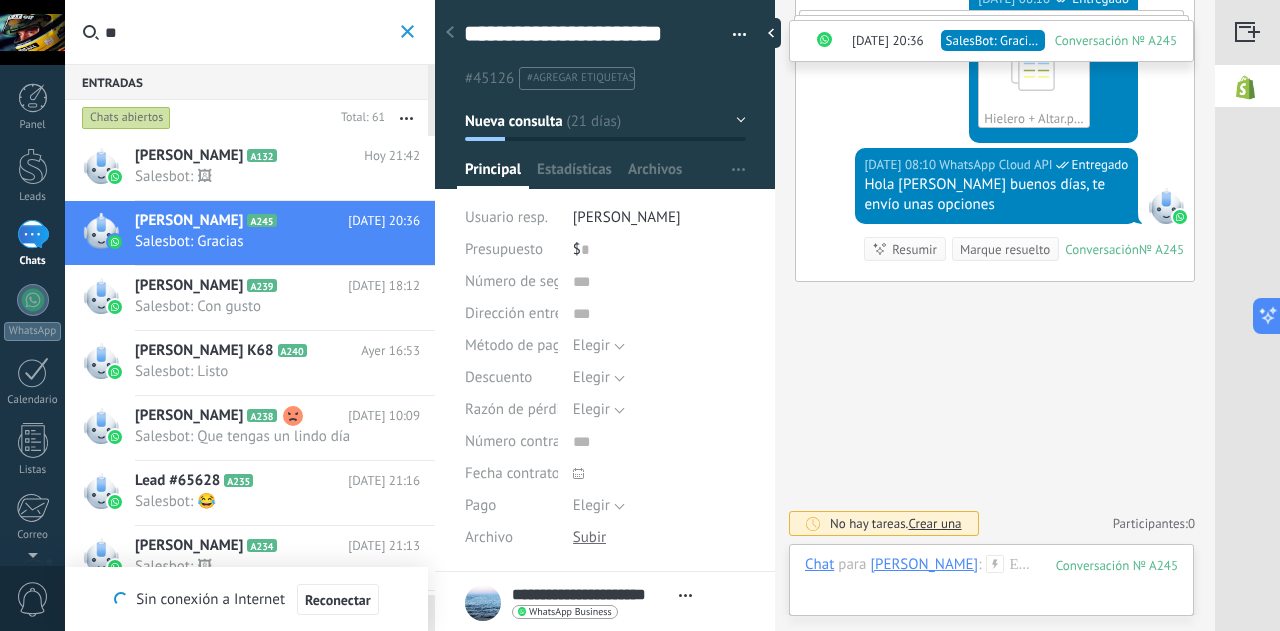 type on "**" 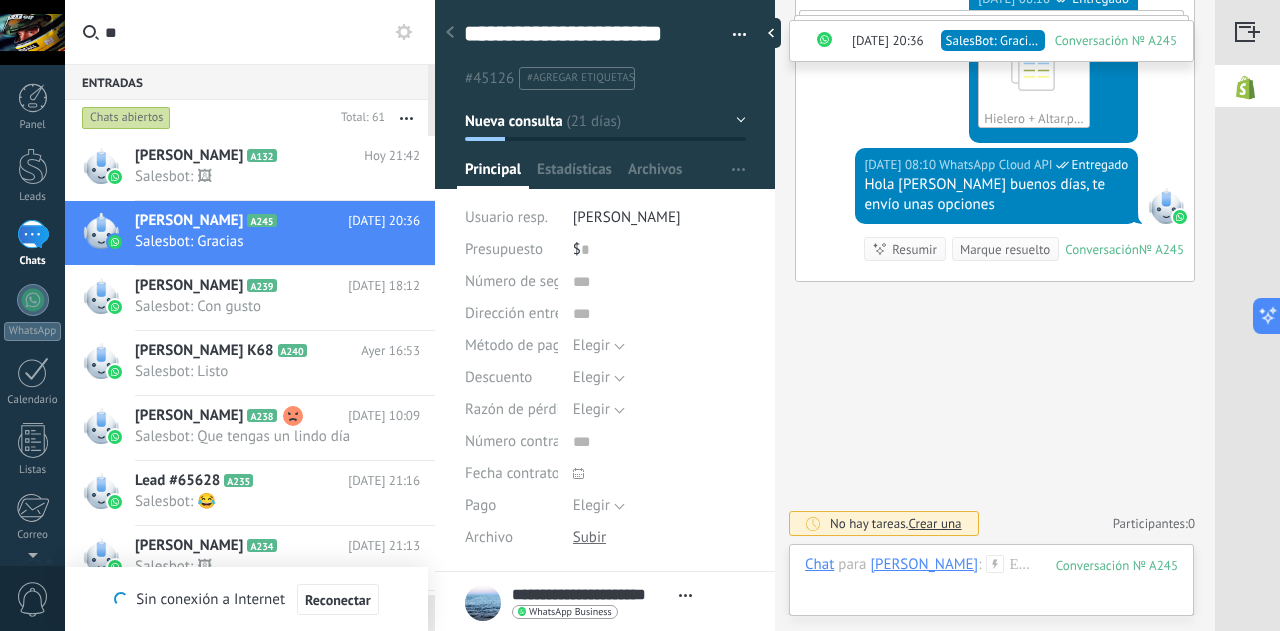 click on "Nueva consulta" at bounding box center [605, 121] 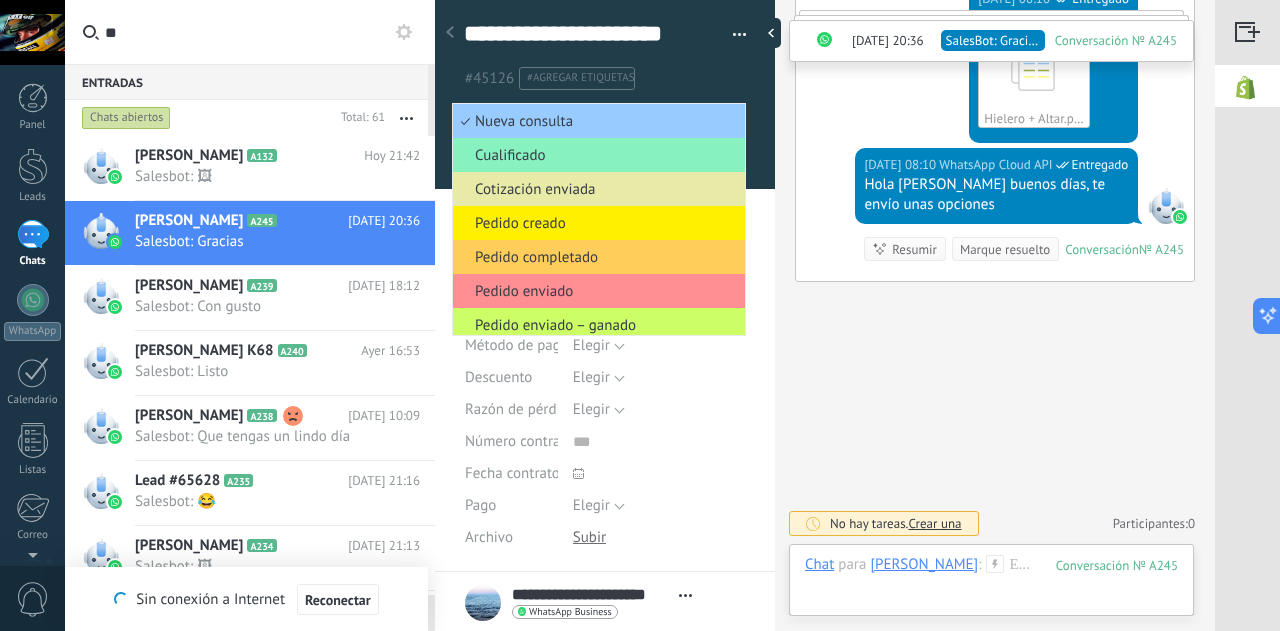 click on "Cotización enviada" at bounding box center (596, 189) 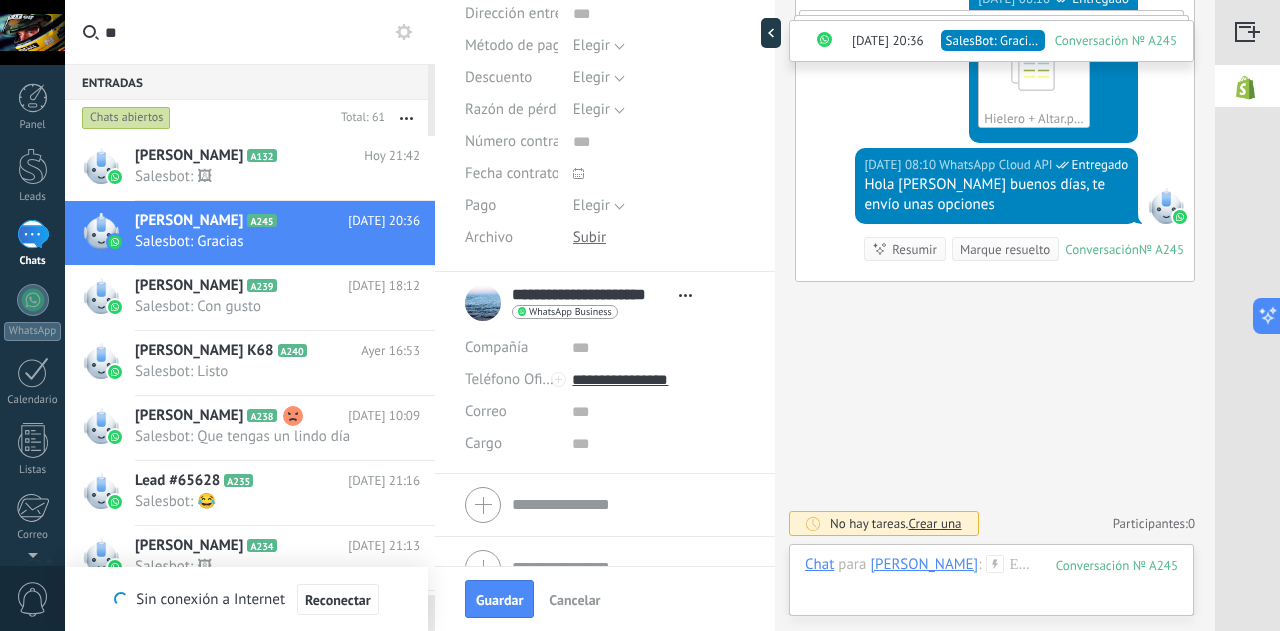 scroll, scrollTop: 331, scrollLeft: 0, axis: vertical 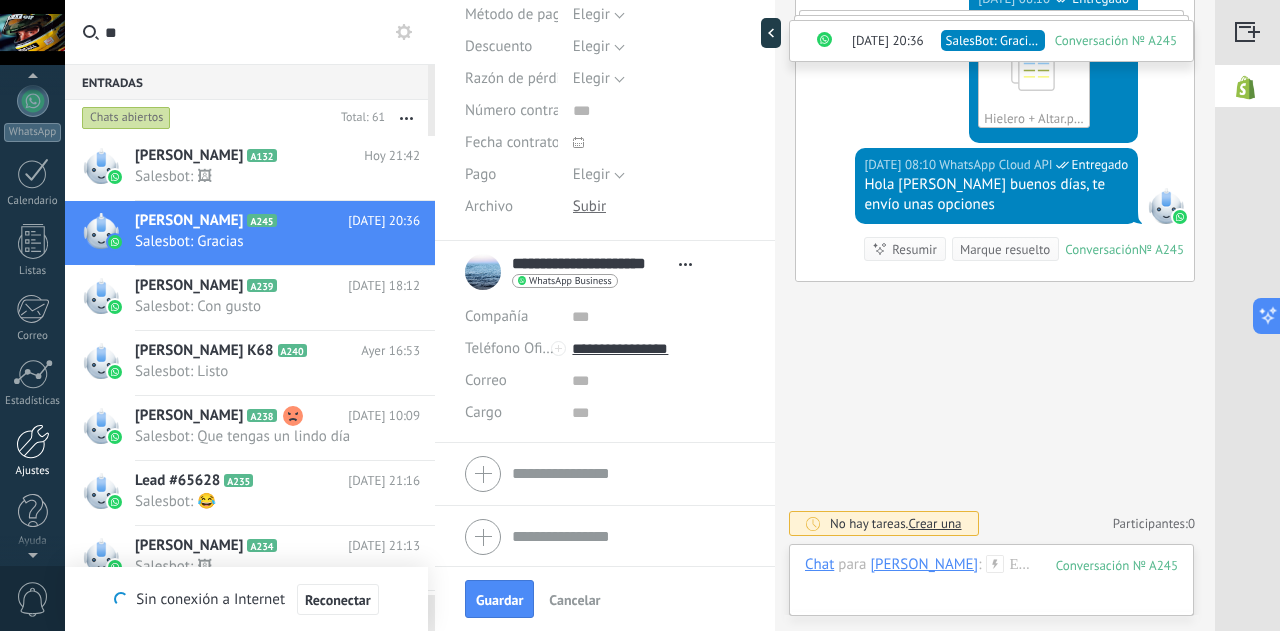 click at bounding box center [33, 441] 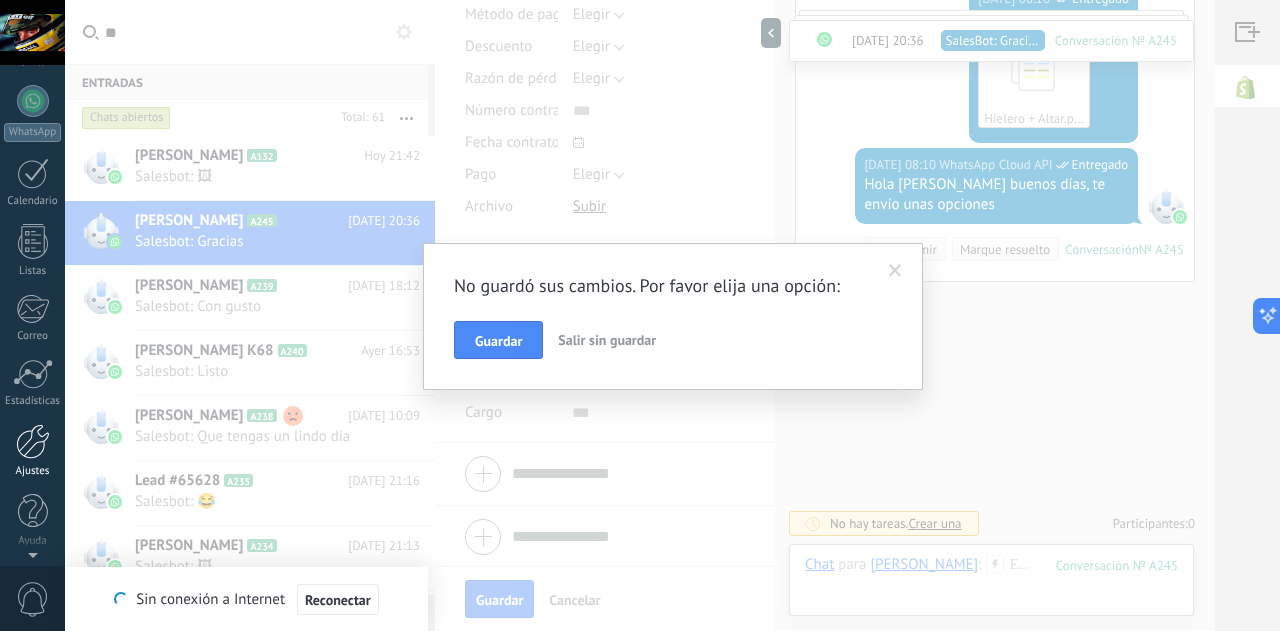 scroll, scrollTop: 0, scrollLeft: 0, axis: both 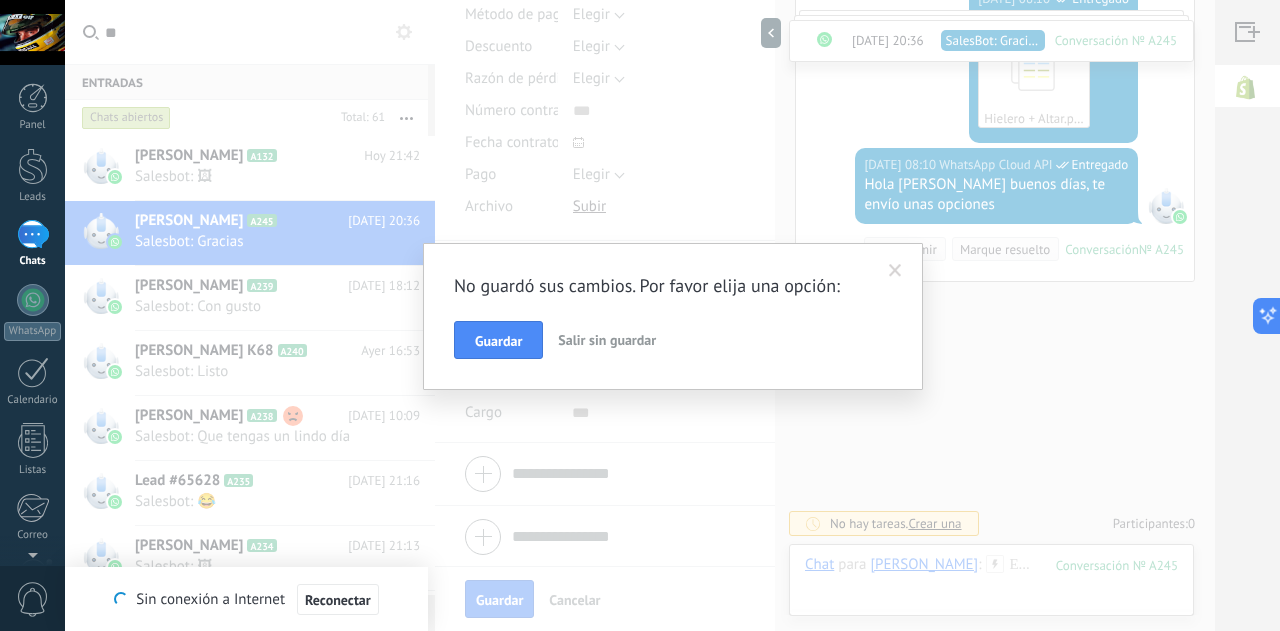 click on "Guardar" at bounding box center (498, 341) 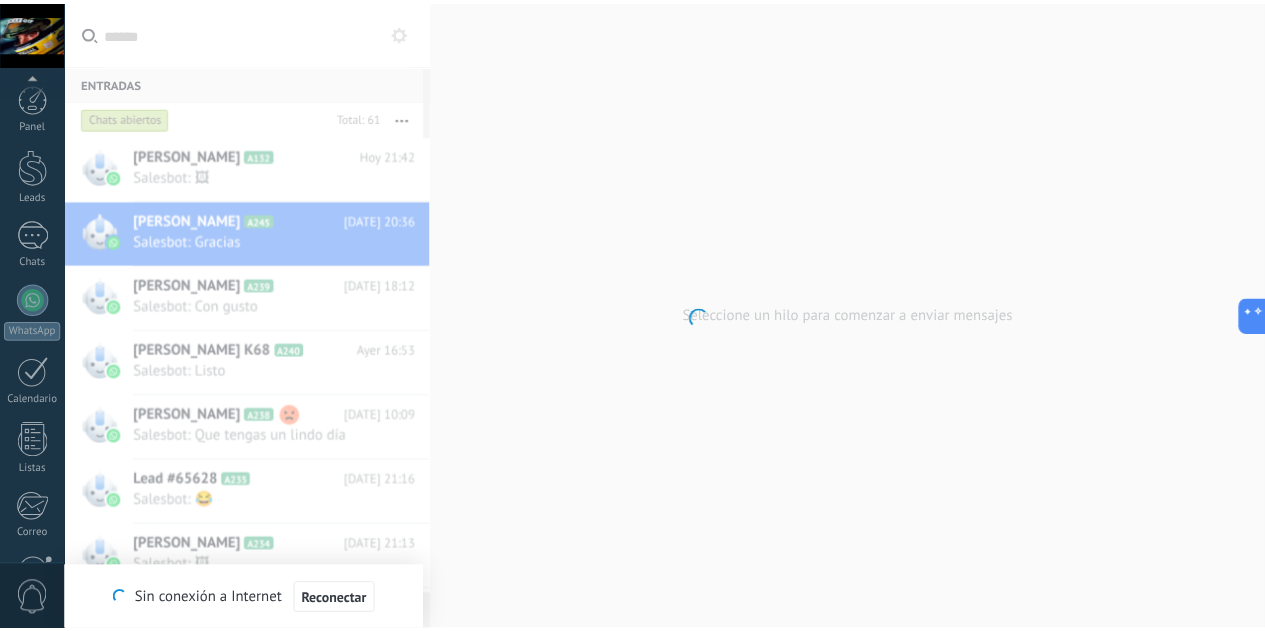 scroll, scrollTop: 199, scrollLeft: 0, axis: vertical 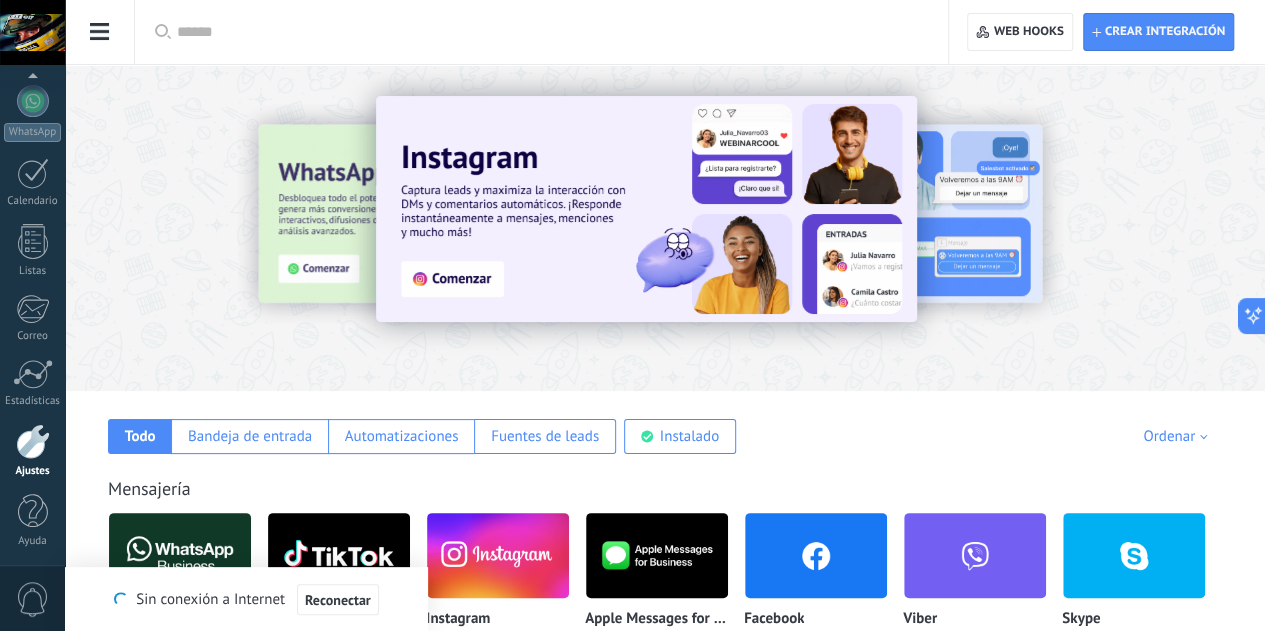 click on "Facturas" at bounding box center (-116, 149) 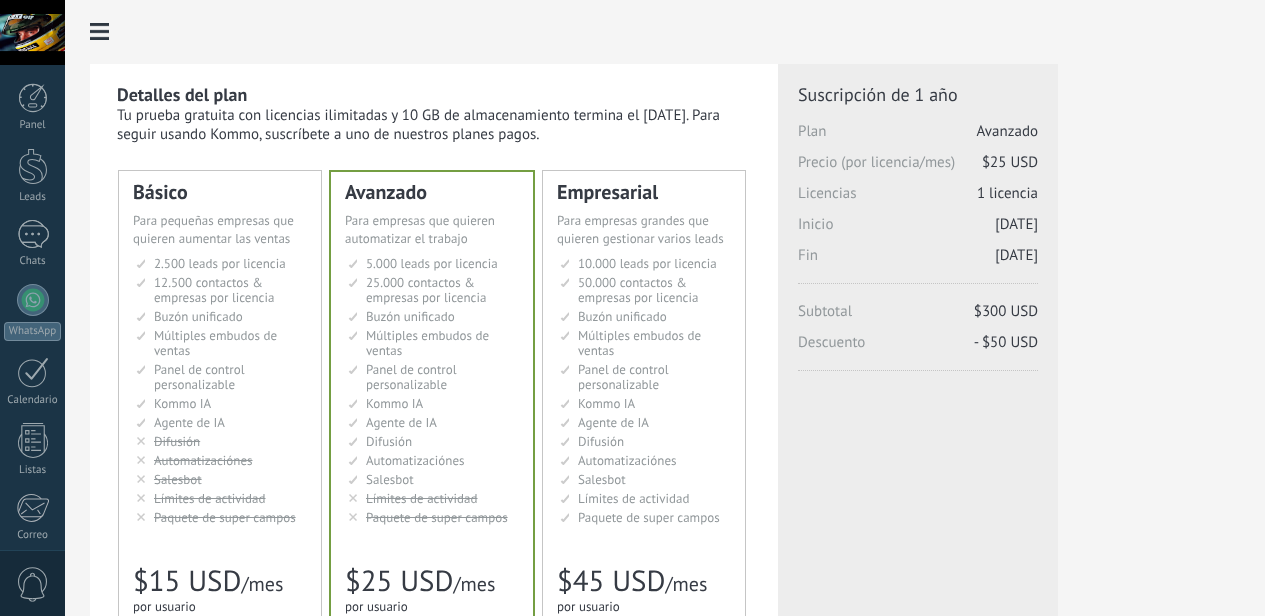 scroll, scrollTop: 0, scrollLeft: 0, axis: both 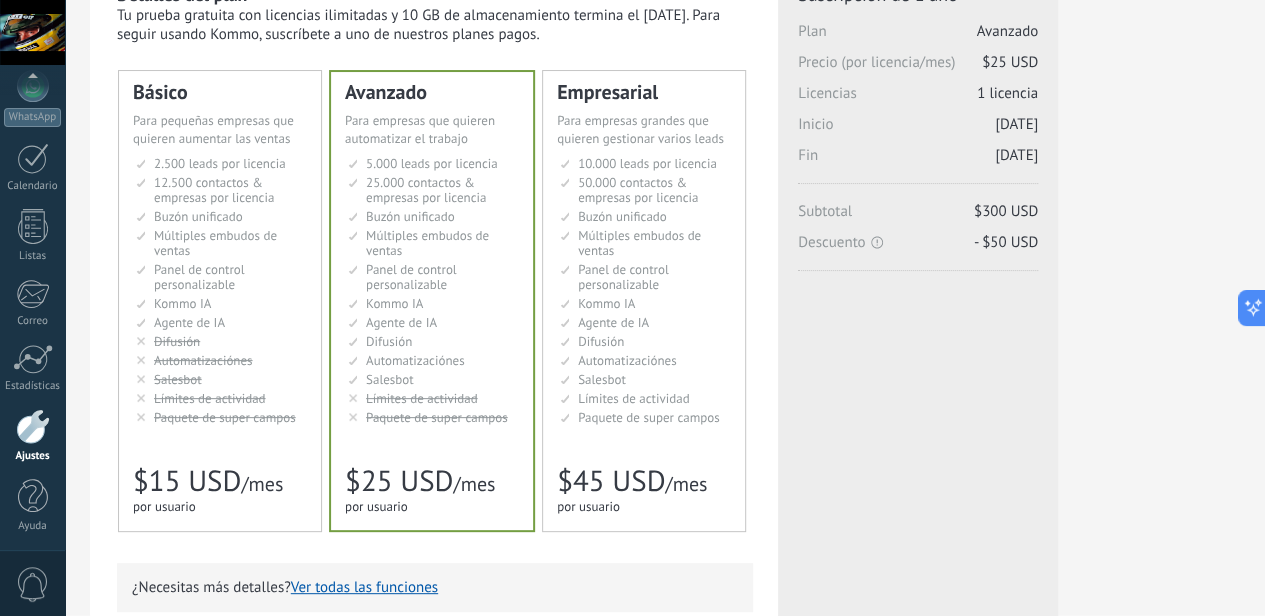 click on "Ajustes Generales" at bounding box center (-116, 205) 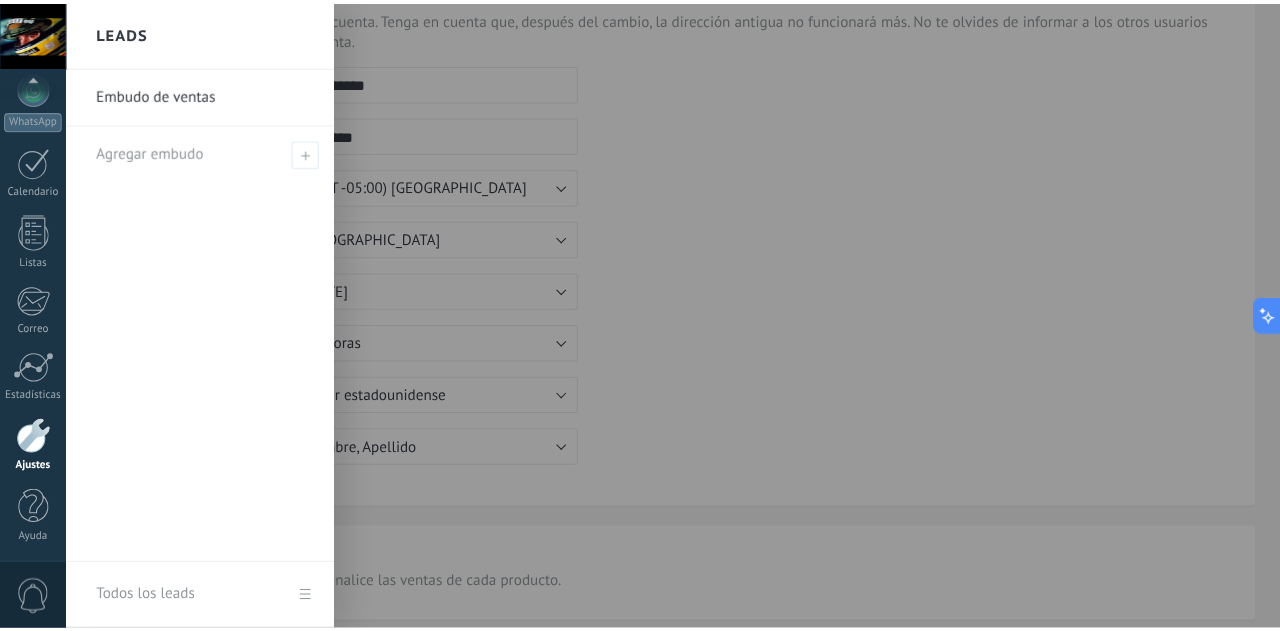 scroll, scrollTop: 0, scrollLeft: 0, axis: both 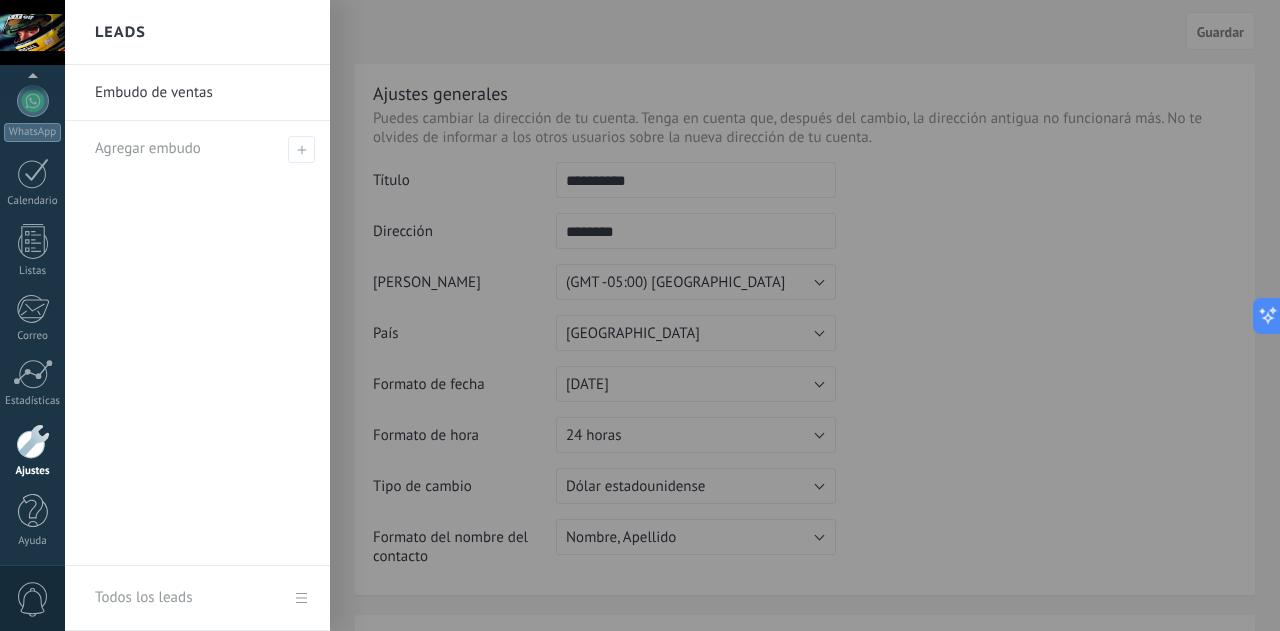 click at bounding box center (705, 315) 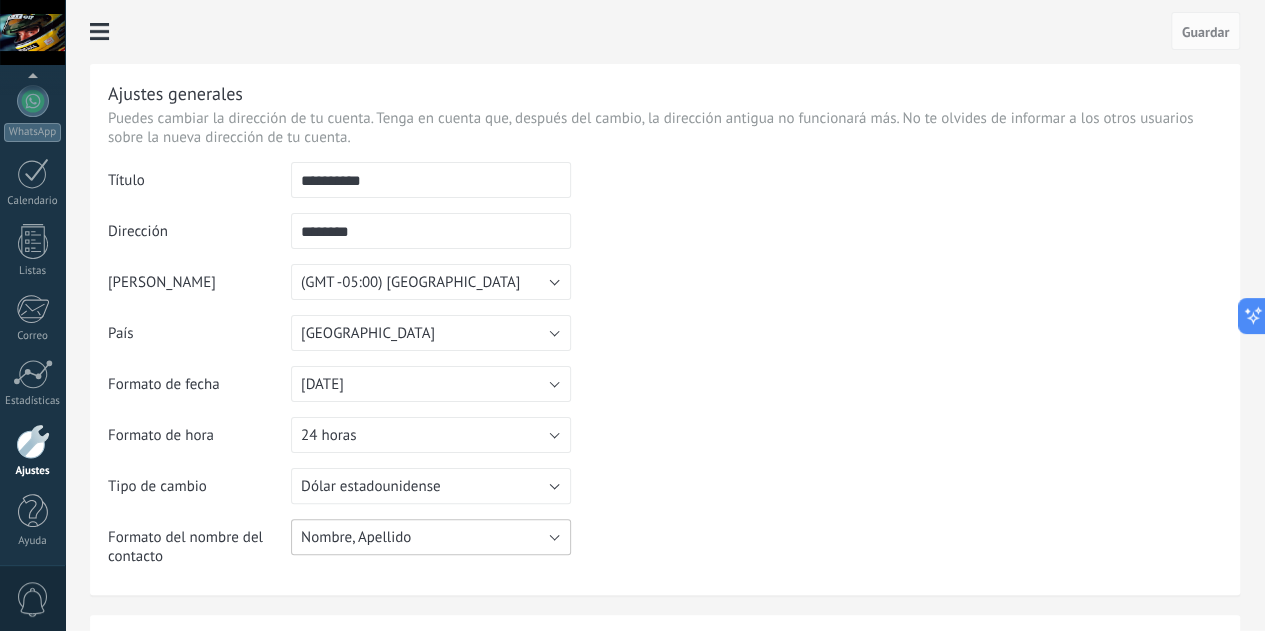 click on "Nombre, Apellido" at bounding box center (431, 537) 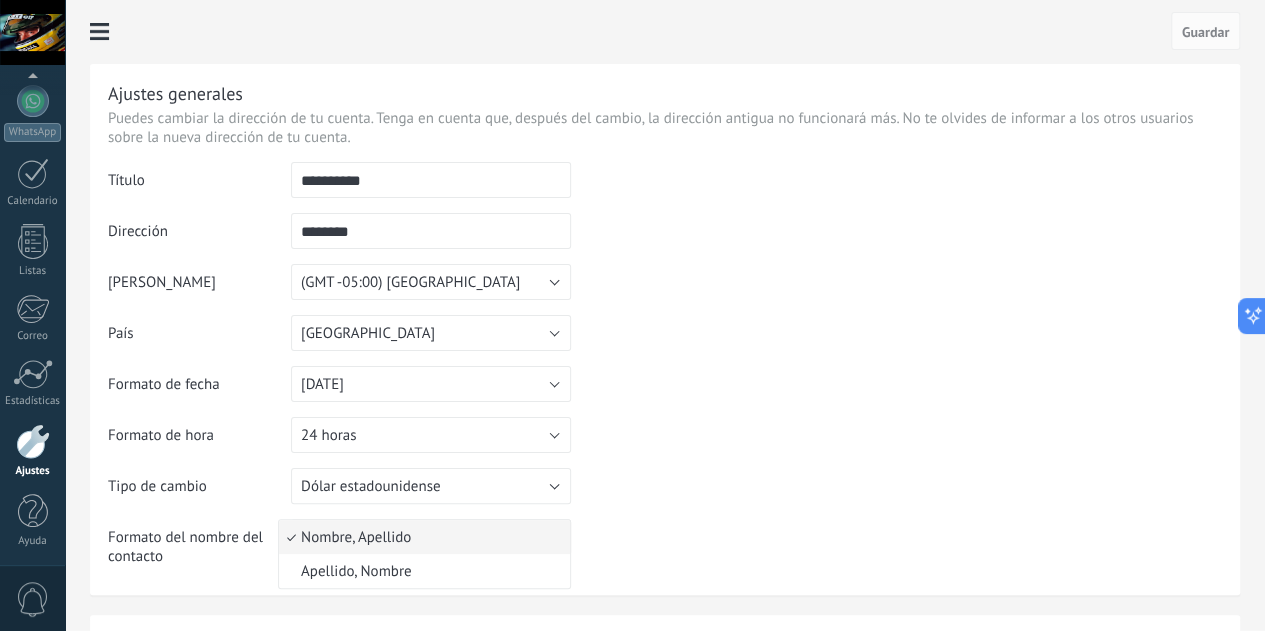 click on "Nombre, Apellido" at bounding box center [421, 537] 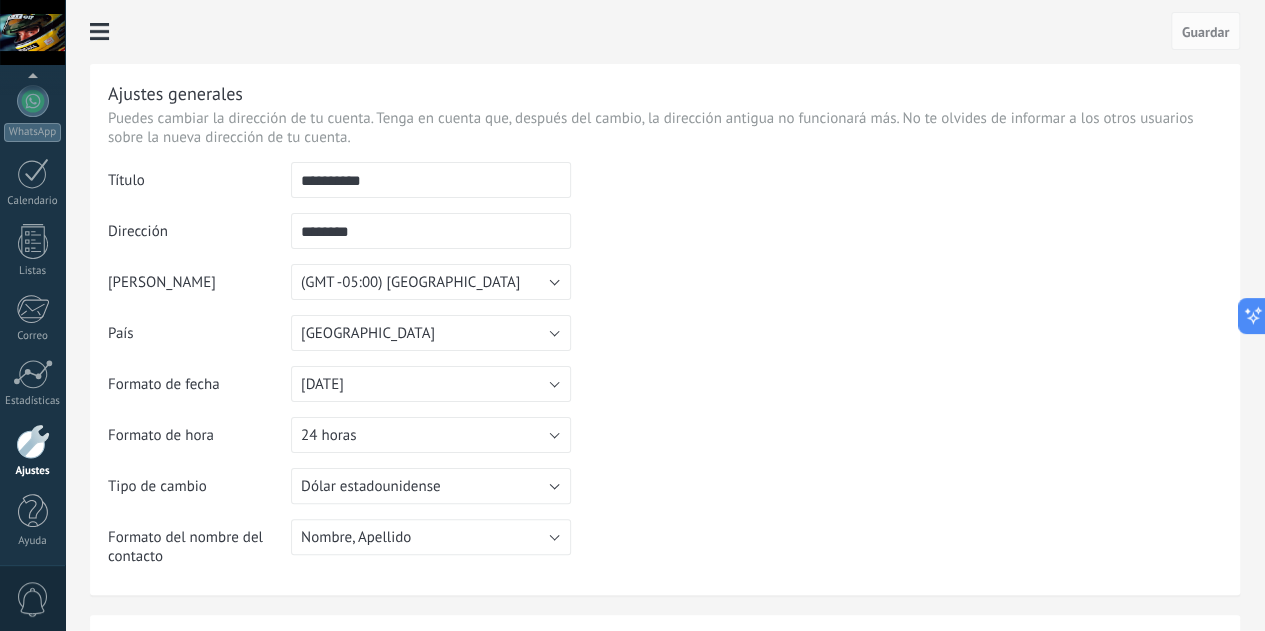 click on "Usuarios" at bounding box center [-116, 261] 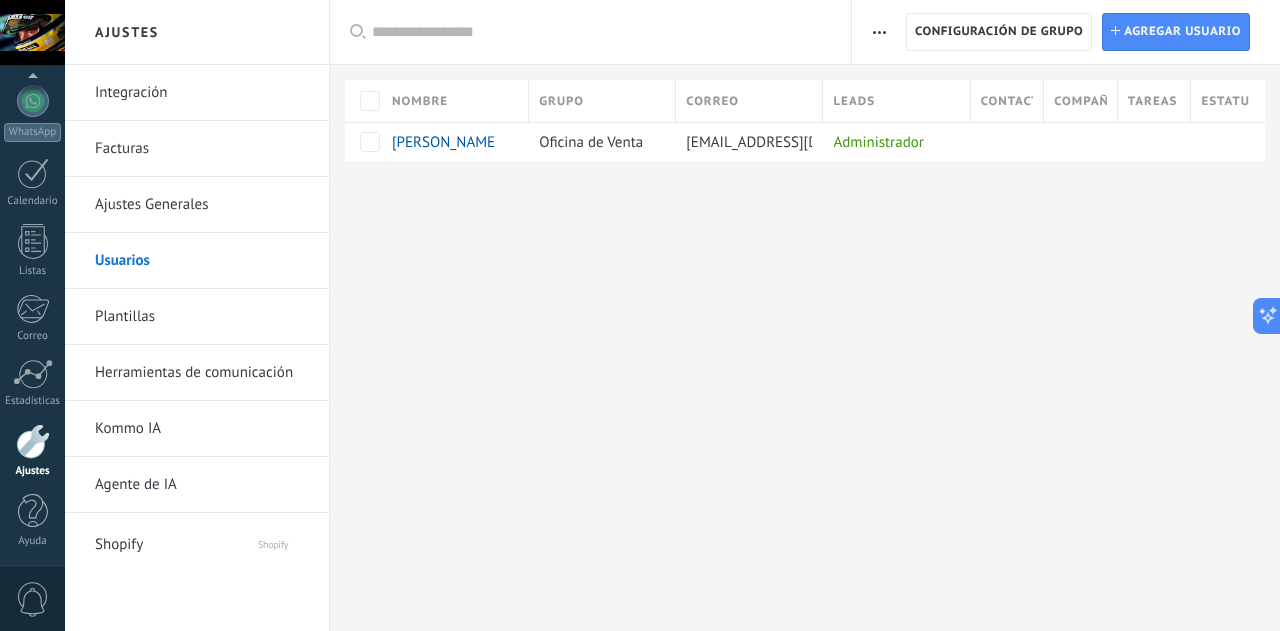 click on "Plantillas" at bounding box center [202, 317] 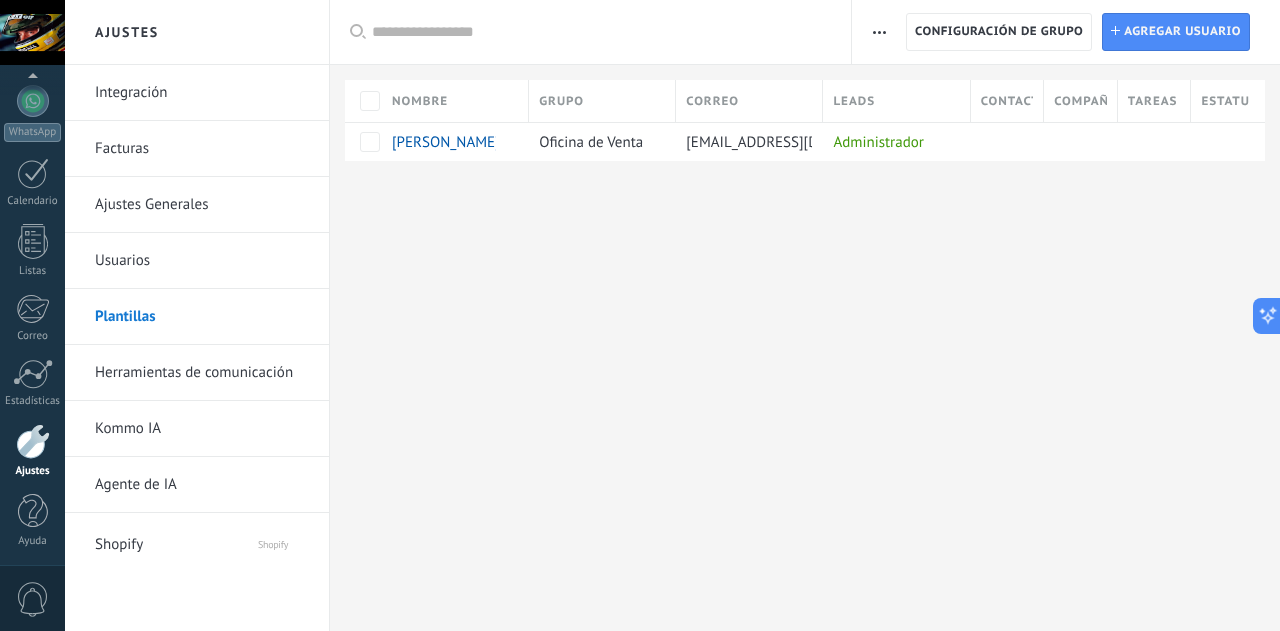 click on "Plantillas" at bounding box center (202, 317) 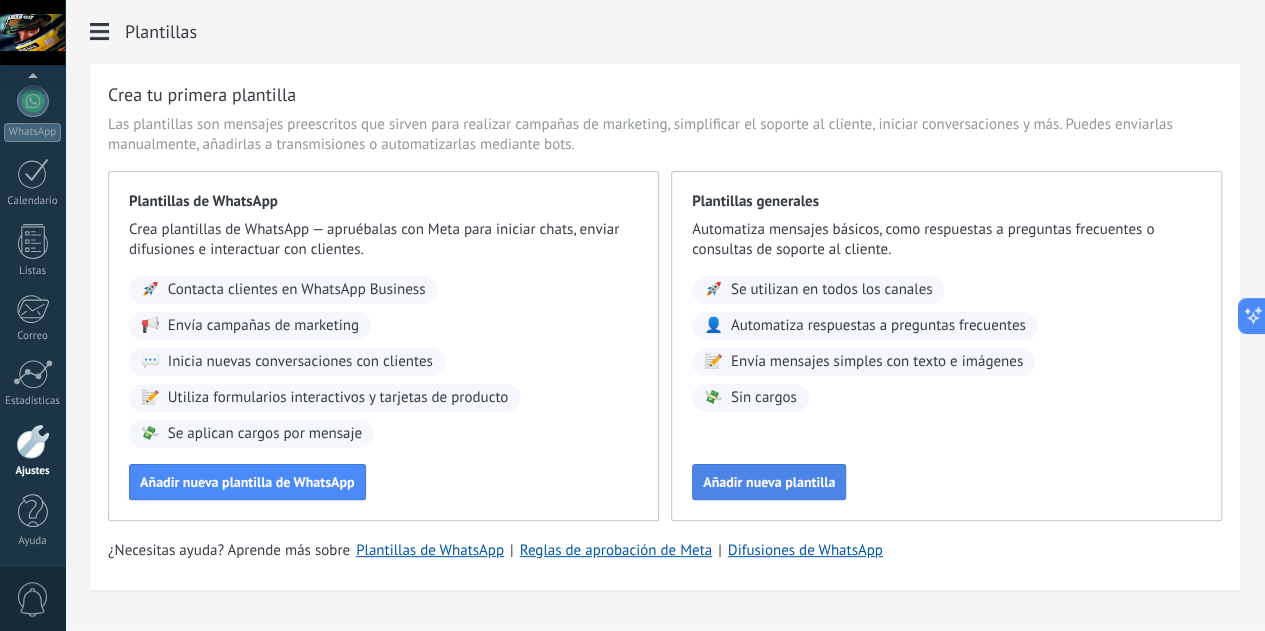 click on "Añadir nueva plantilla" at bounding box center [769, 482] 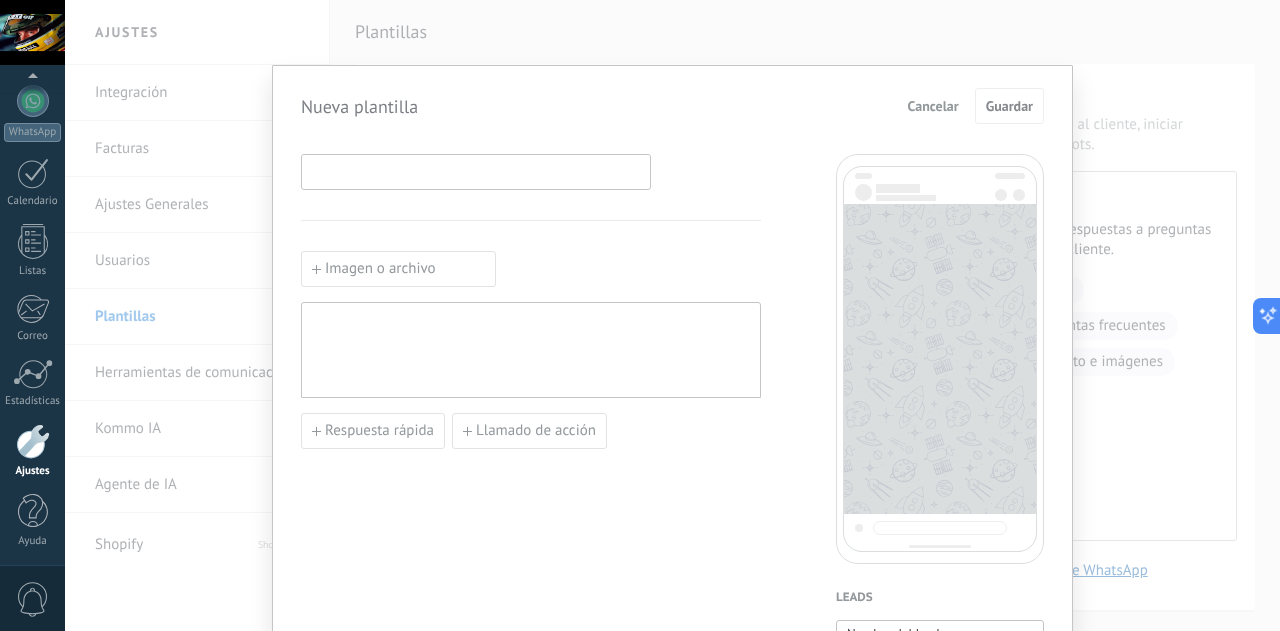 click at bounding box center (476, 171) 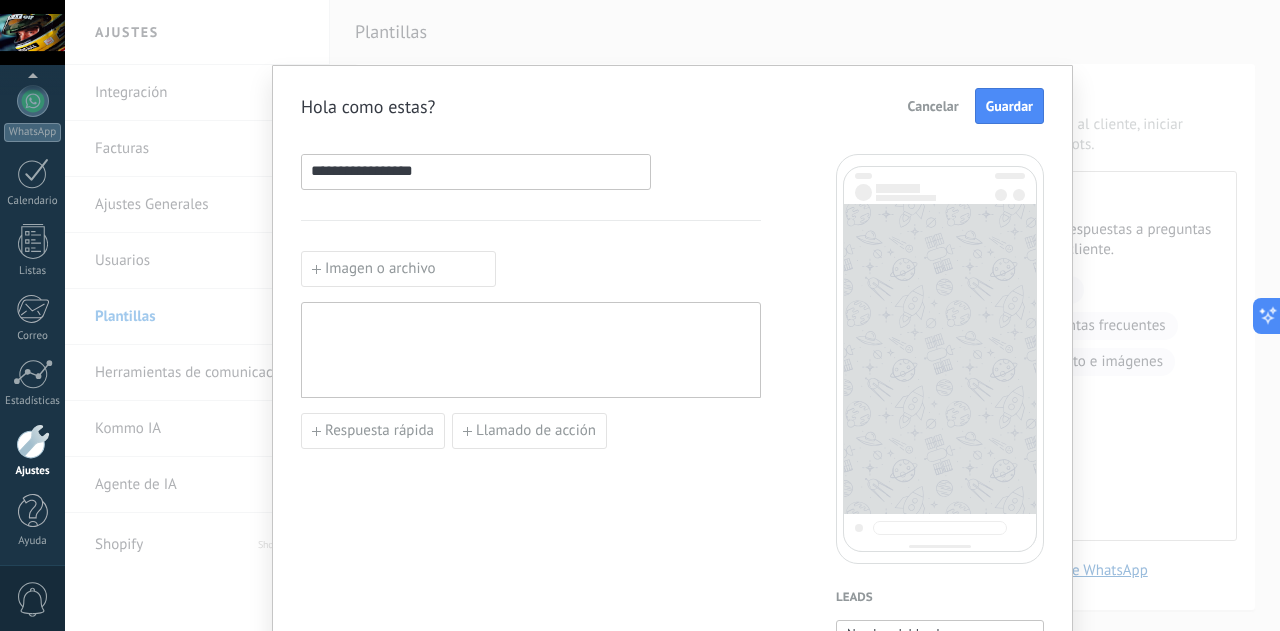 type on "**********" 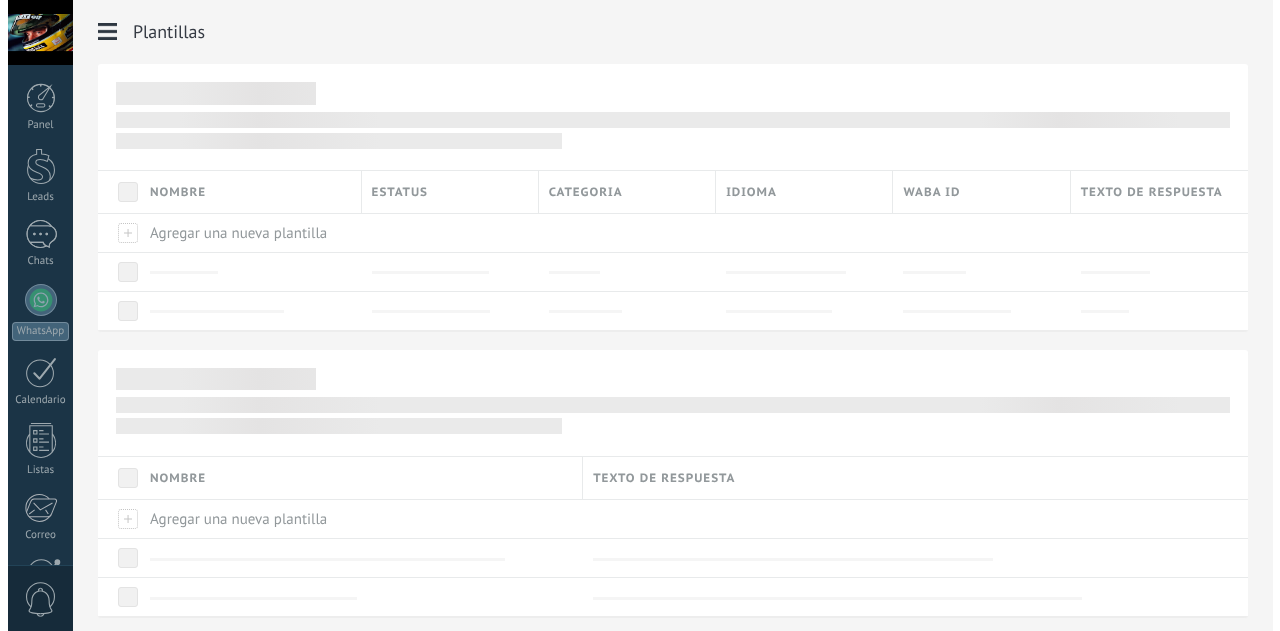 scroll, scrollTop: 0, scrollLeft: 0, axis: both 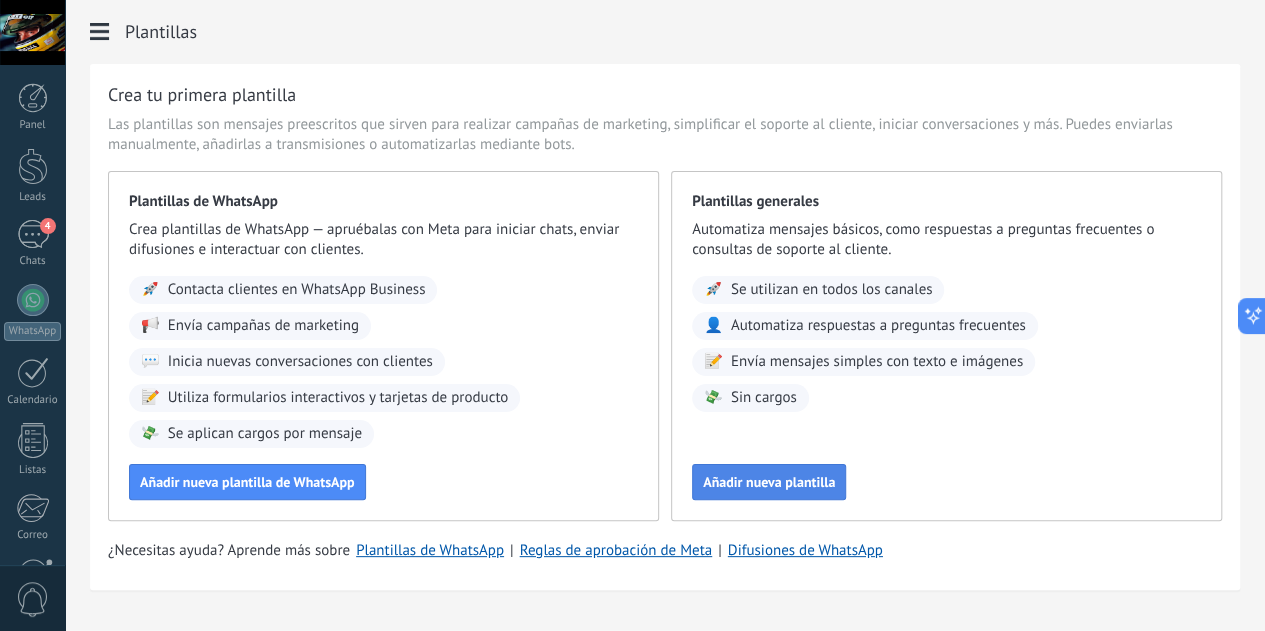 click on "Añadir nueva plantilla" at bounding box center (769, 482) 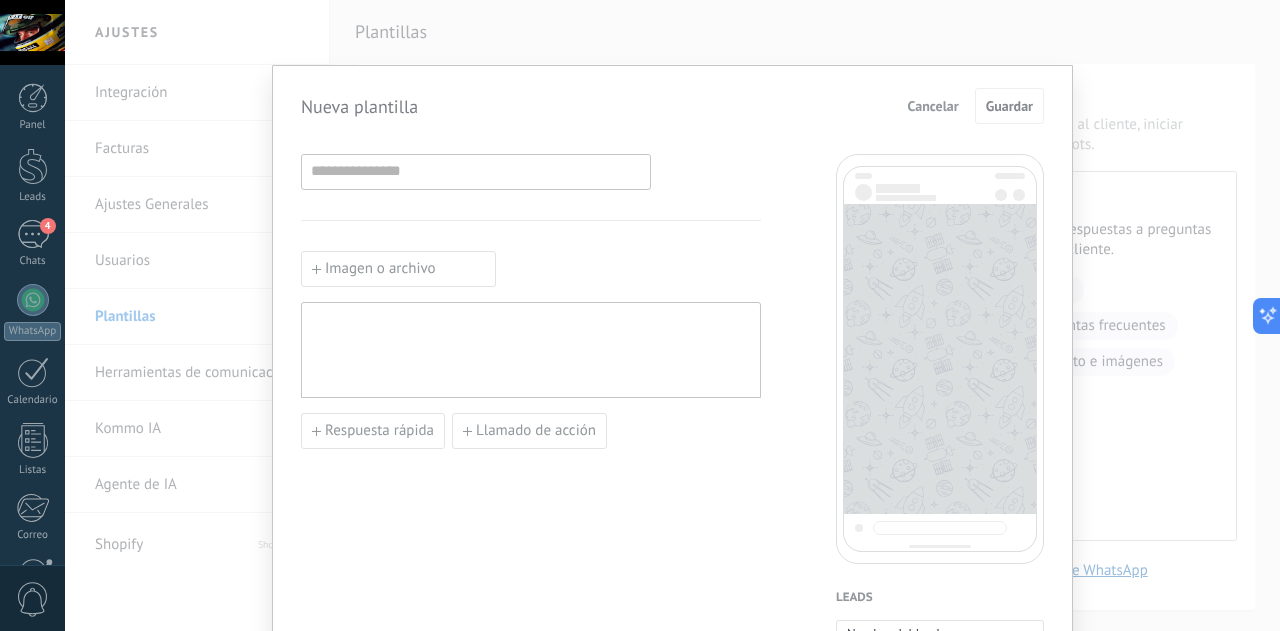 scroll, scrollTop: 0, scrollLeft: 0, axis: both 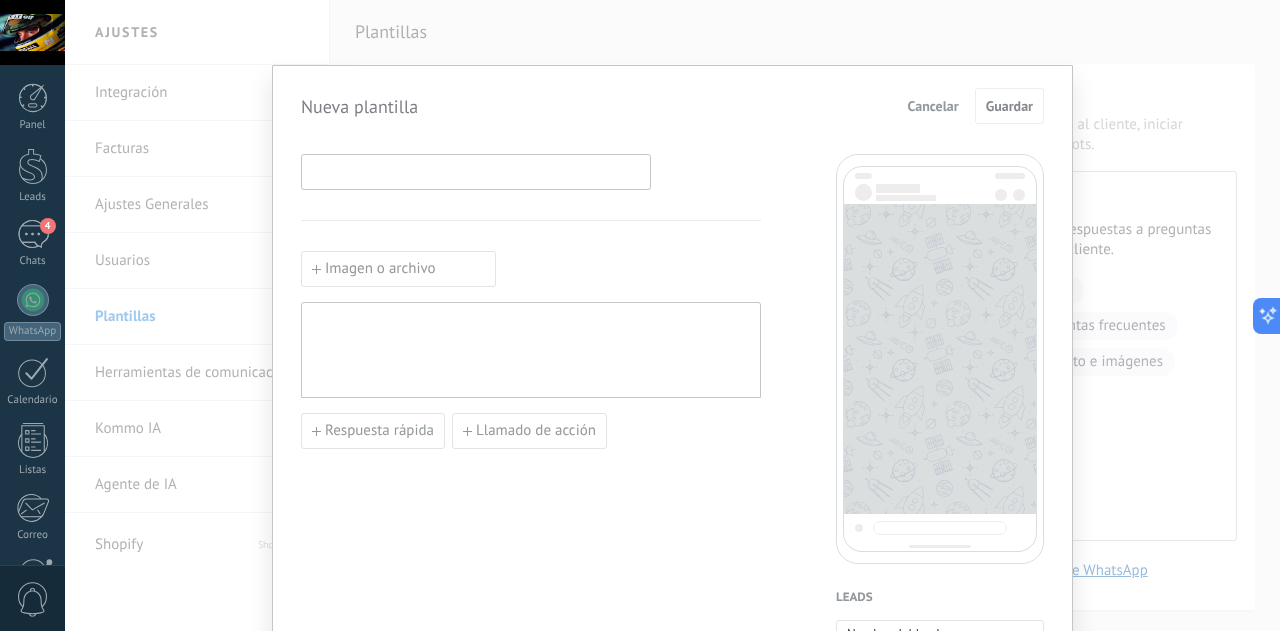 click at bounding box center (476, 171) 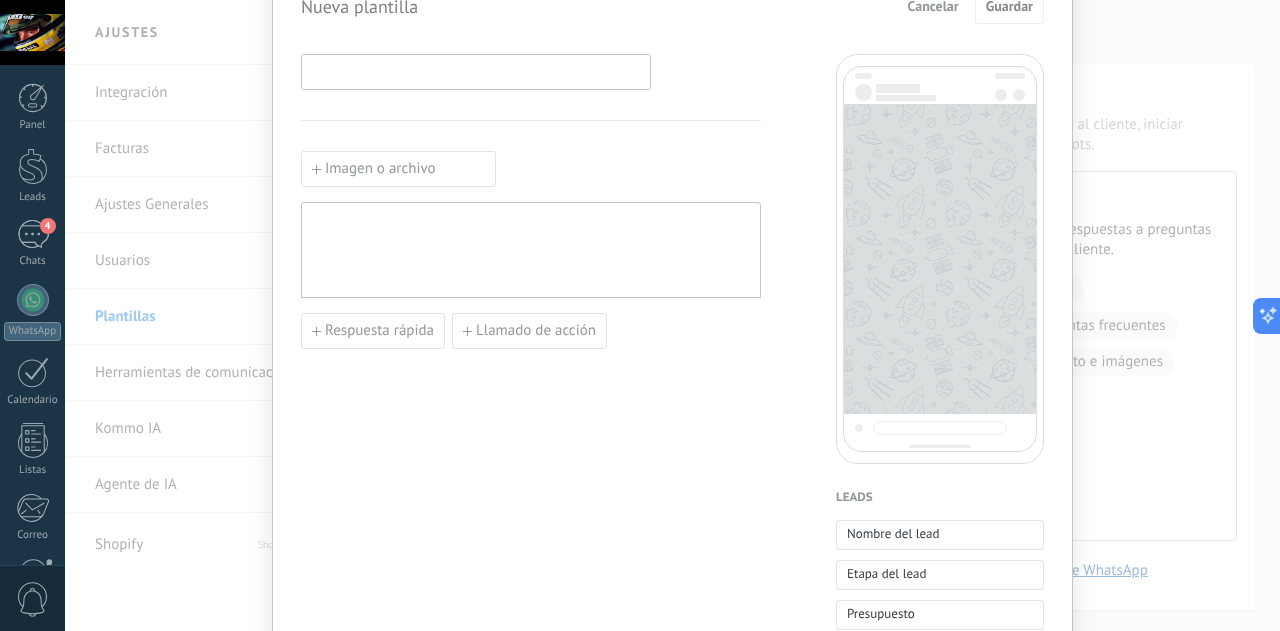 scroll, scrollTop: 0, scrollLeft: 0, axis: both 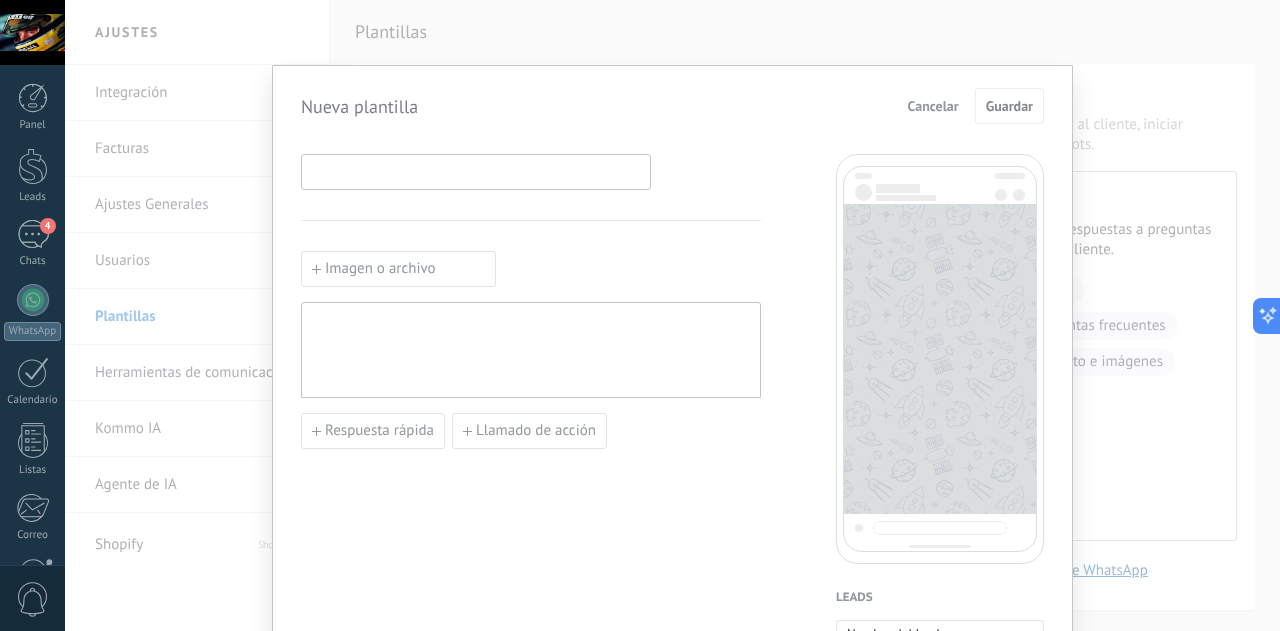 click at bounding box center [476, 171] 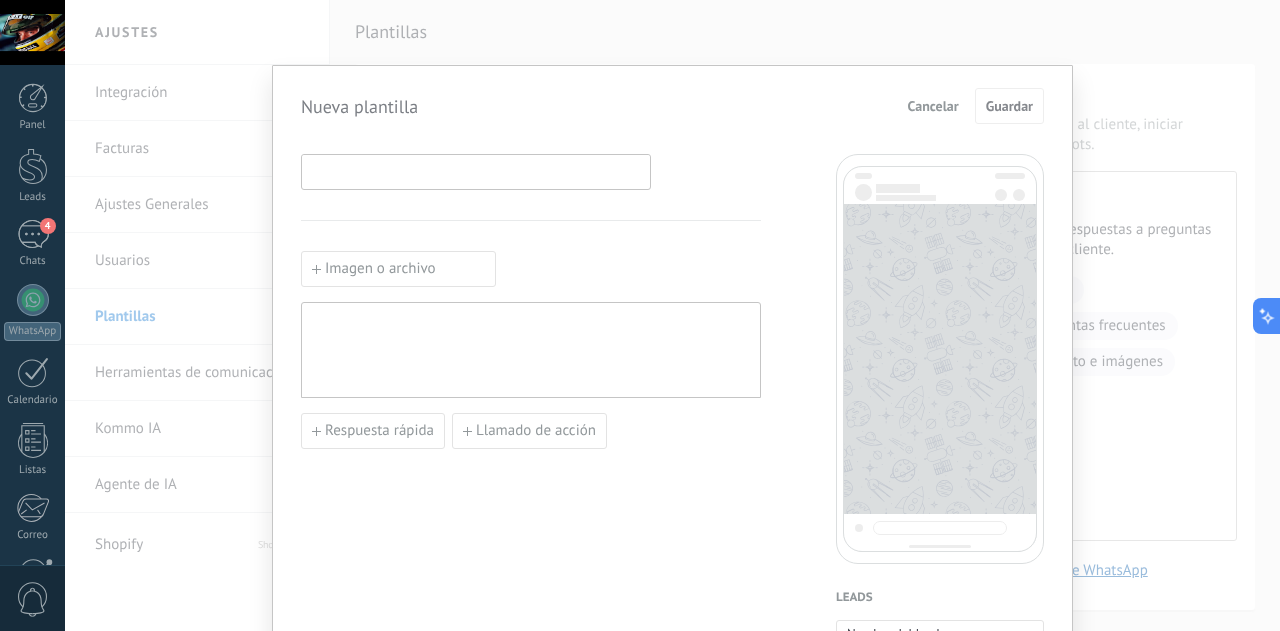 click at bounding box center [476, 171] 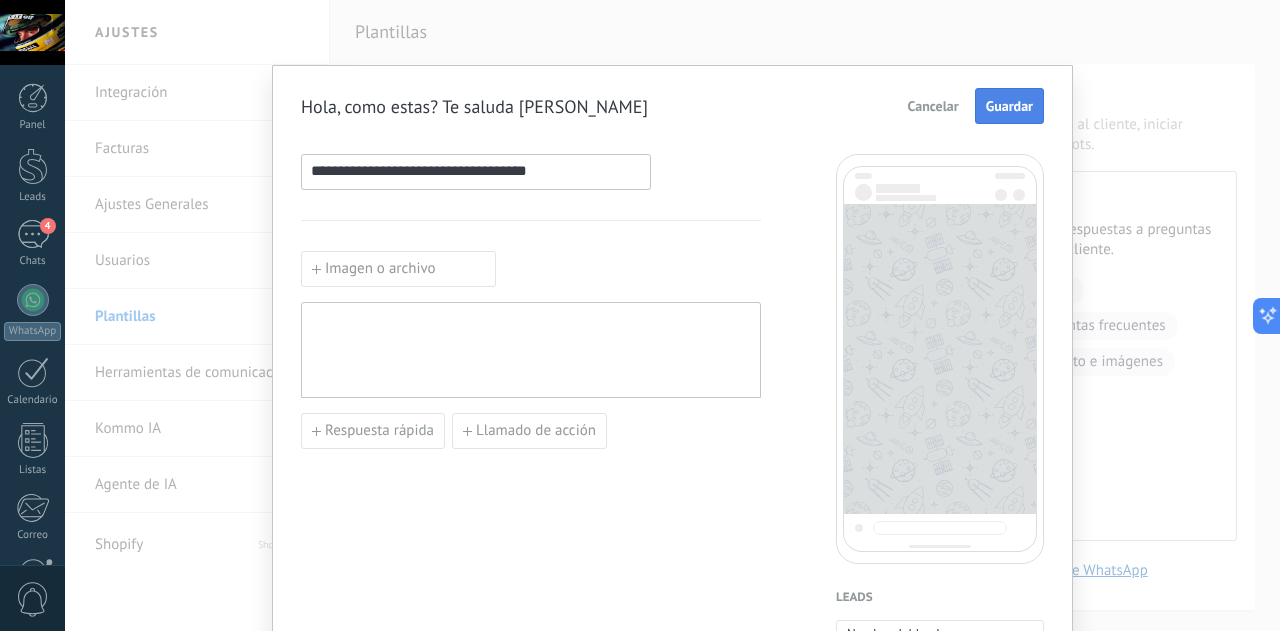 scroll, scrollTop: 0, scrollLeft: 0, axis: both 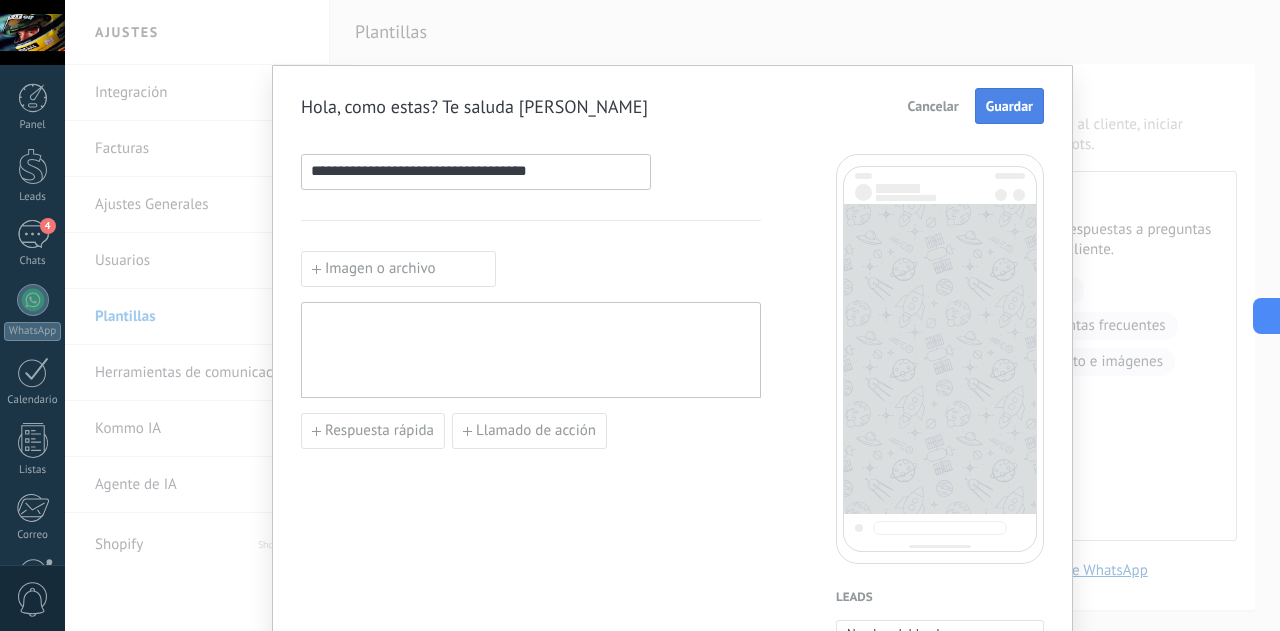 click on "Guardar" at bounding box center [1009, 106] 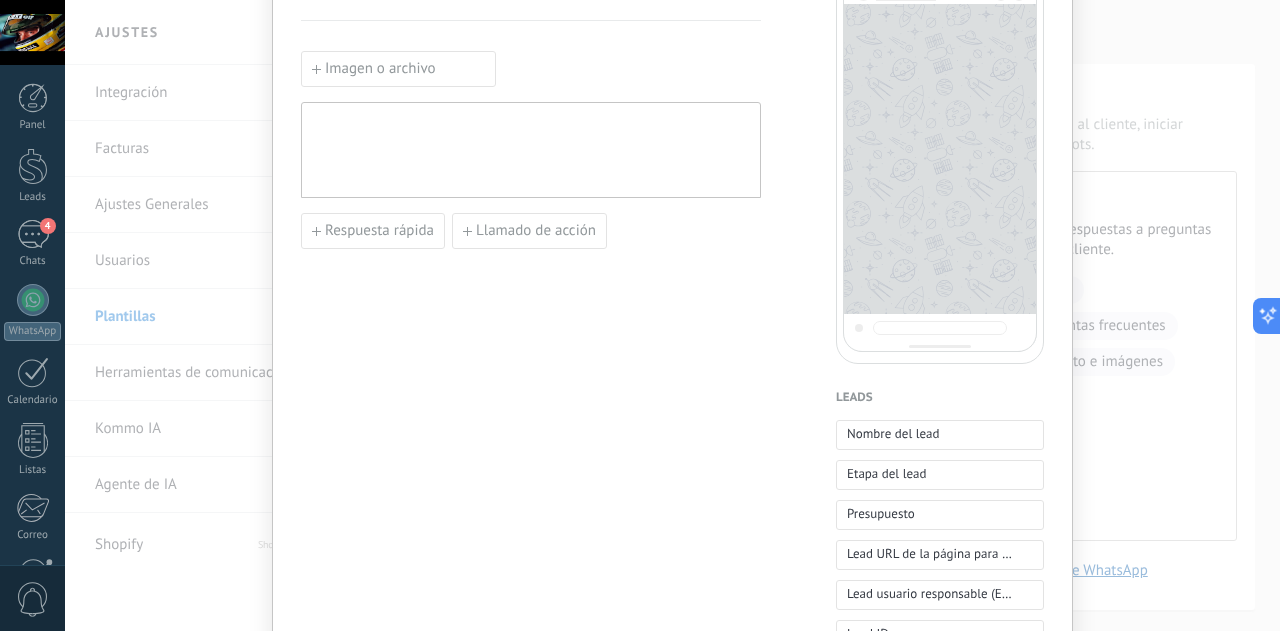 scroll, scrollTop: 0, scrollLeft: 0, axis: both 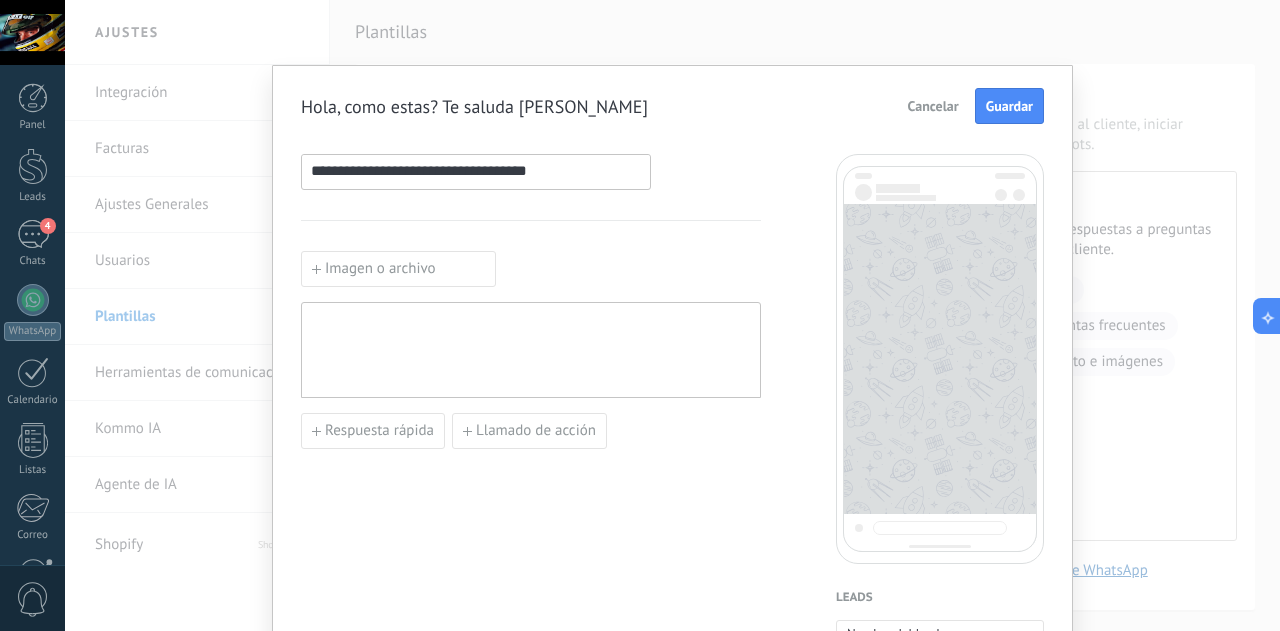click on "**********" at bounding box center [476, 171] 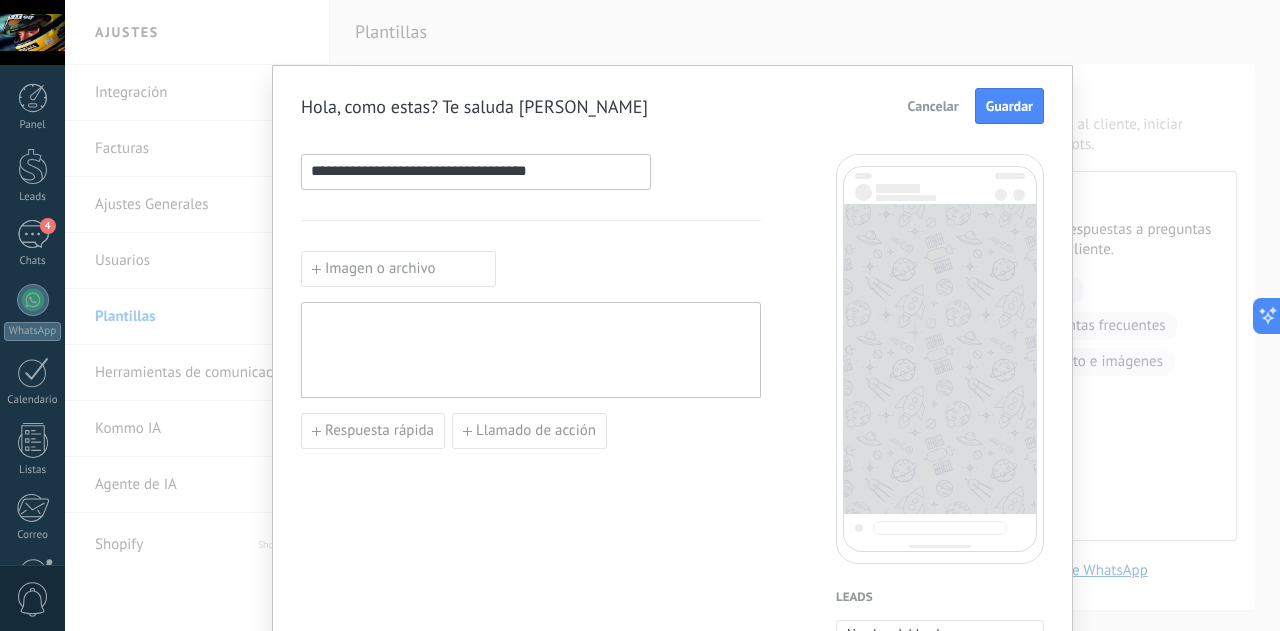 drag, startPoint x: 596, startPoint y: 167, endPoint x: 306, endPoint y: 201, distance: 291.9863 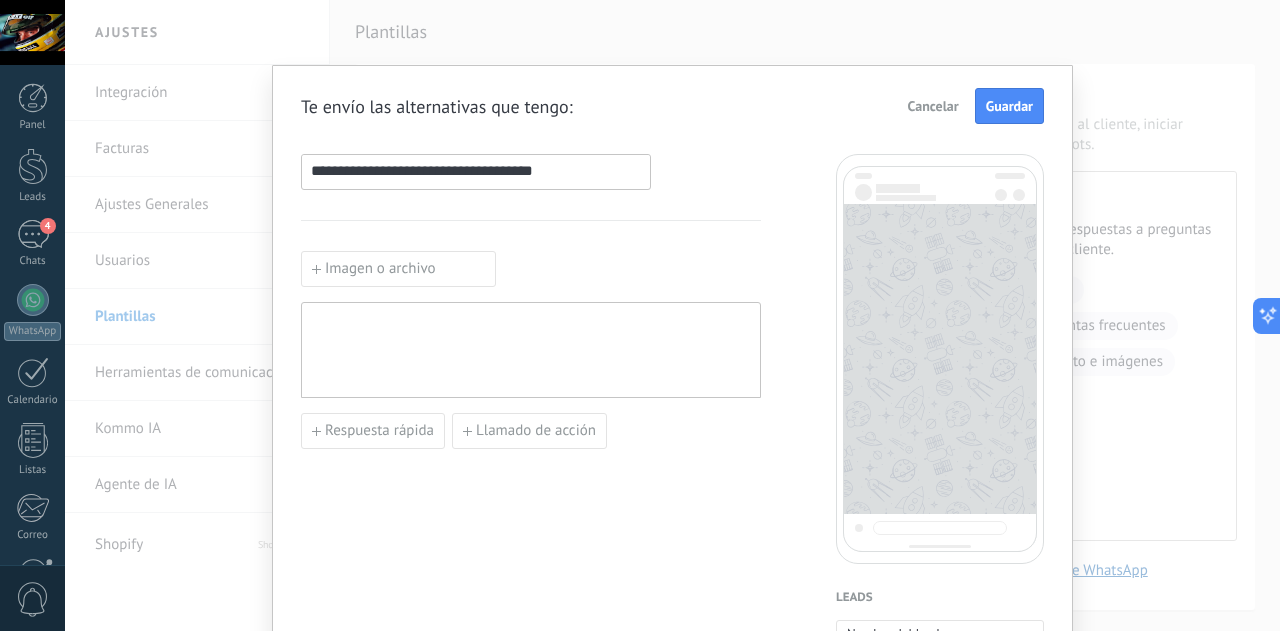 type on "**********" 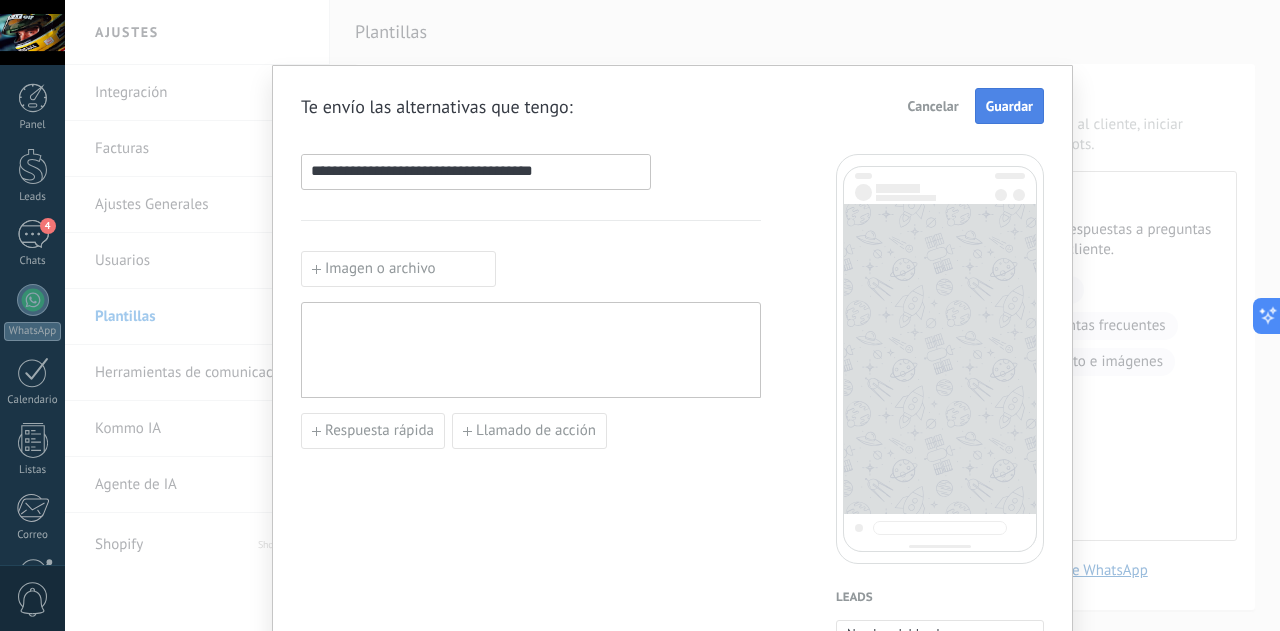 click on "Guardar" at bounding box center (1009, 106) 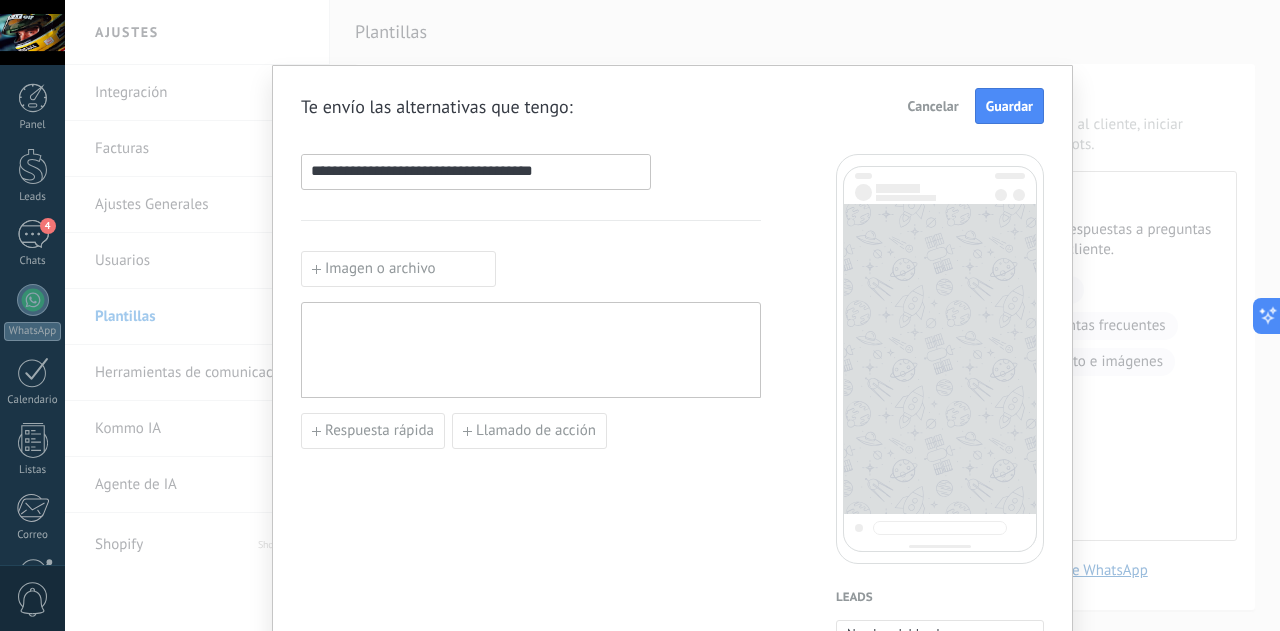 click on "**********" at bounding box center [531, 1009] 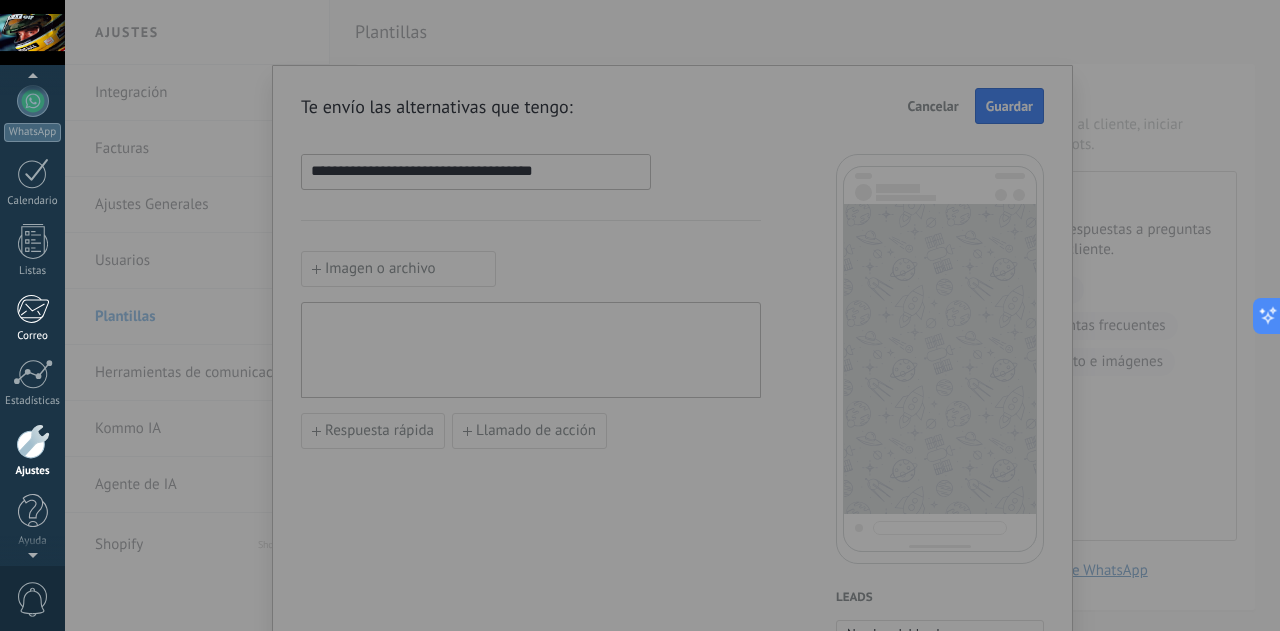 scroll, scrollTop: 0, scrollLeft: 0, axis: both 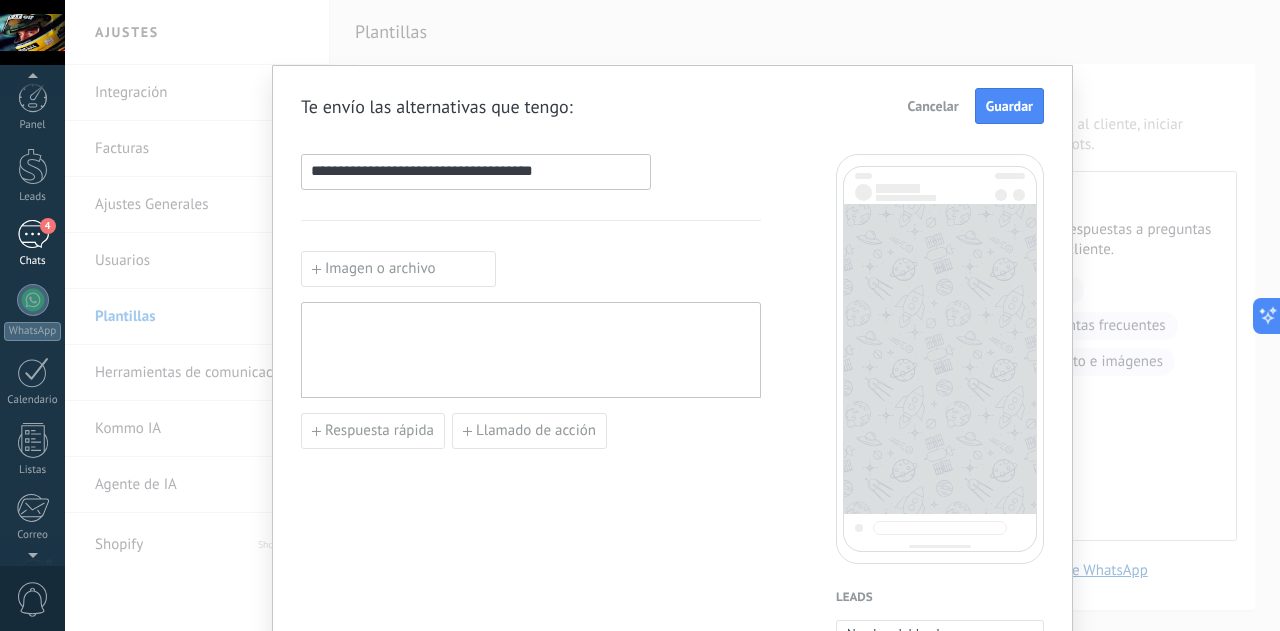 click on "4" at bounding box center (33, 234) 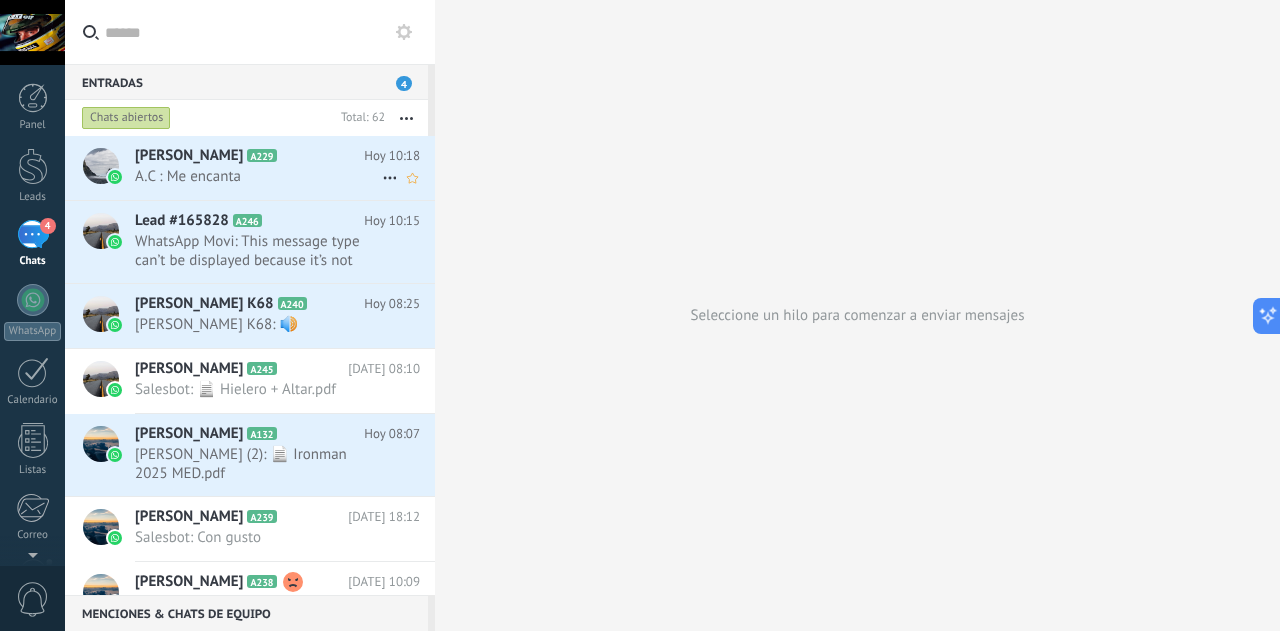 click on "A.C : Me encanta" at bounding box center [258, 176] 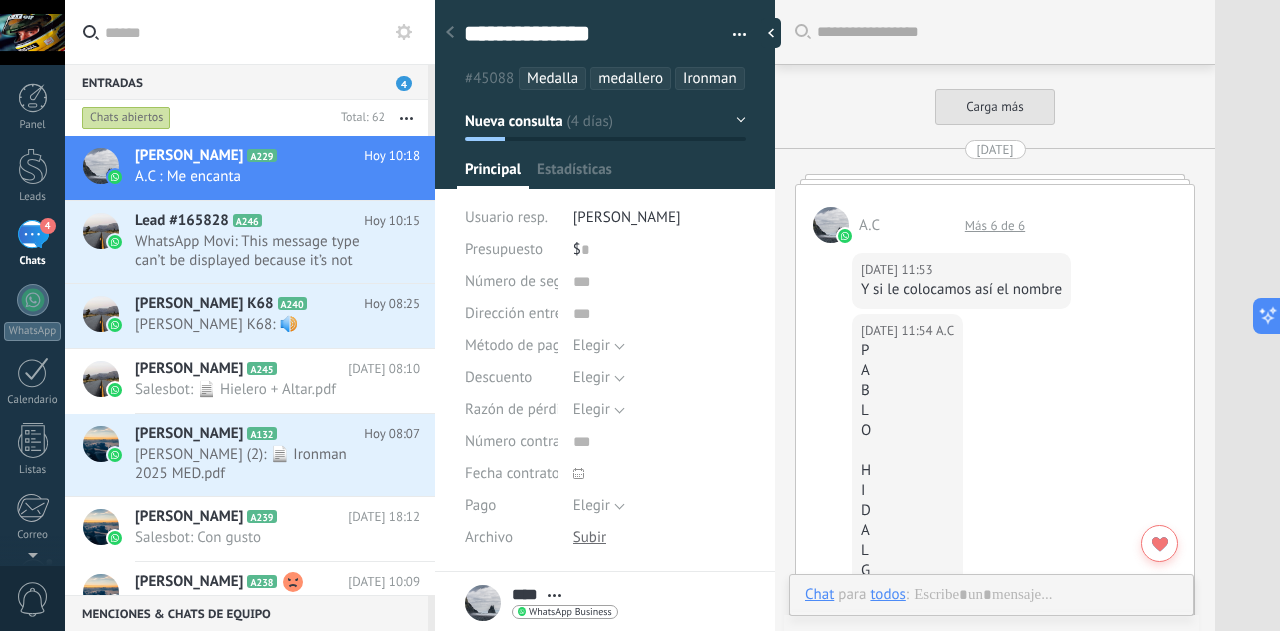 scroll, scrollTop: 30, scrollLeft: 0, axis: vertical 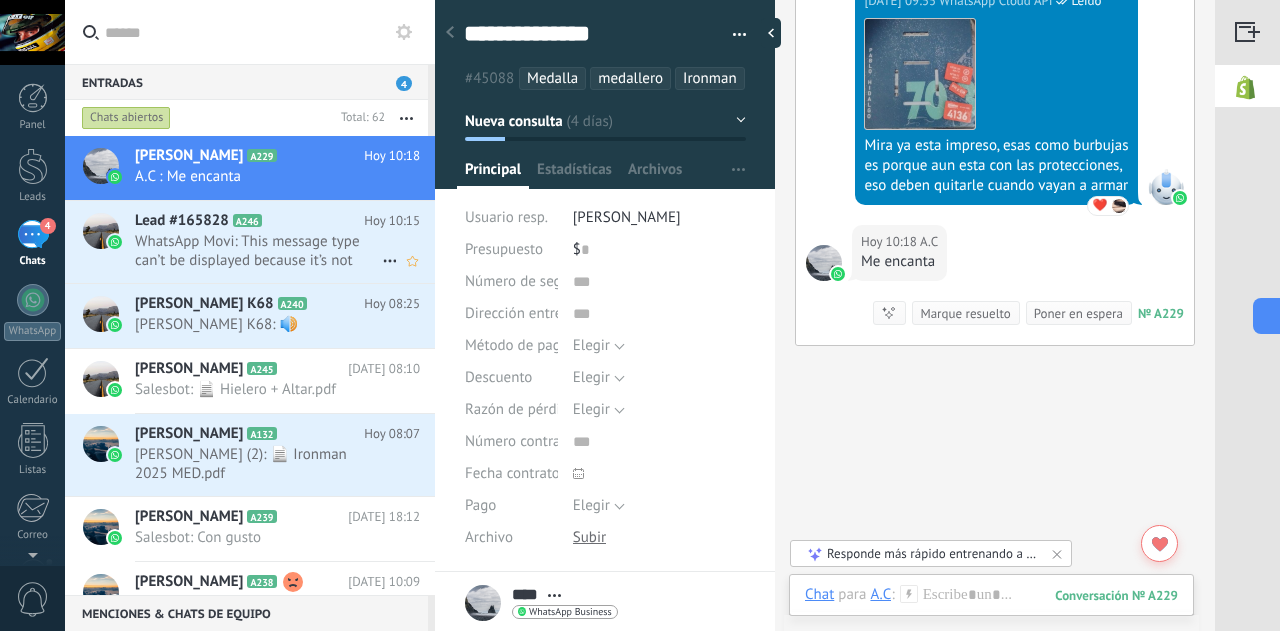 click on "WhatsApp Movi: This message type can’t be displayed because it’s not supported yet." at bounding box center [258, 251] 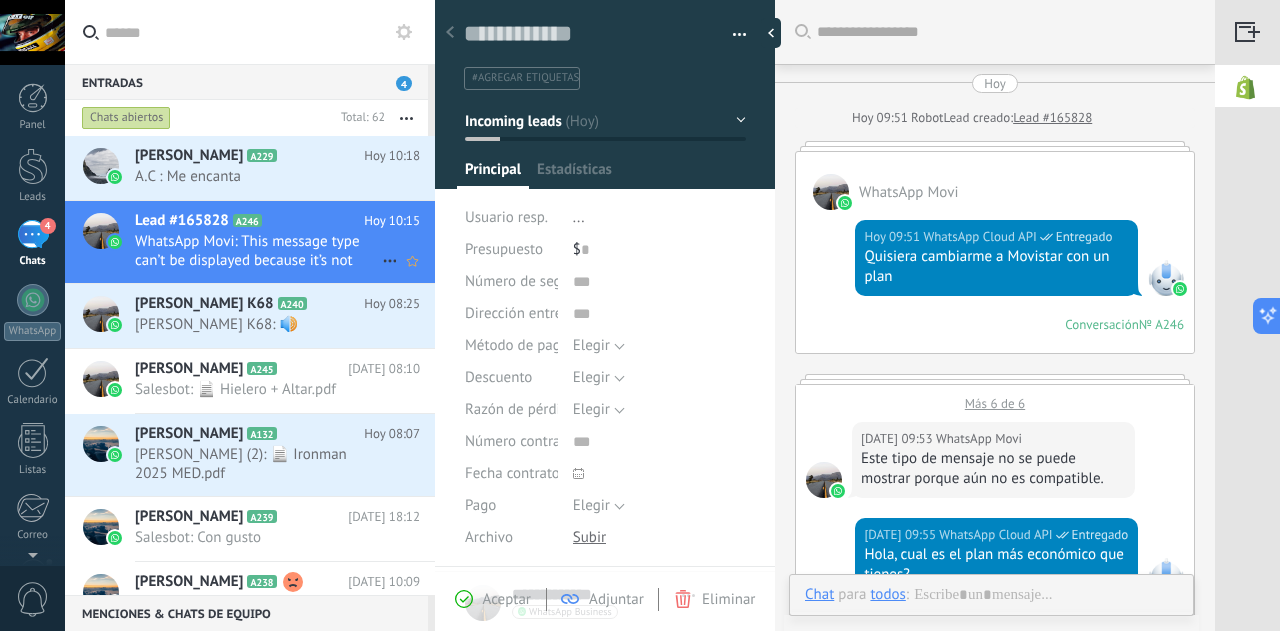 scroll, scrollTop: 30, scrollLeft: 0, axis: vertical 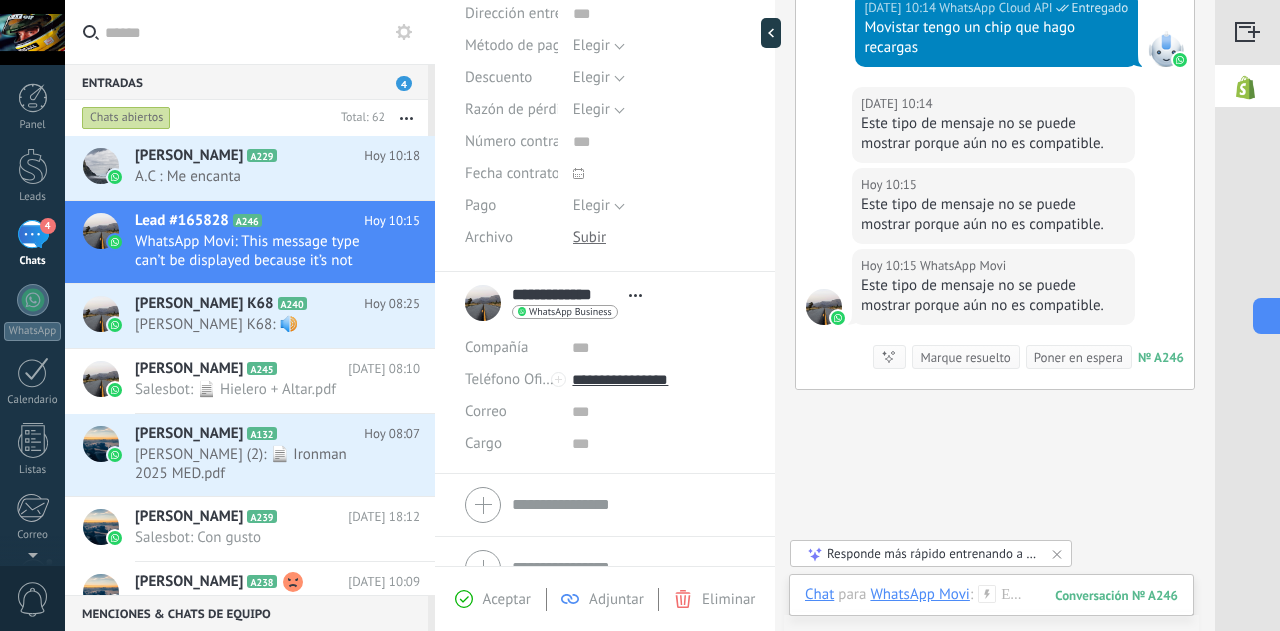 click 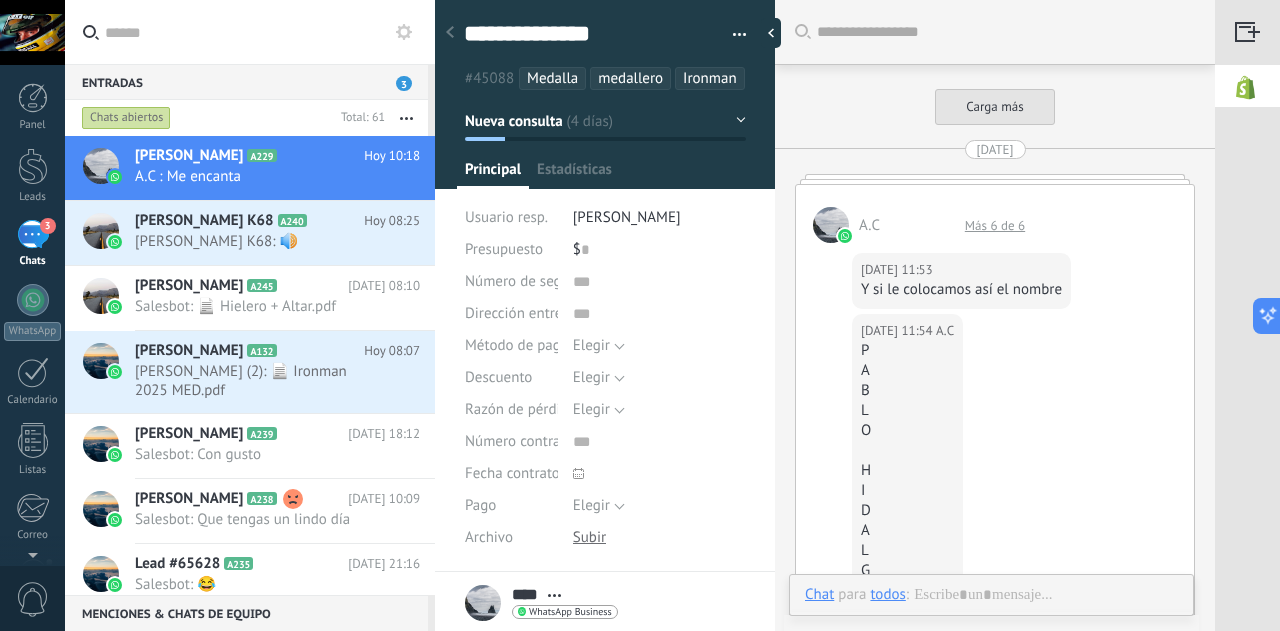 scroll, scrollTop: 2948, scrollLeft: 0, axis: vertical 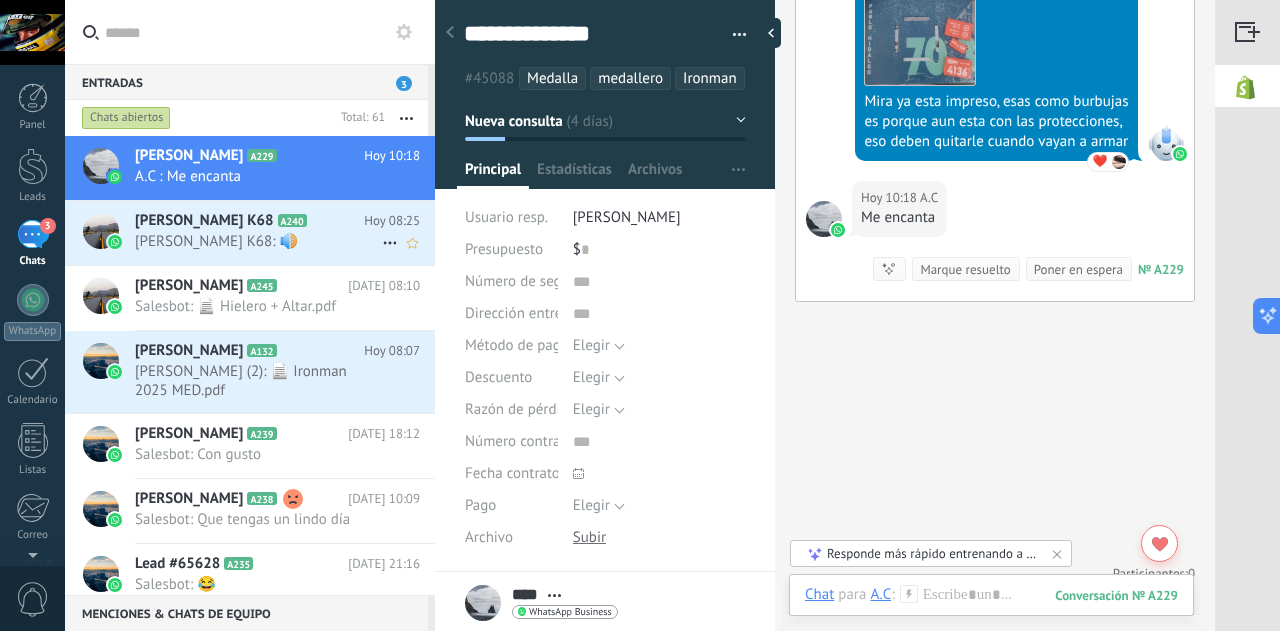 click on "David K68: 🔊" at bounding box center (258, 241) 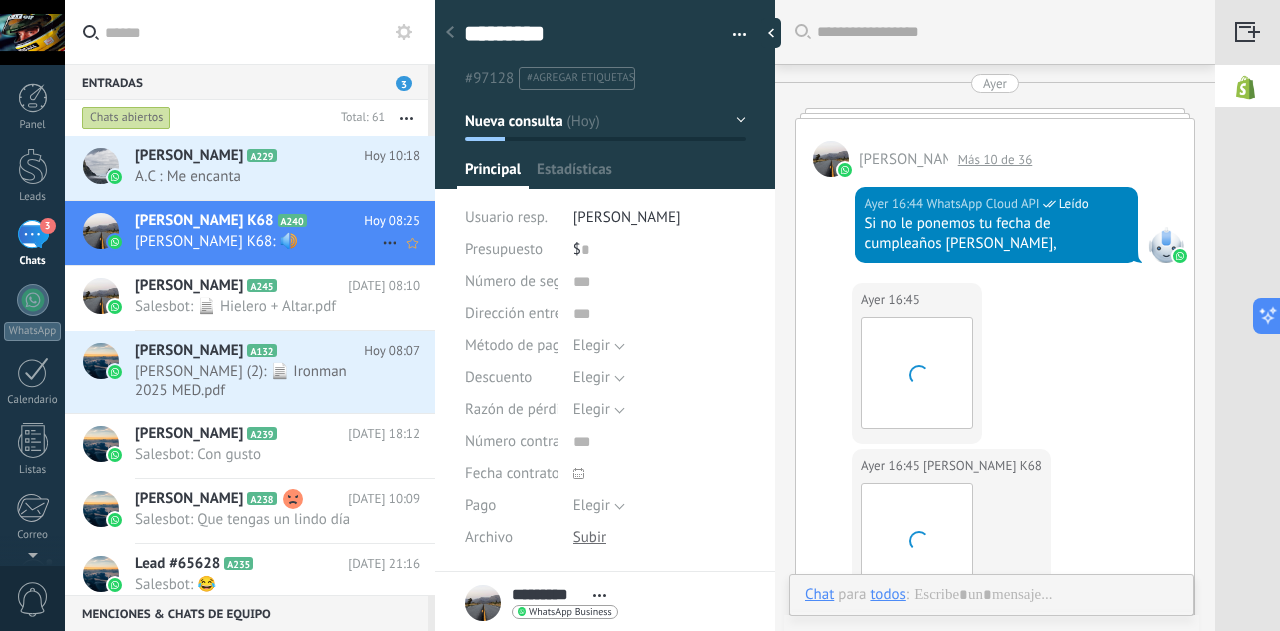 scroll, scrollTop: 30, scrollLeft: 0, axis: vertical 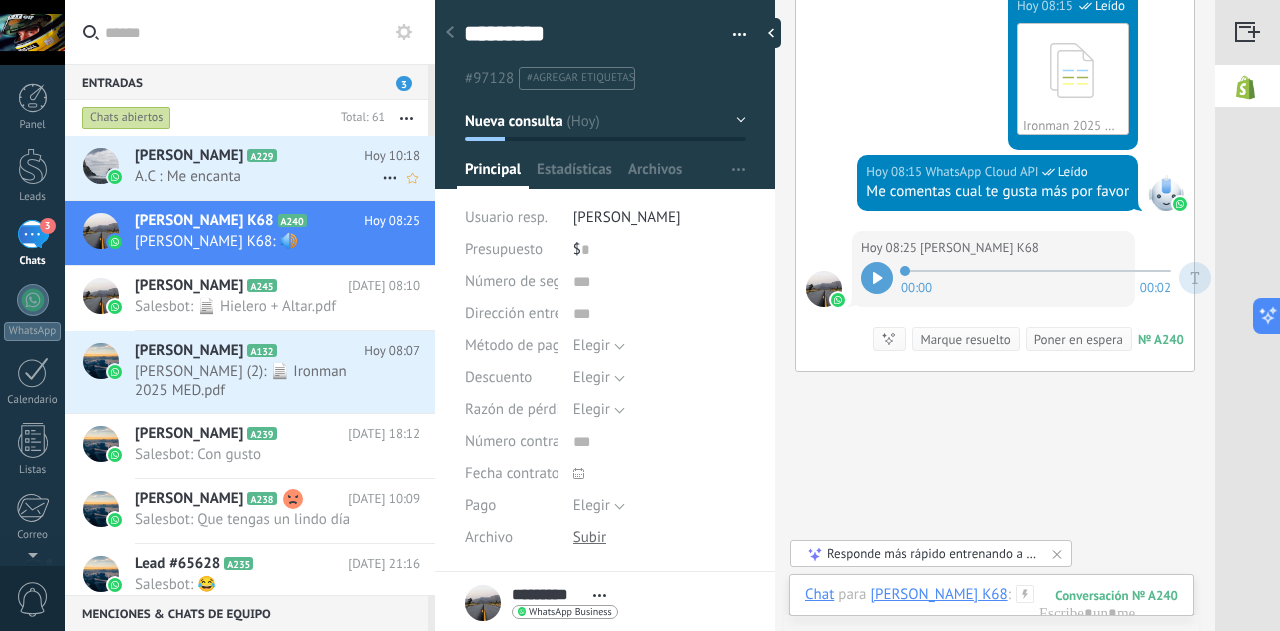 click on "A.C : Me encanta" at bounding box center (258, 176) 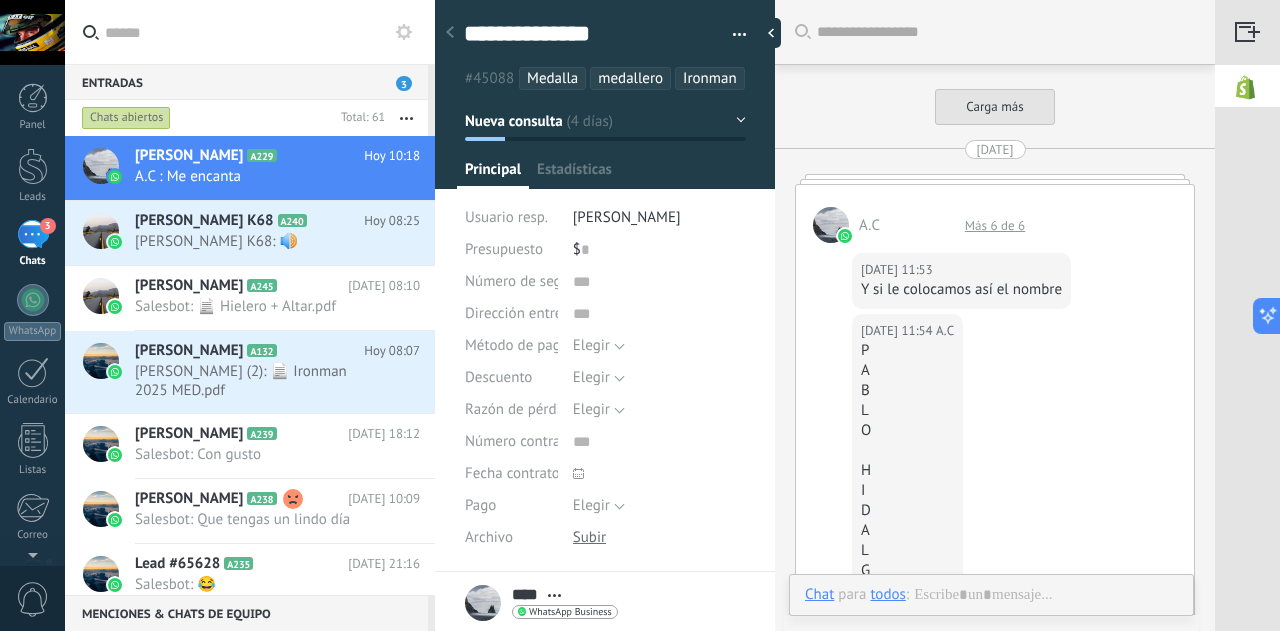 type on "**********" 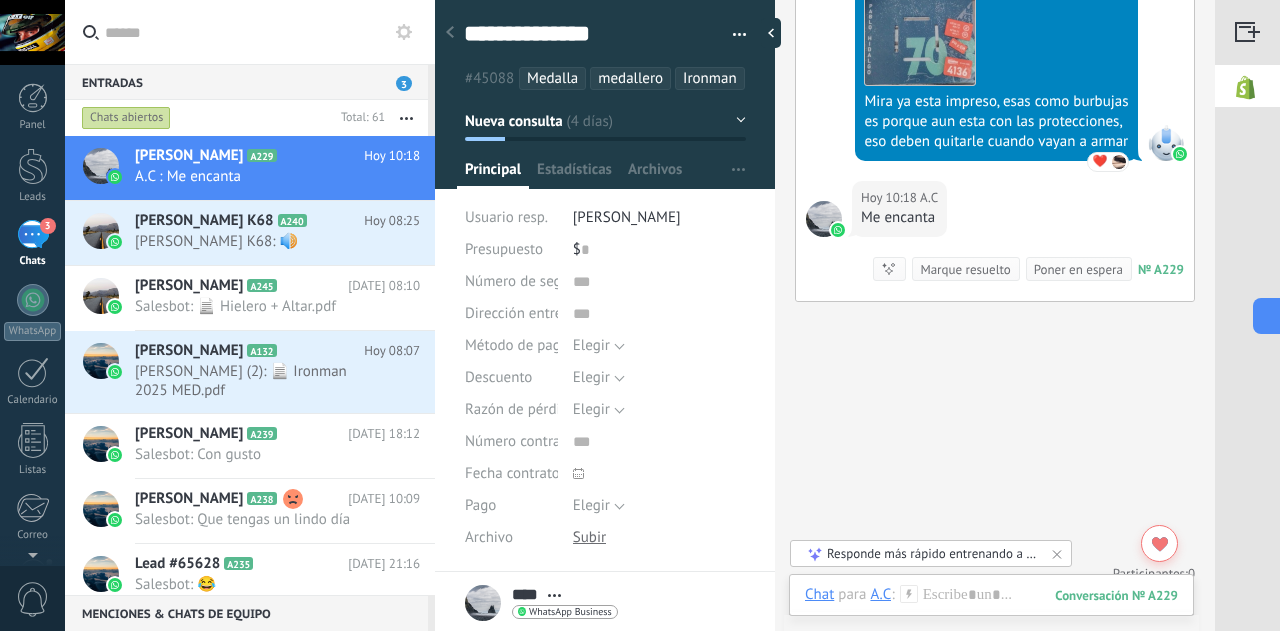 click on "Nueva consulta" at bounding box center [605, 121] 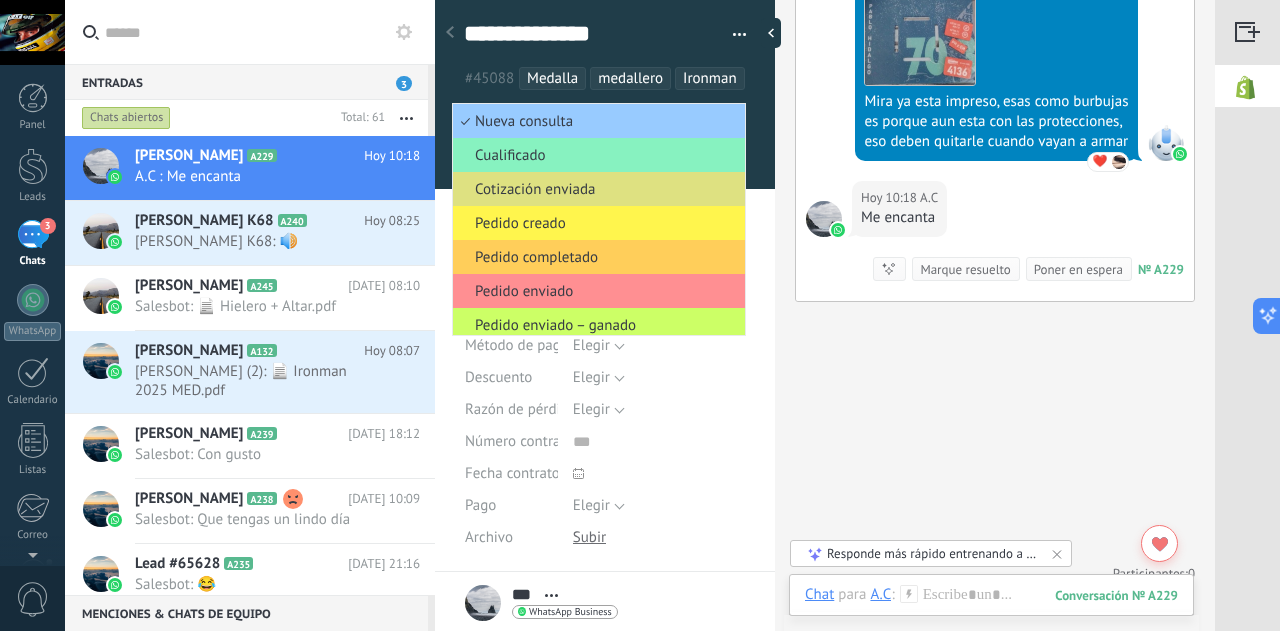 click on "Pedido creado" at bounding box center (596, 223) 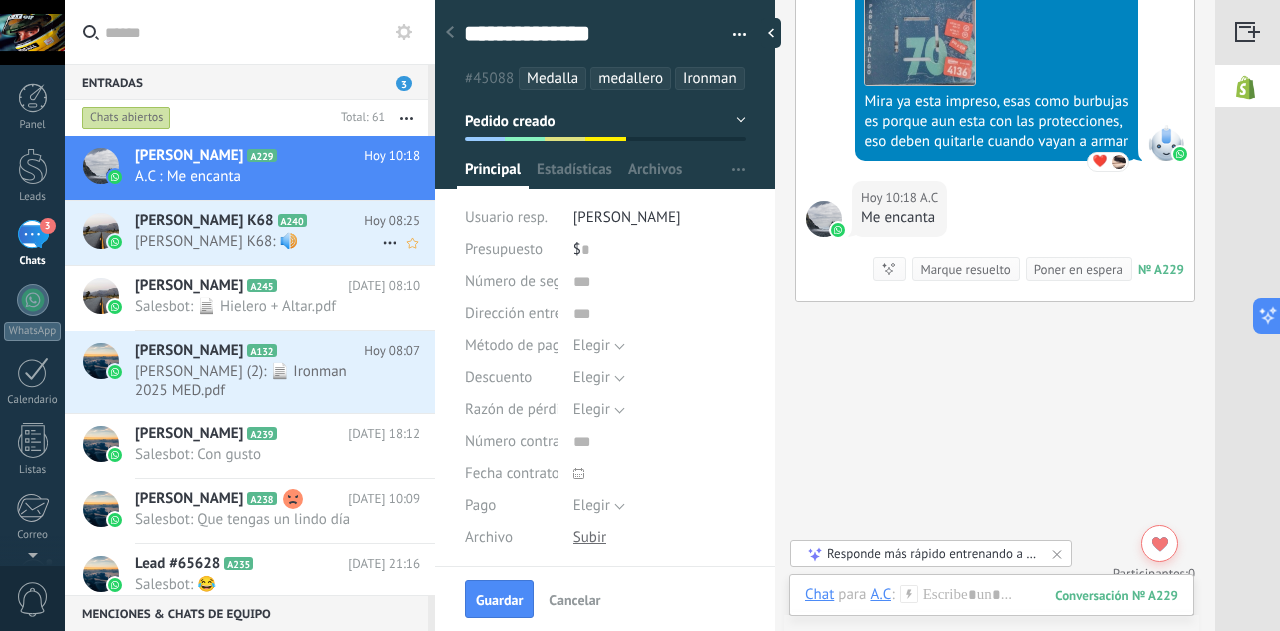 click on "David K68
A240" at bounding box center [249, 221] 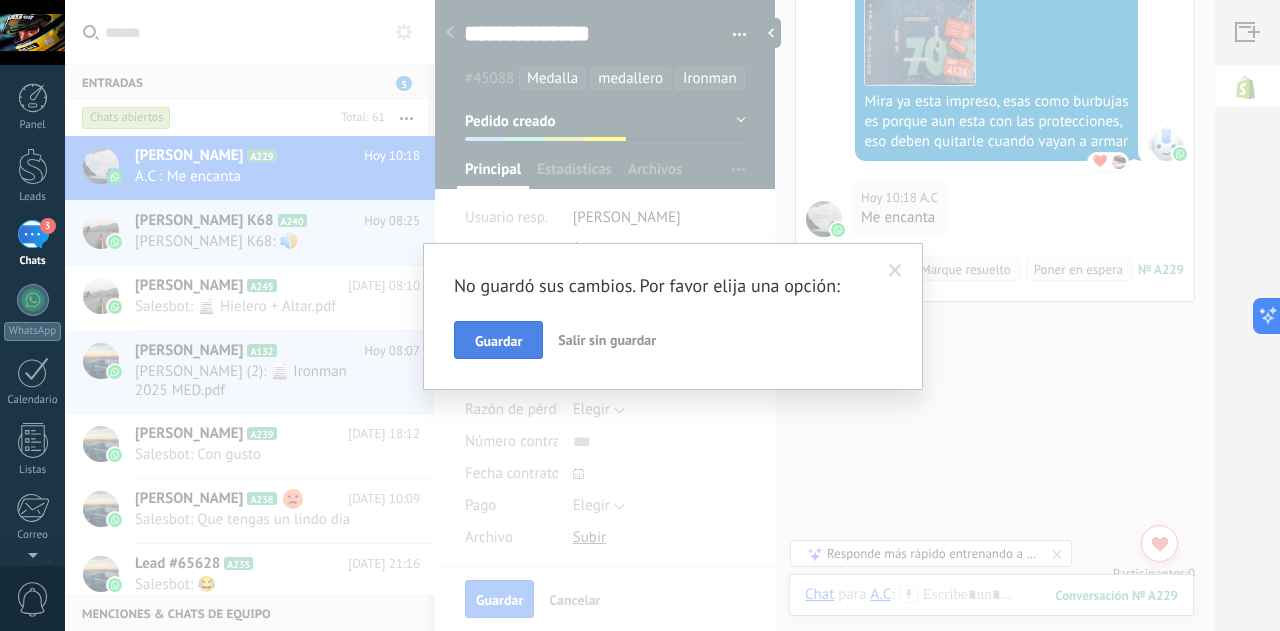 click on "Guardar" at bounding box center (498, 341) 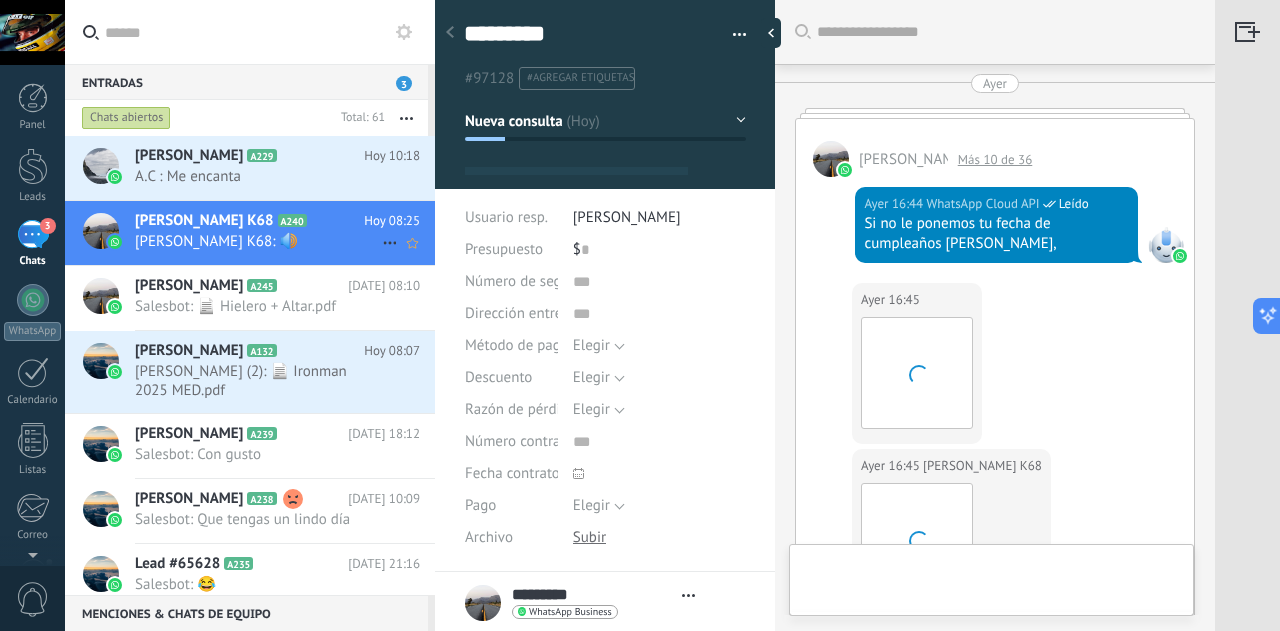 scroll, scrollTop: 1547, scrollLeft: 0, axis: vertical 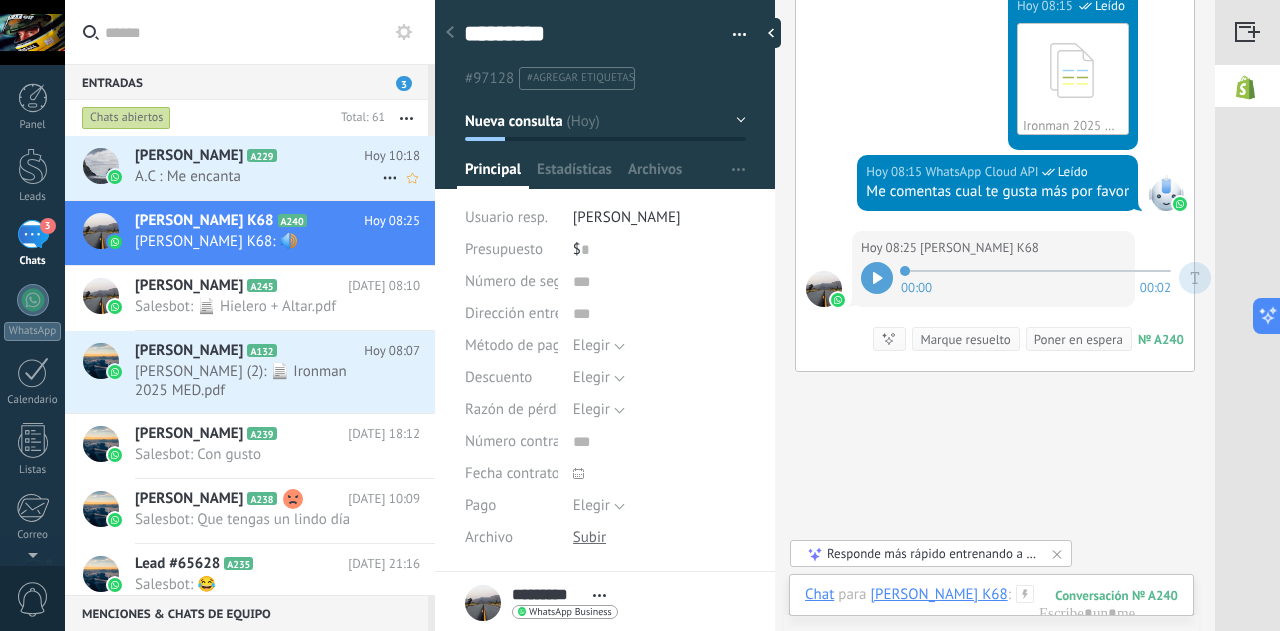 click on "Estefanía León
A229
Hoy 10:18
A.C : Me encanta" at bounding box center (285, 167) 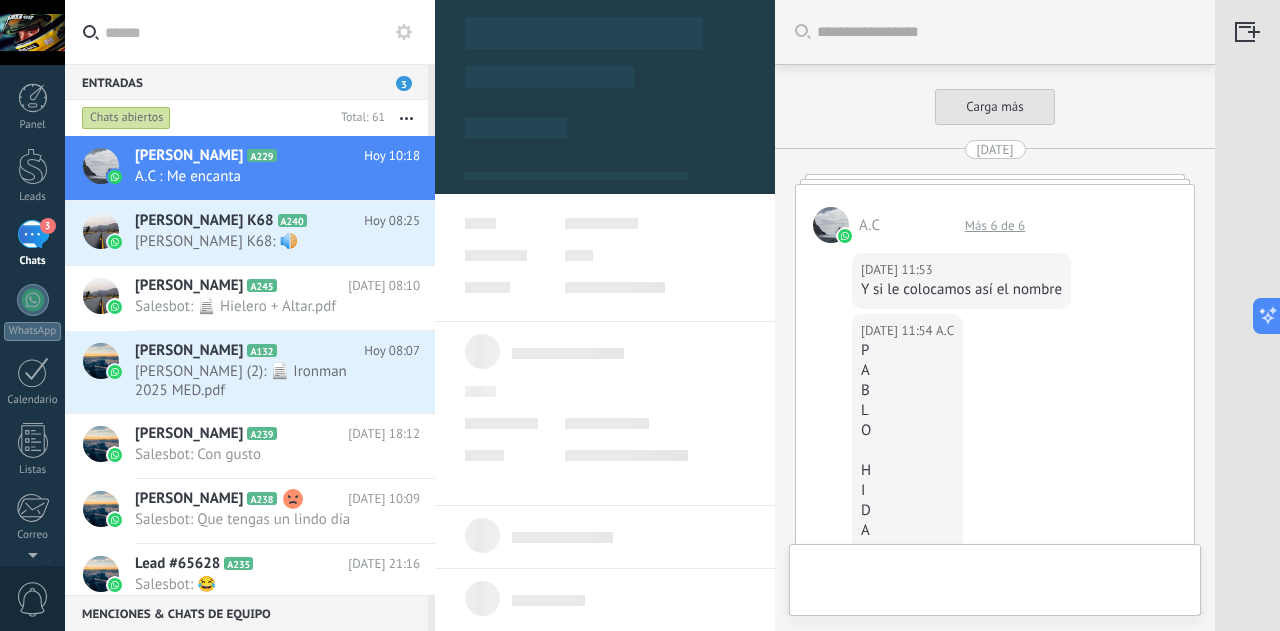 scroll, scrollTop: 3075, scrollLeft: 0, axis: vertical 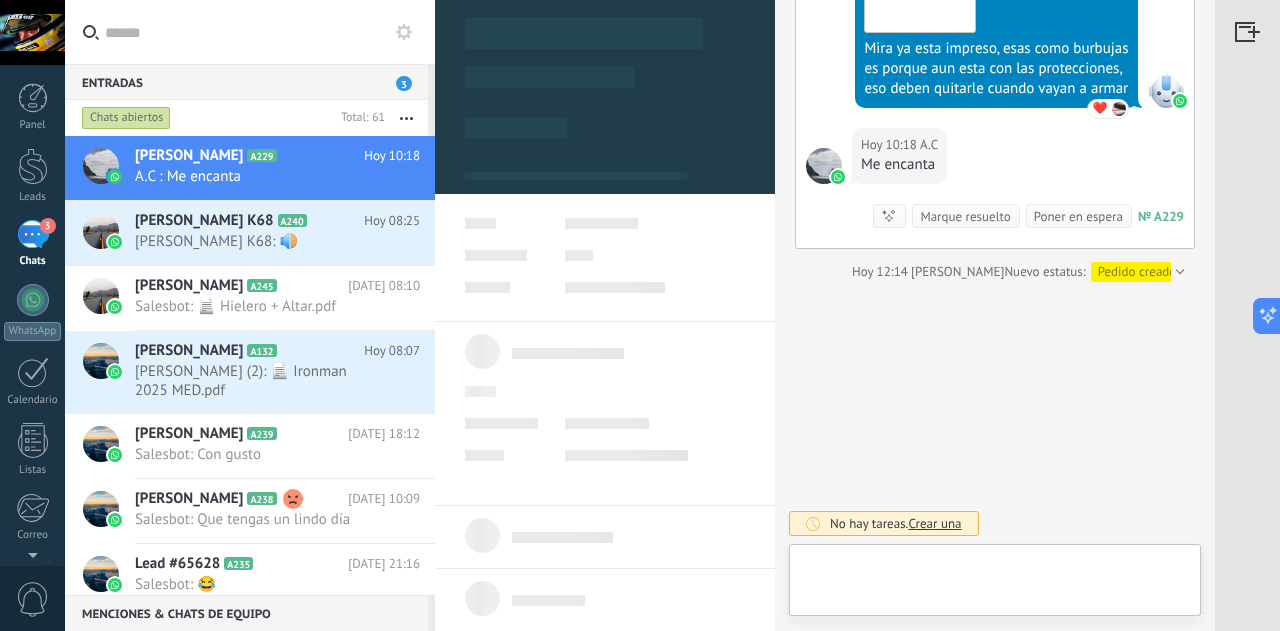 type on "**********" 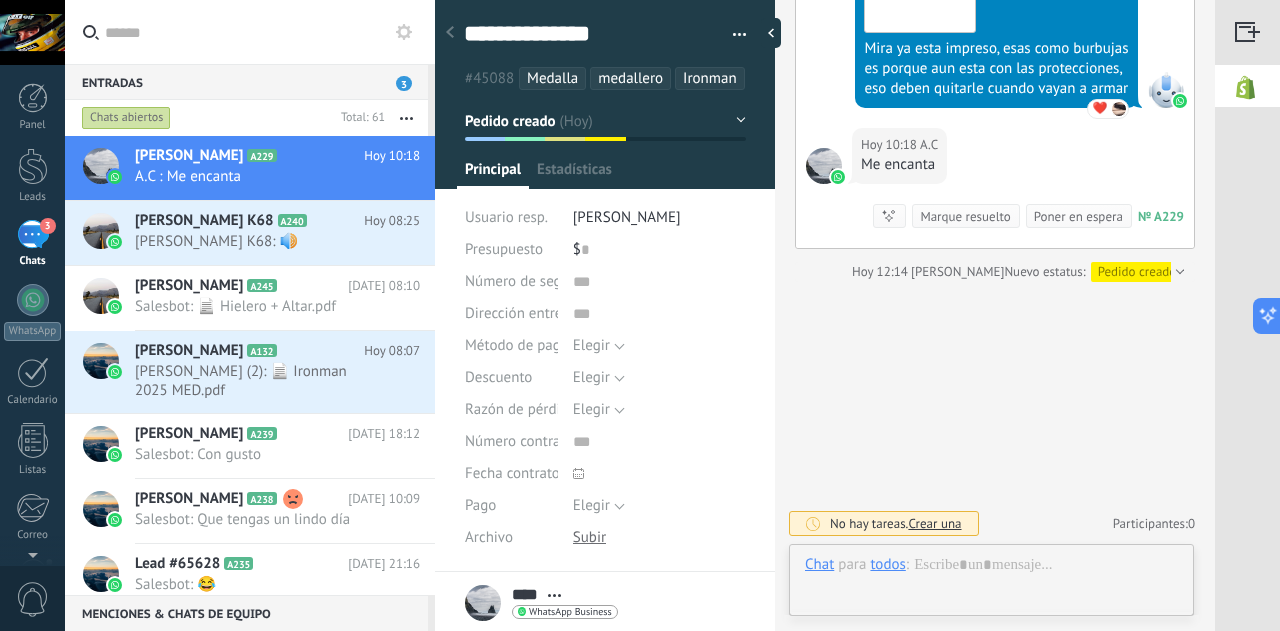 scroll, scrollTop: 30, scrollLeft: 0, axis: vertical 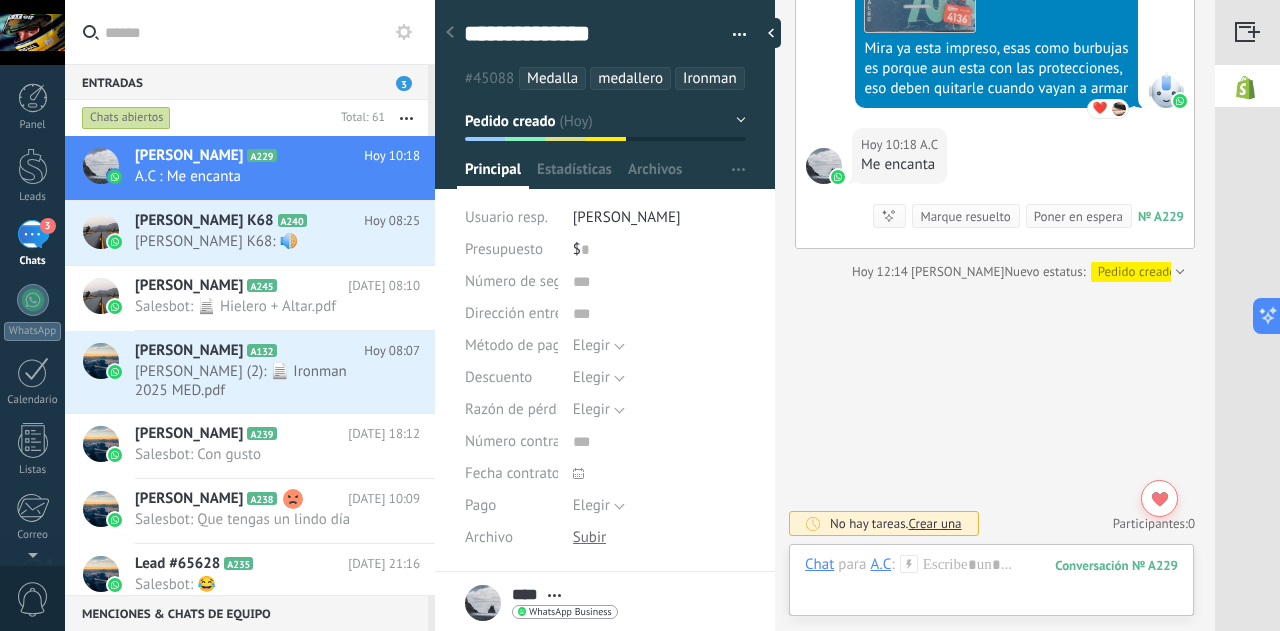 click on "Hoy 10:18 A.C   Me encanta Conversación  № A229 Conversación № A229 Resumir Resumir Marque resuelto Poner en espera" at bounding box center [995, 188] 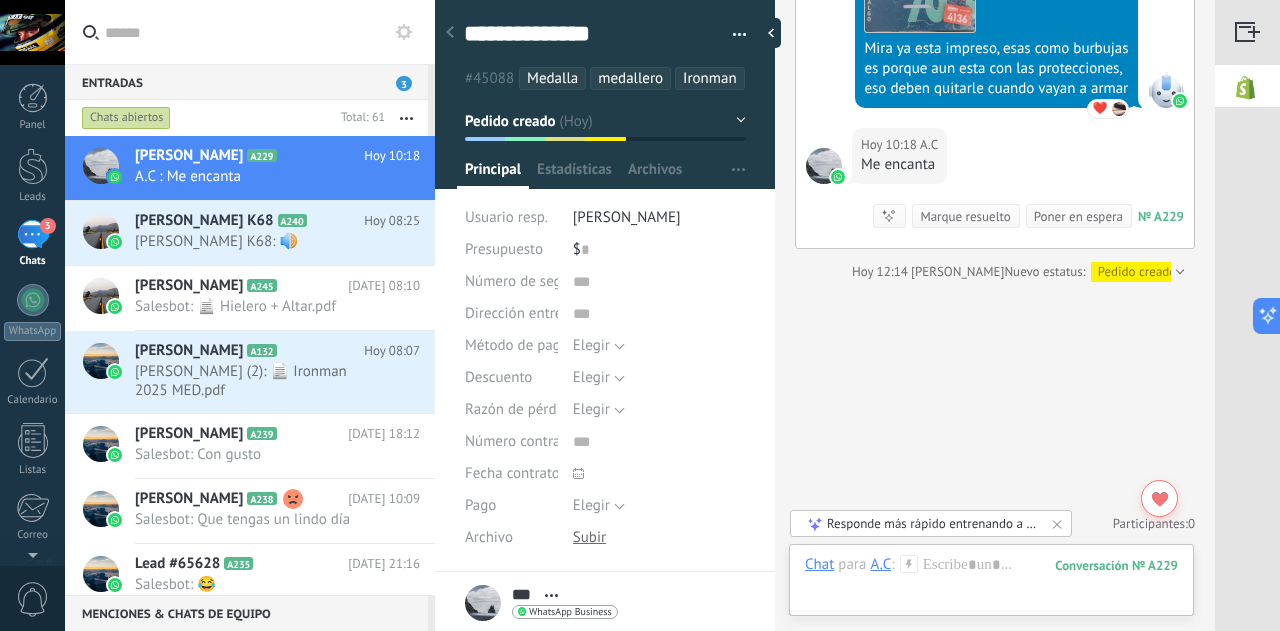 click on "Marque resuelto" at bounding box center [965, 216] 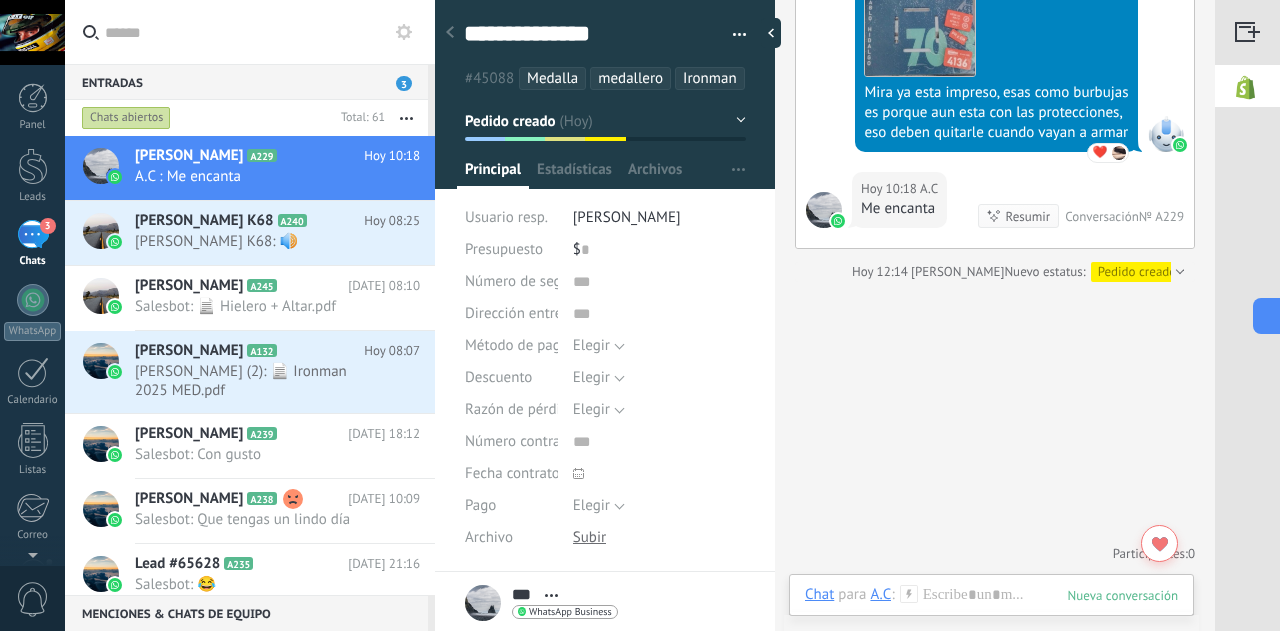 scroll, scrollTop: 3058, scrollLeft: 0, axis: vertical 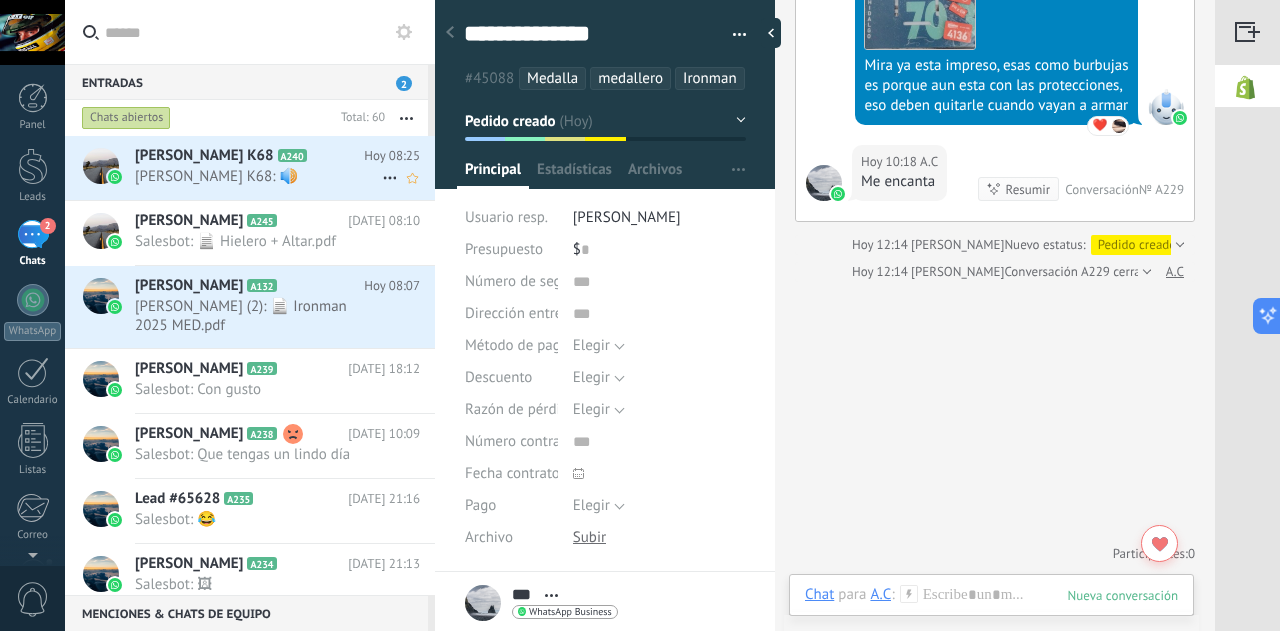 click on "David K68: 🔊" at bounding box center [258, 176] 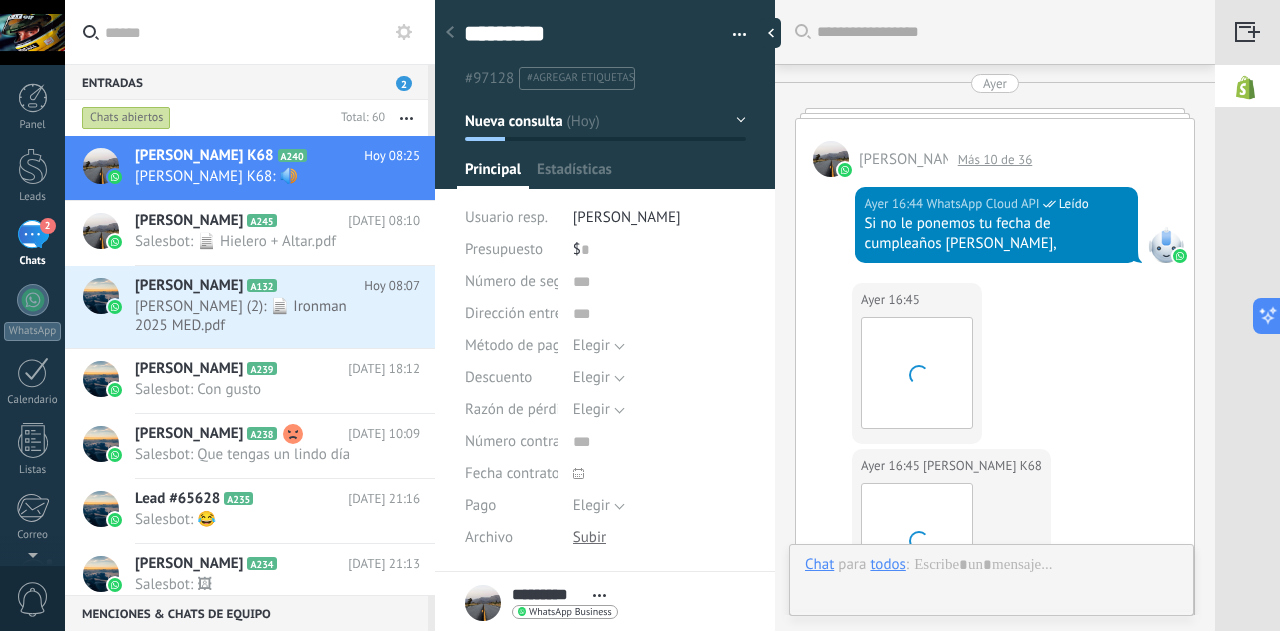 scroll, scrollTop: 30, scrollLeft: 0, axis: vertical 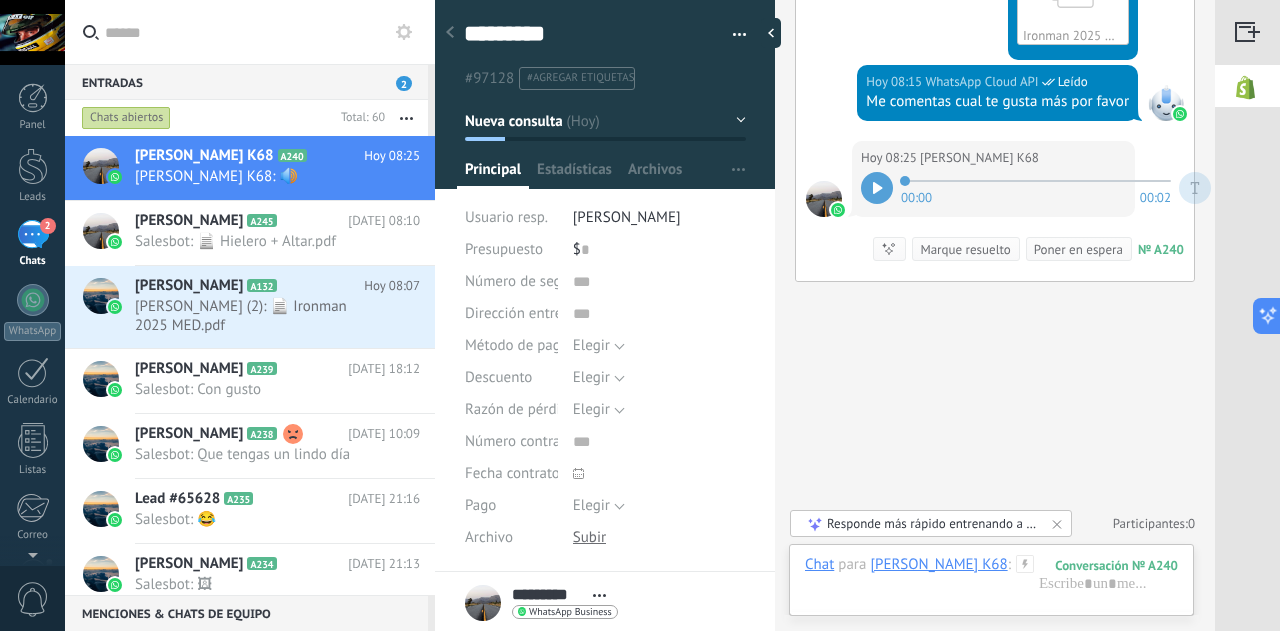 click on "Nueva consulta" at bounding box center [605, 121] 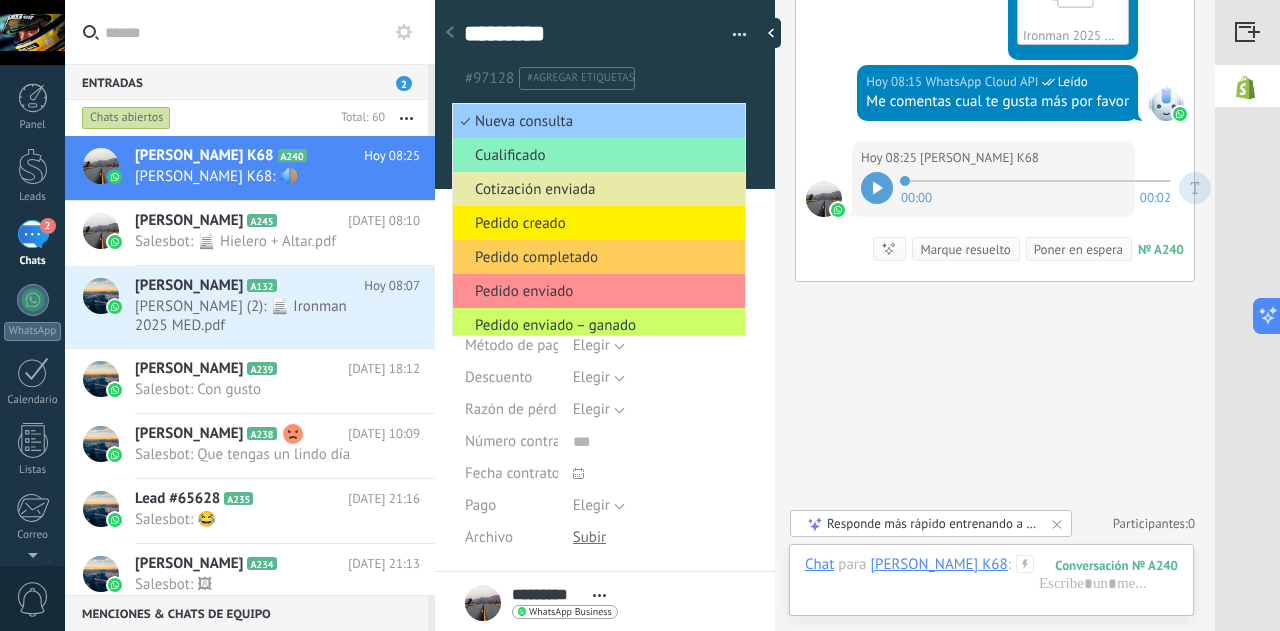 click on "Cotización enviada" at bounding box center [596, 189] 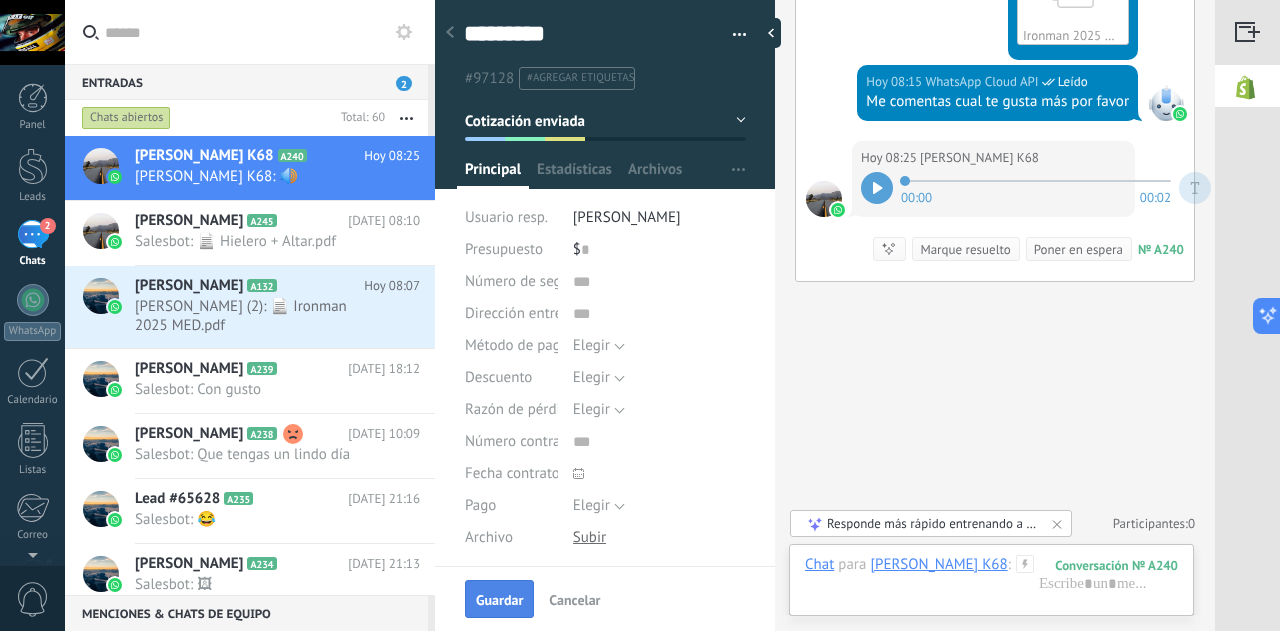 click on "Guardar" at bounding box center [499, 600] 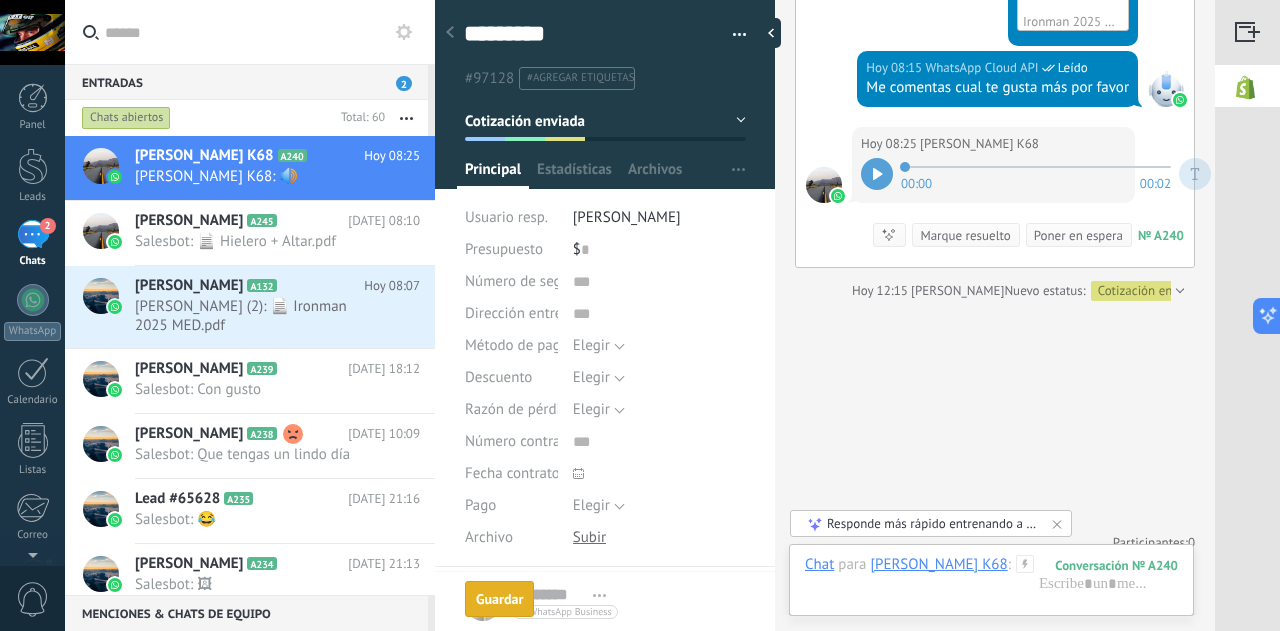scroll, scrollTop: 1684, scrollLeft: 0, axis: vertical 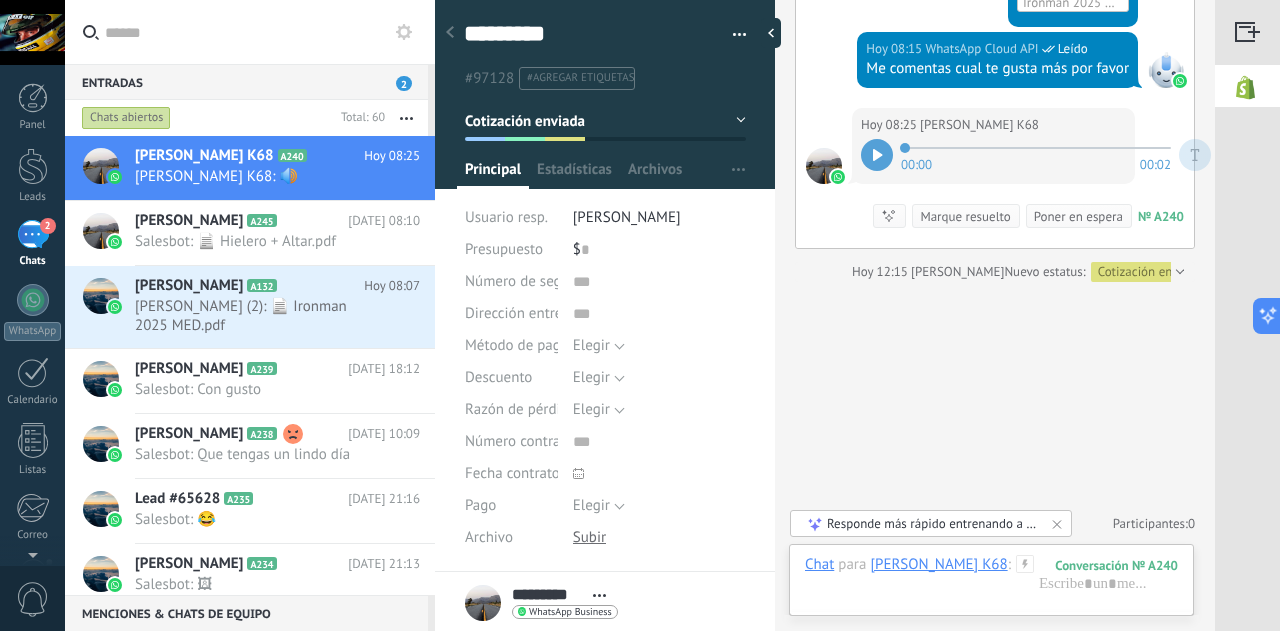 click on "Marque resuelto" at bounding box center [965, 216] 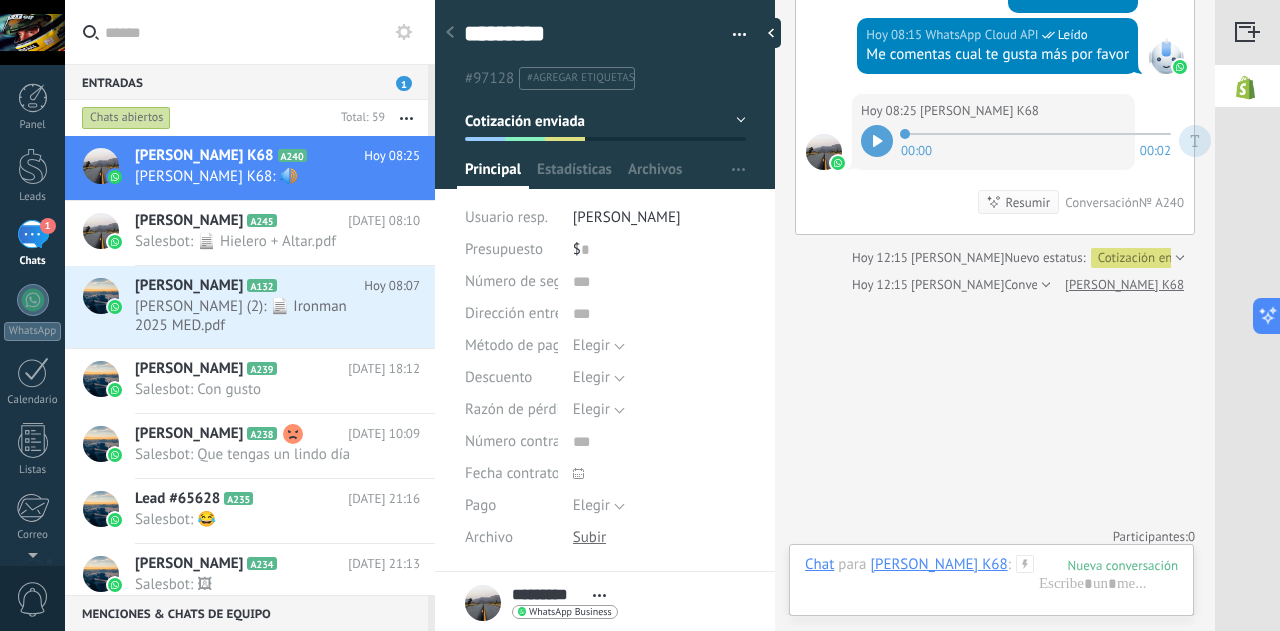 scroll, scrollTop: 1711, scrollLeft: 0, axis: vertical 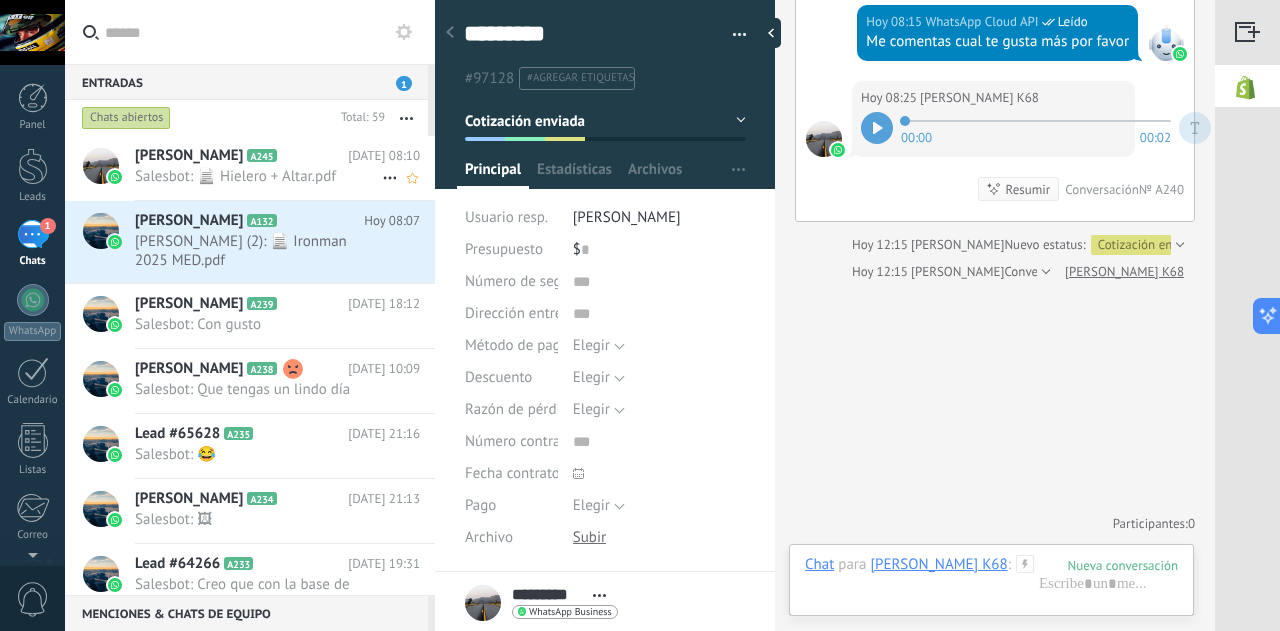click on "Salesbot: 📄 Hielero + Altar.pdf" at bounding box center (258, 176) 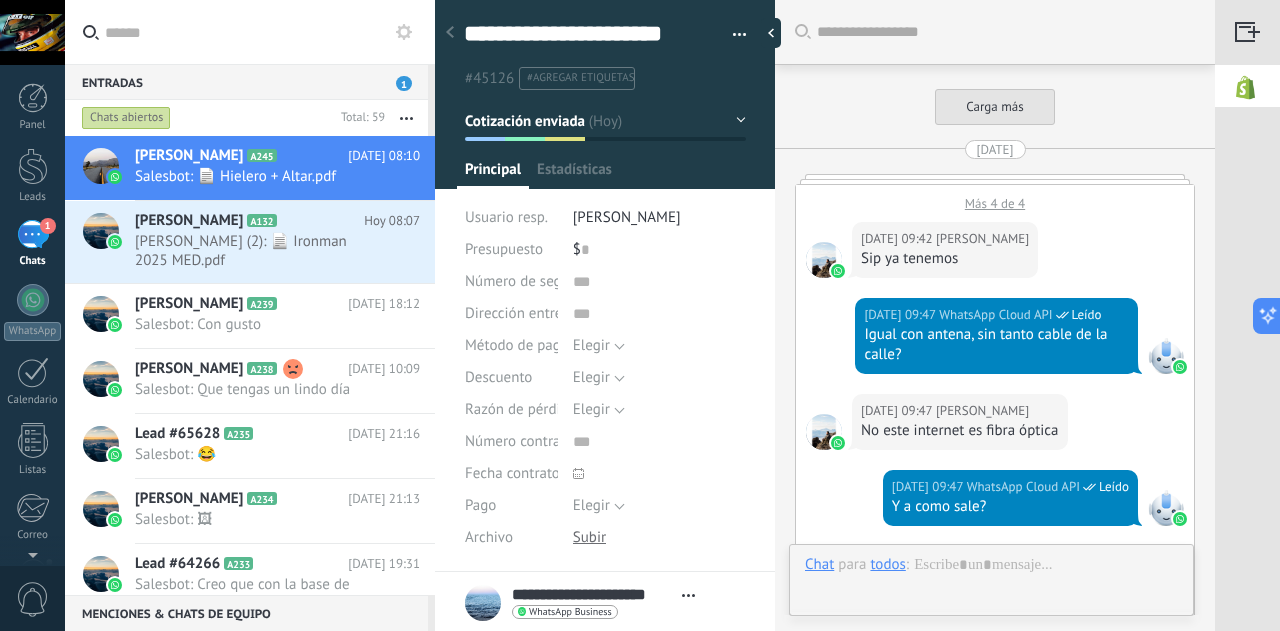 scroll, scrollTop: 30, scrollLeft: 0, axis: vertical 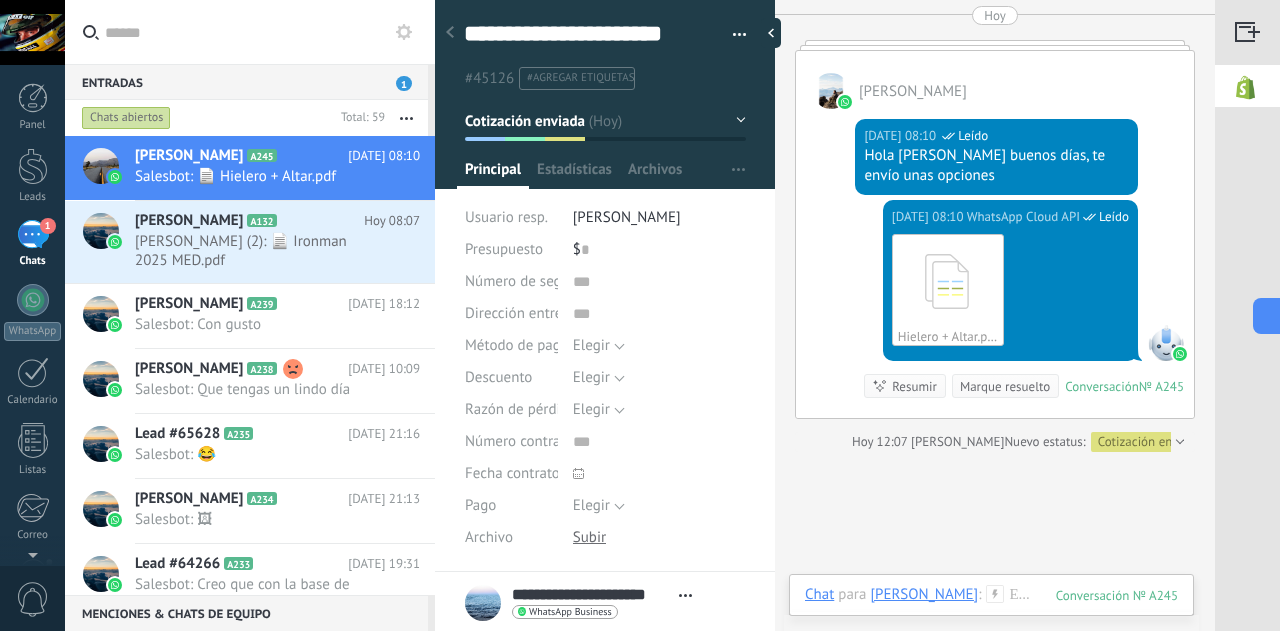 click on "Marque resuelto" at bounding box center (1005, 386) 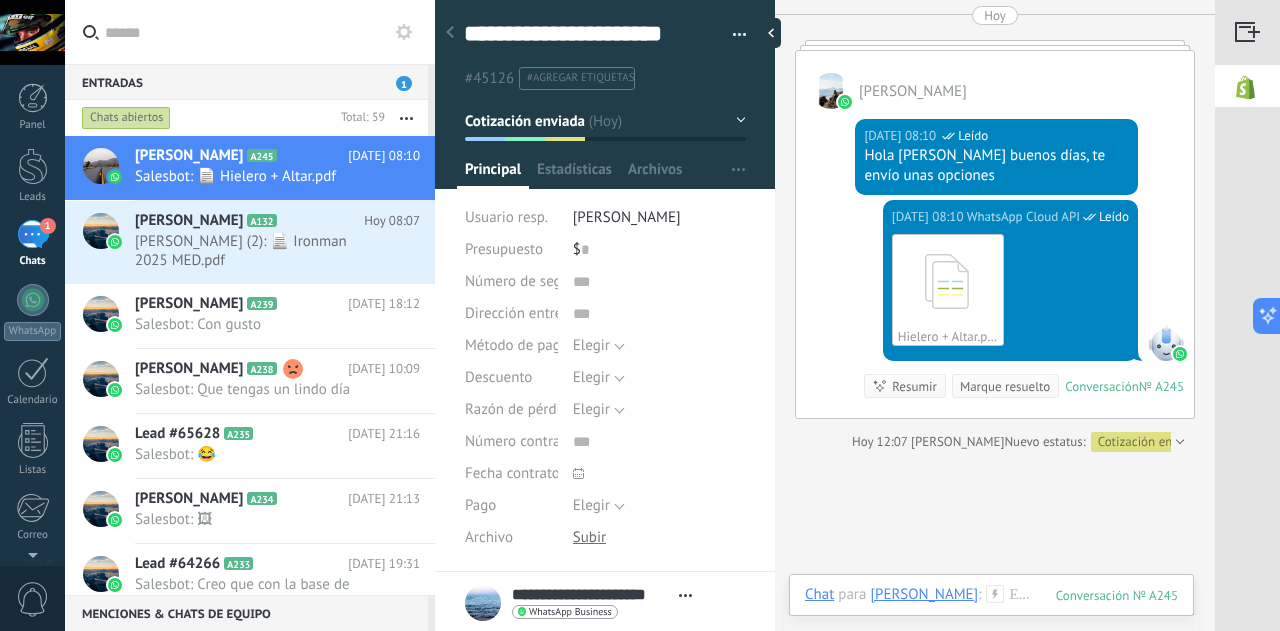 scroll, scrollTop: 3550, scrollLeft: 0, axis: vertical 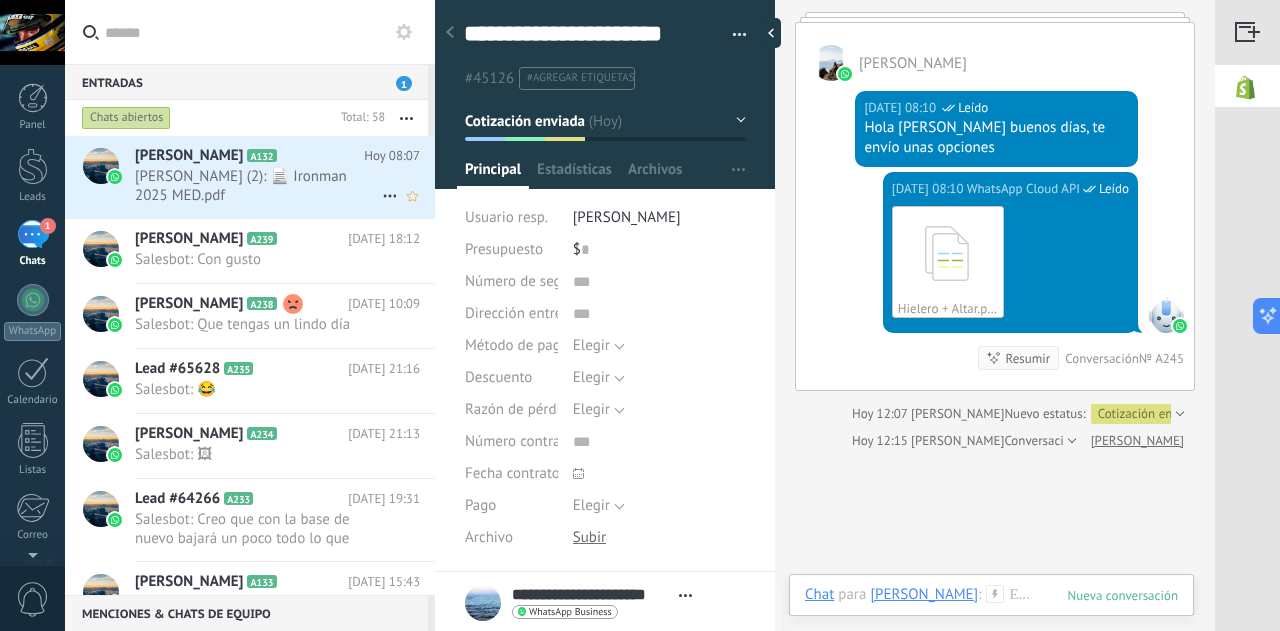 click on "Fernando González (2): 📄 Ironman 2025 MED.pdf" at bounding box center (258, 186) 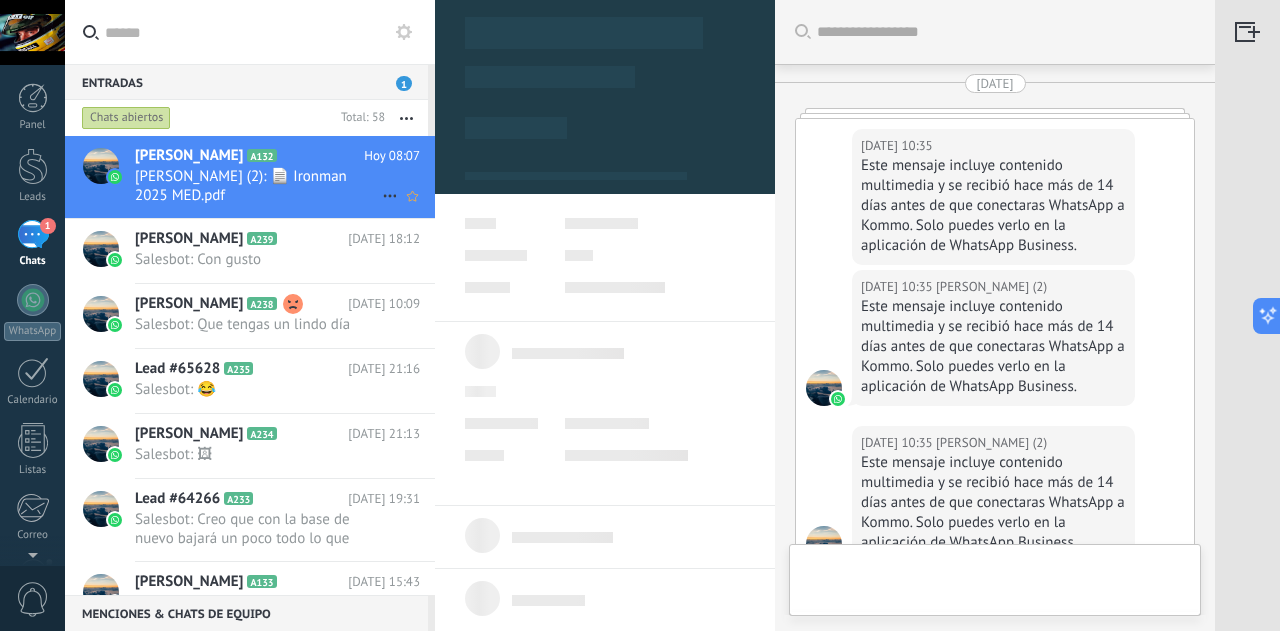 scroll, scrollTop: 8032, scrollLeft: 0, axis: vertical 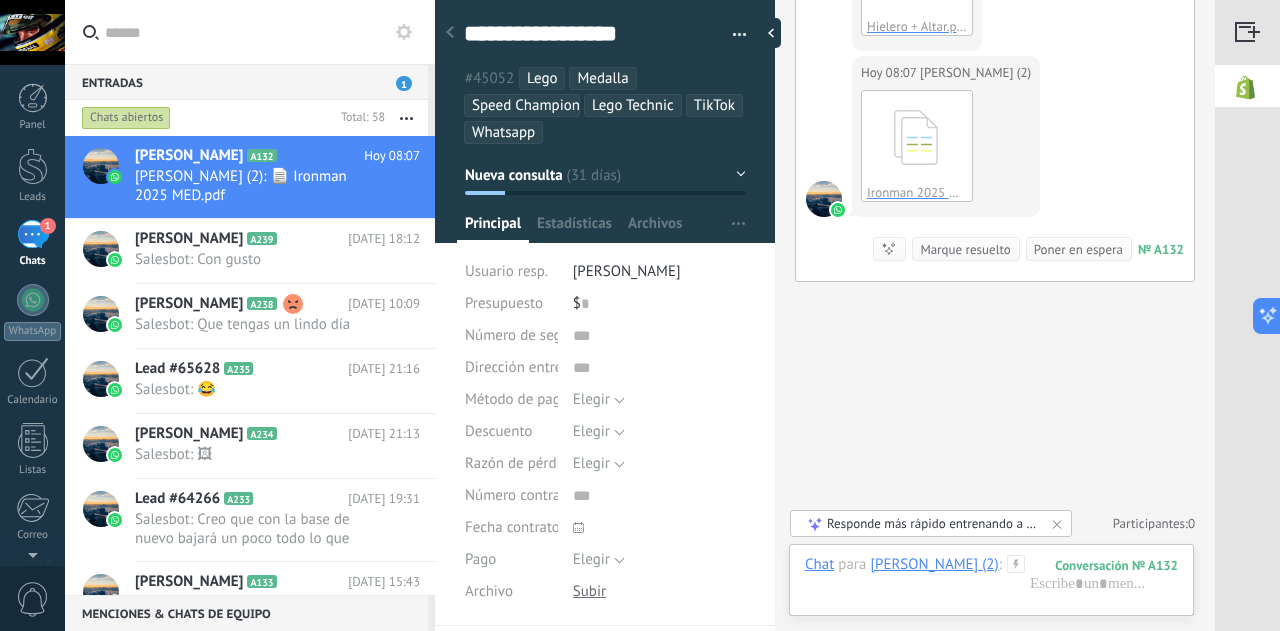 click 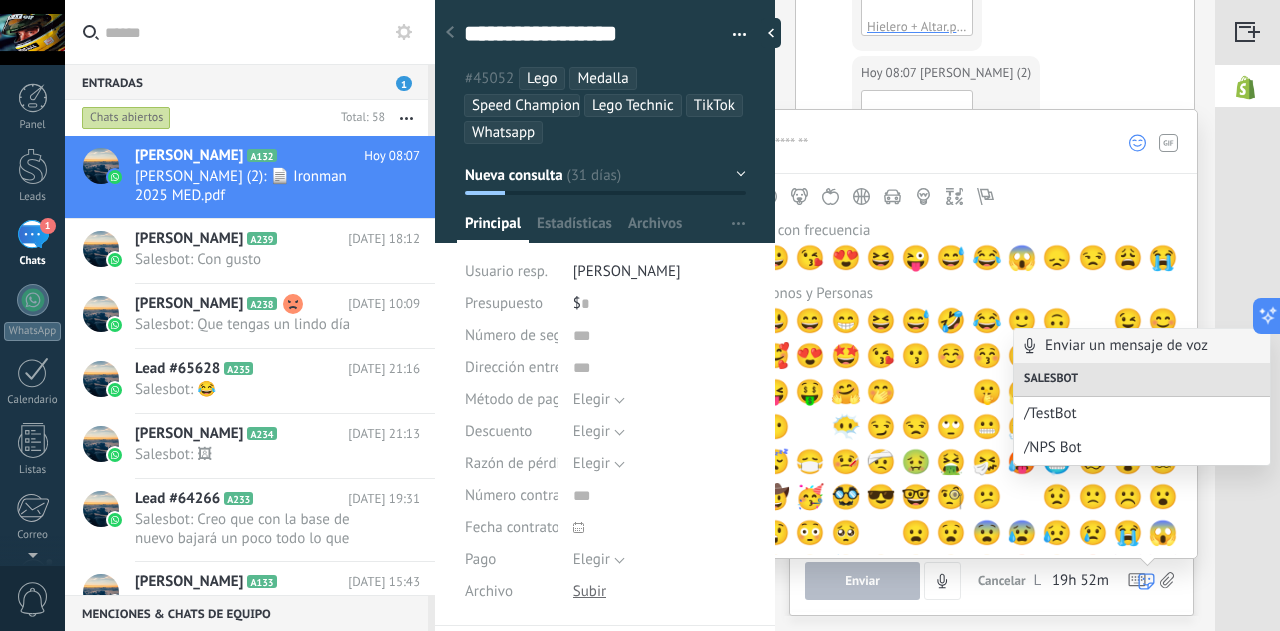 click 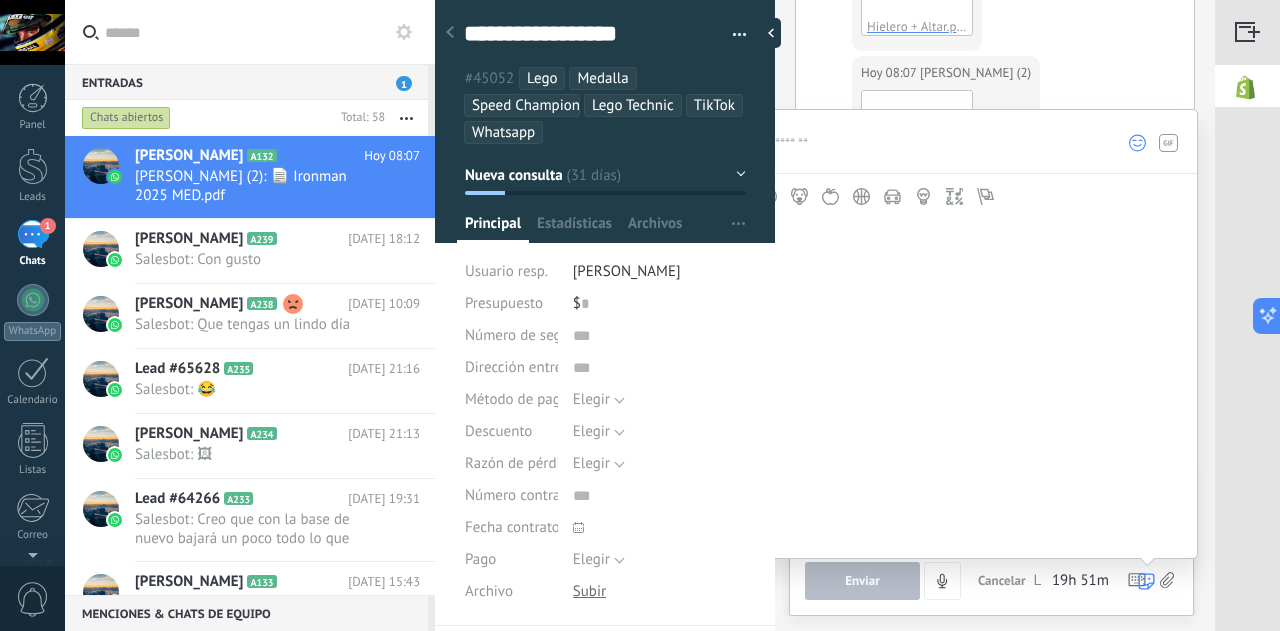 scroll, scrollTop: 0, scrollLeft: 0, axis: both 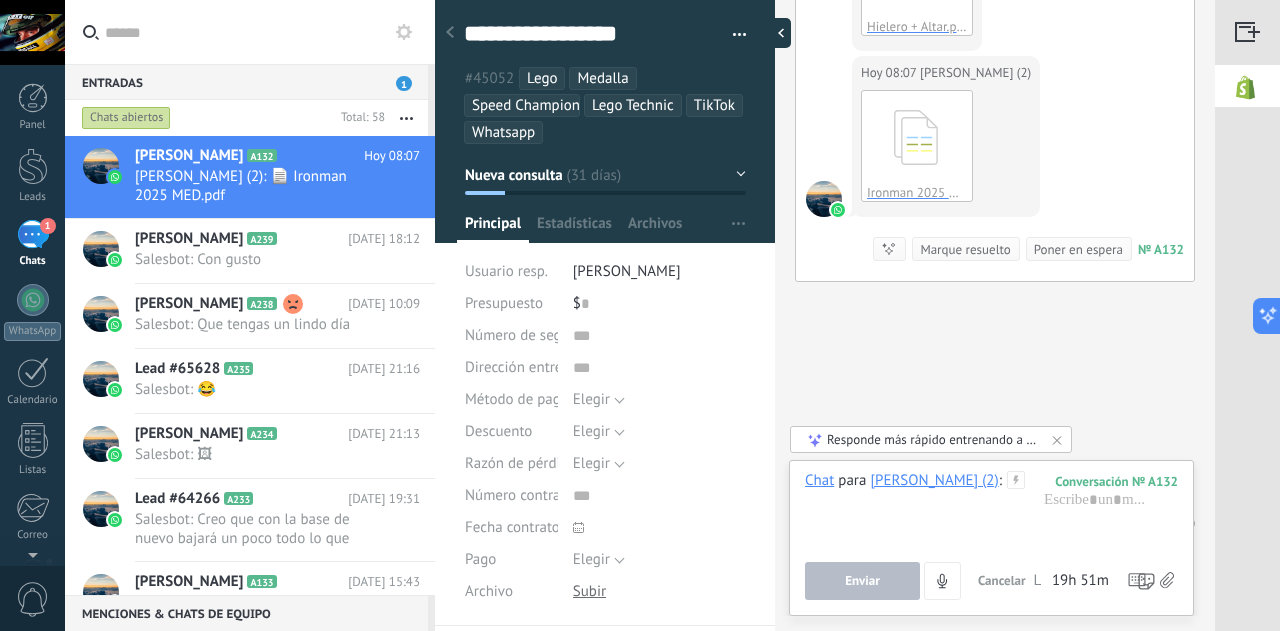 click at bounding box center [776, 33] 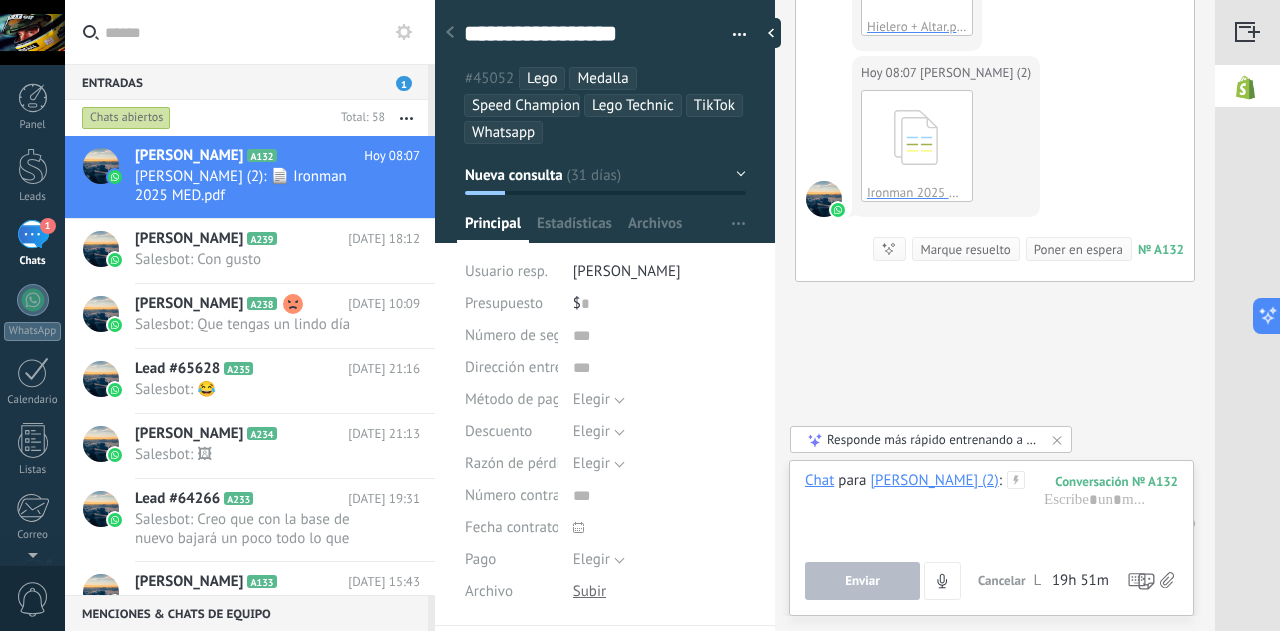 scroll, scrollTop: 19, scrollLeft: 0, axis: vertical 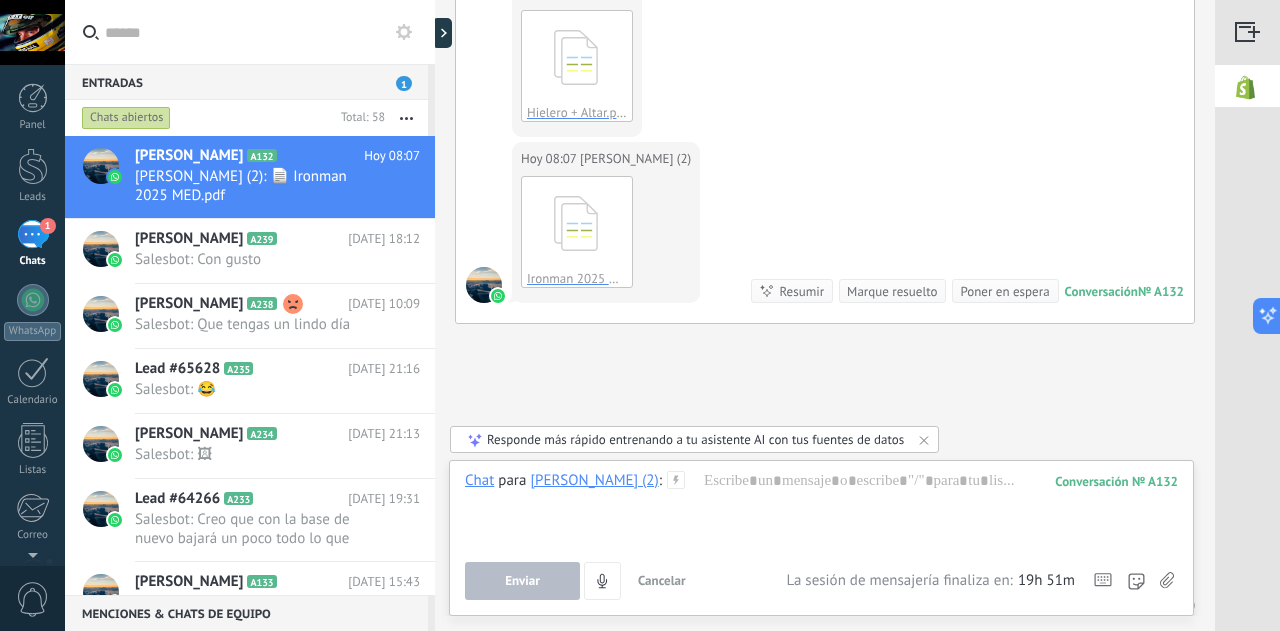 click 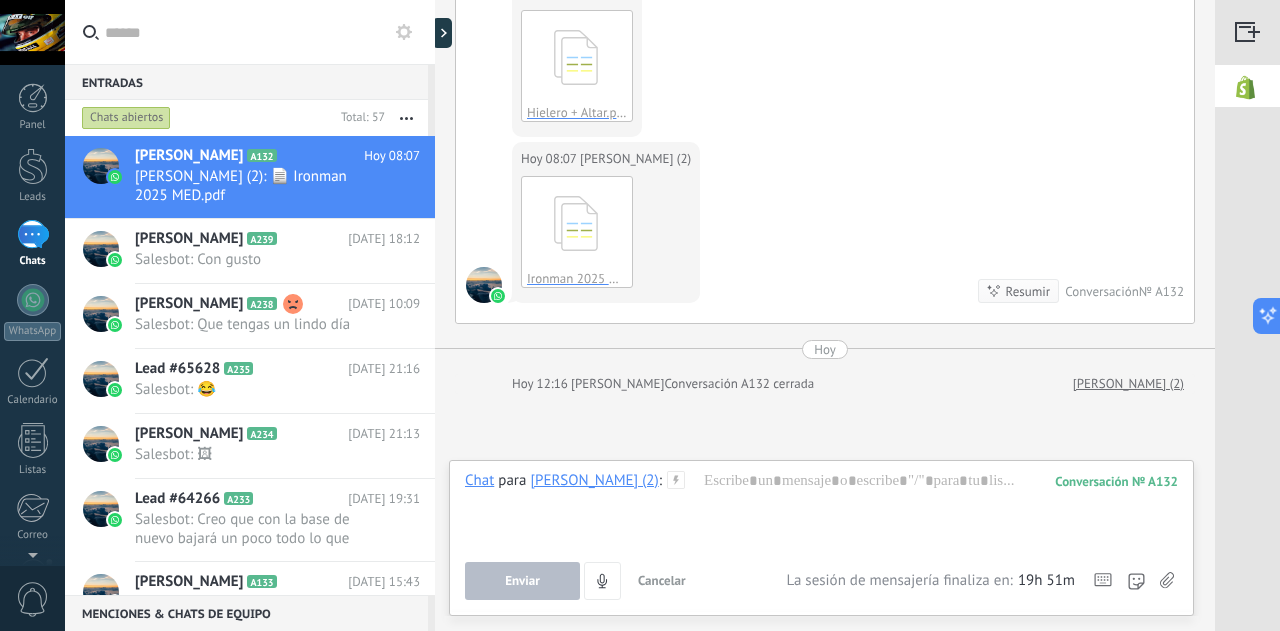 scroll, scrollTop: 7649, scrollLeft: 0, axis: vertical 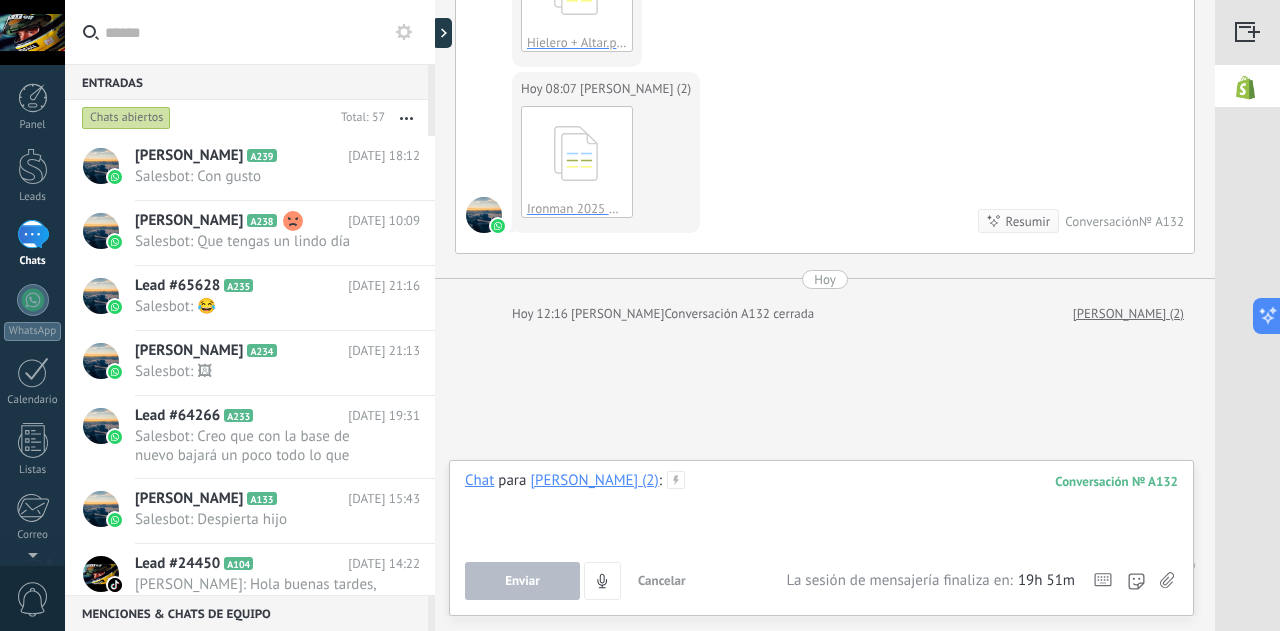 click at bounding box center [821, 509] 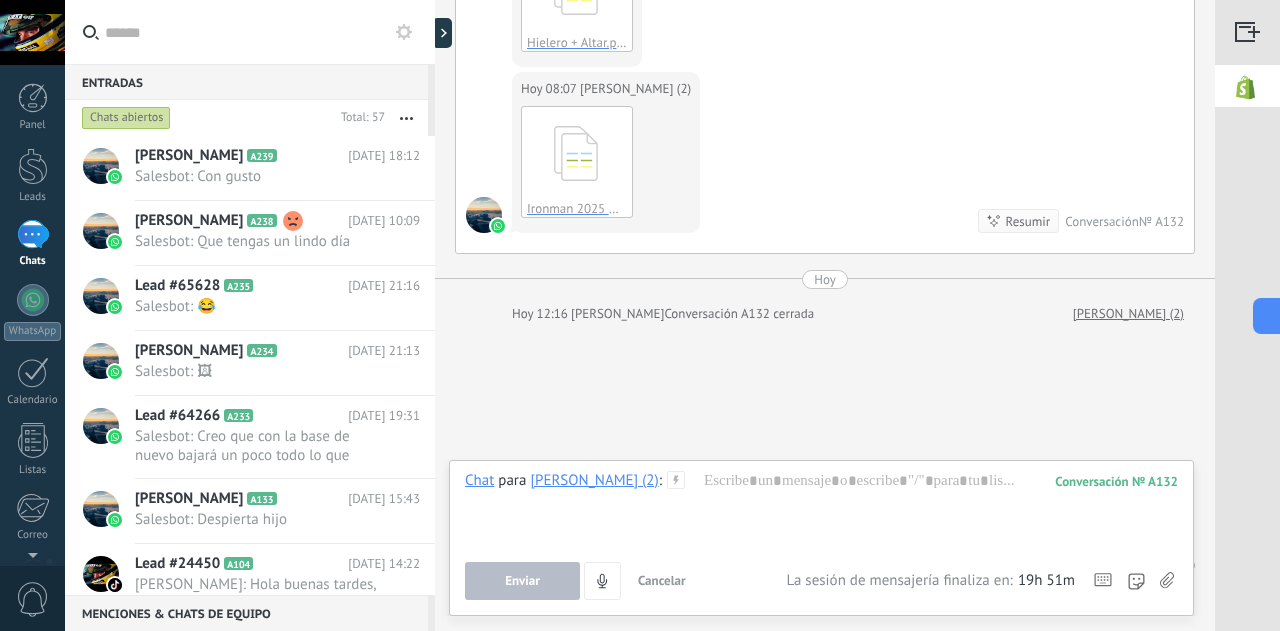 click 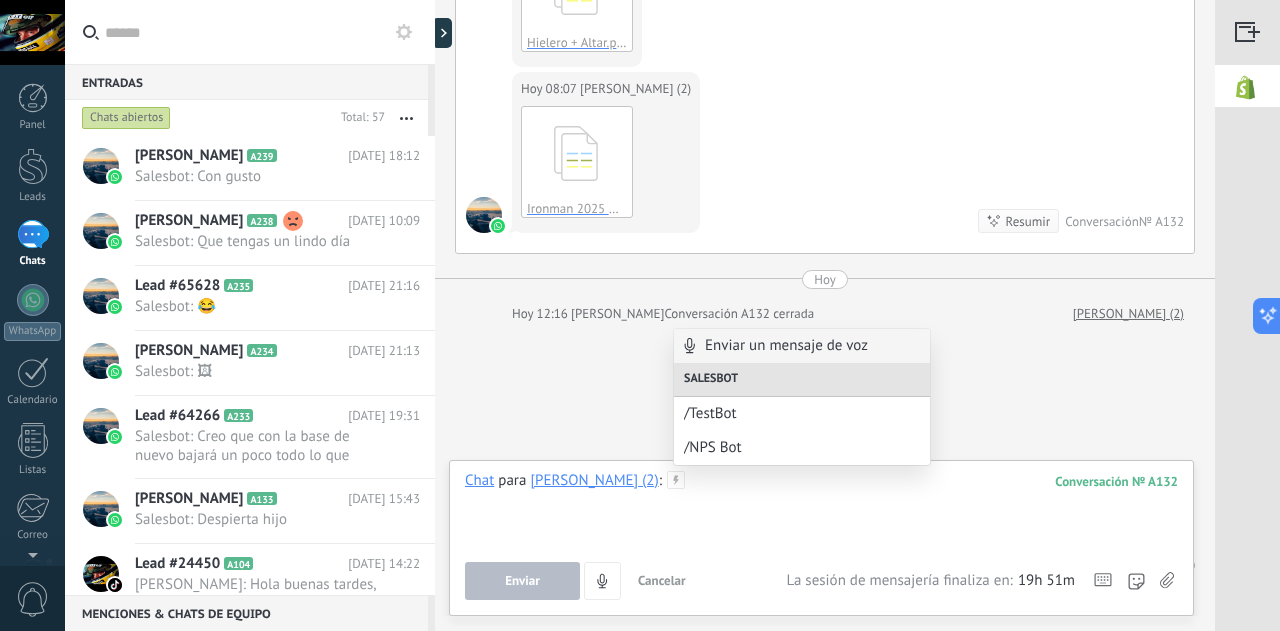 click at bounding box center (821, 509) 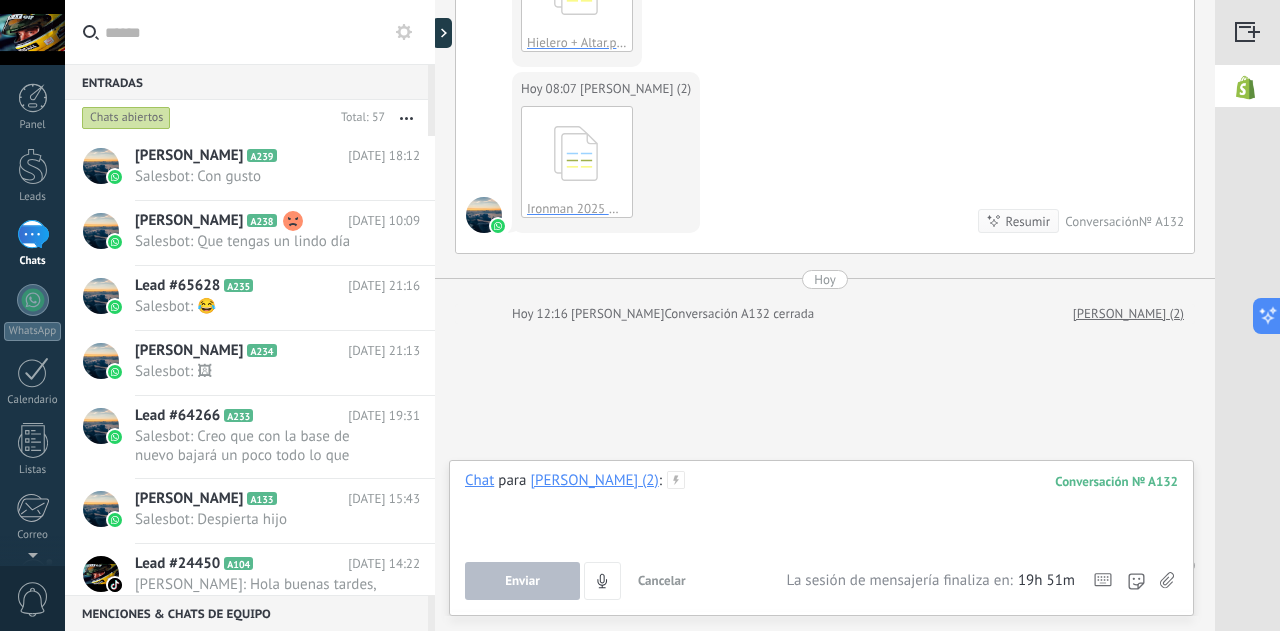 click at bounding box center [821, 509] 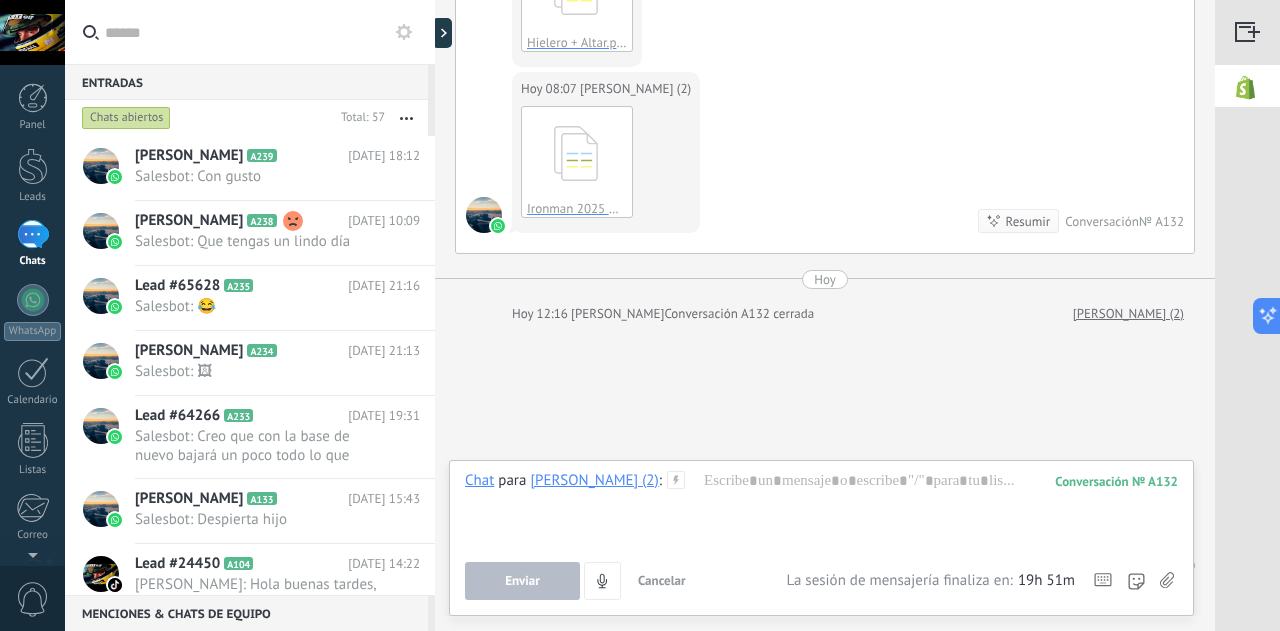 click 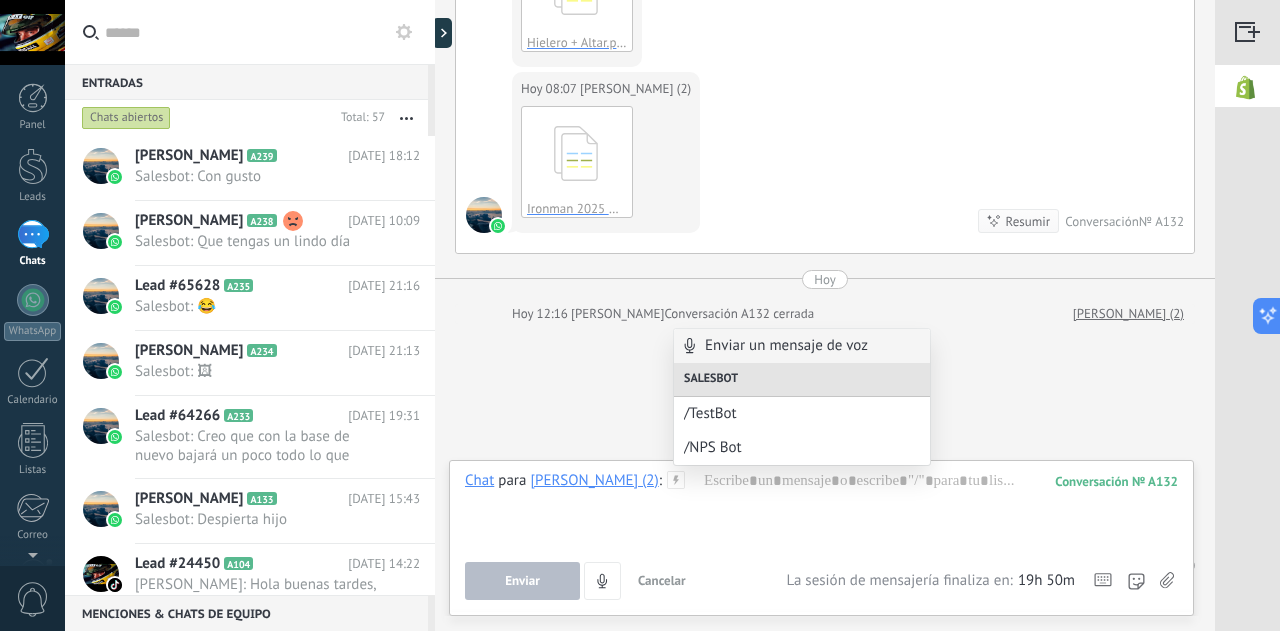 click on "Enviar un mensaje de voz" at bounding box center (802, 346) 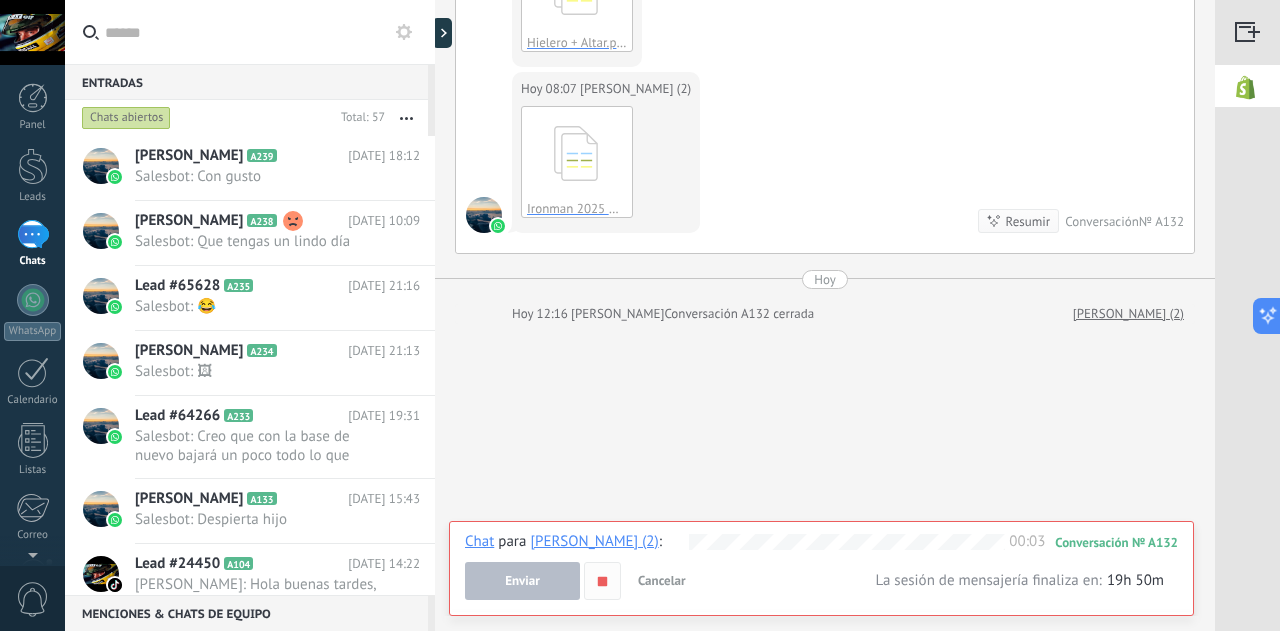 click 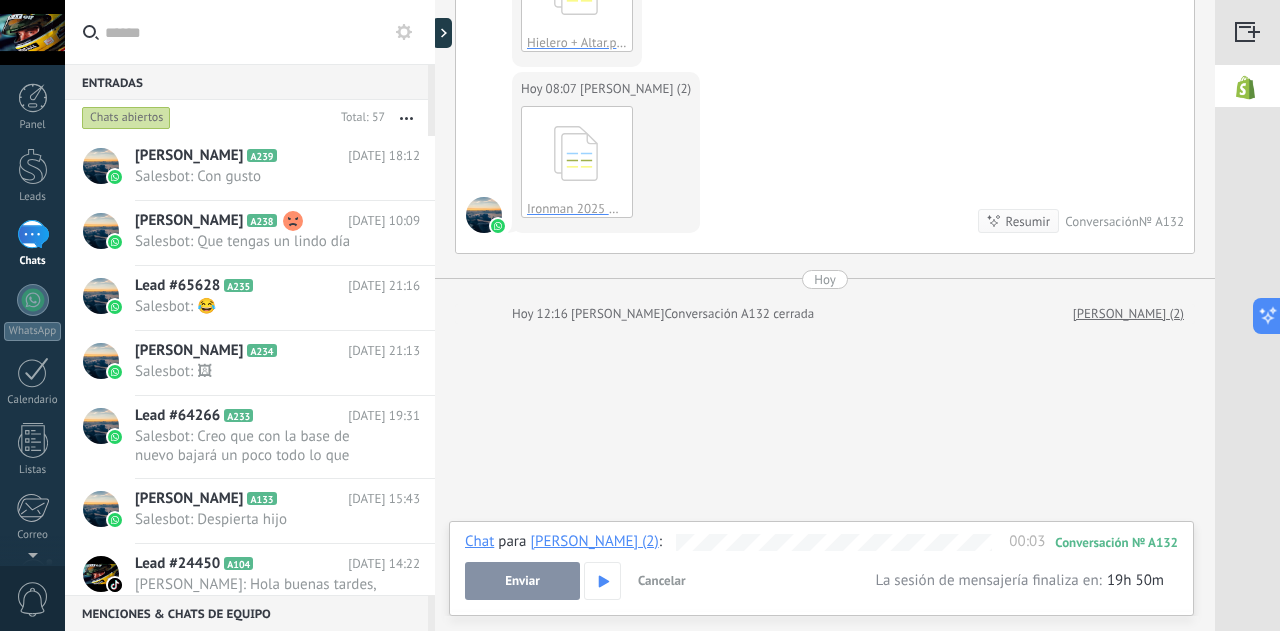 click on "Cancelar" at bounding box center [662, 580] 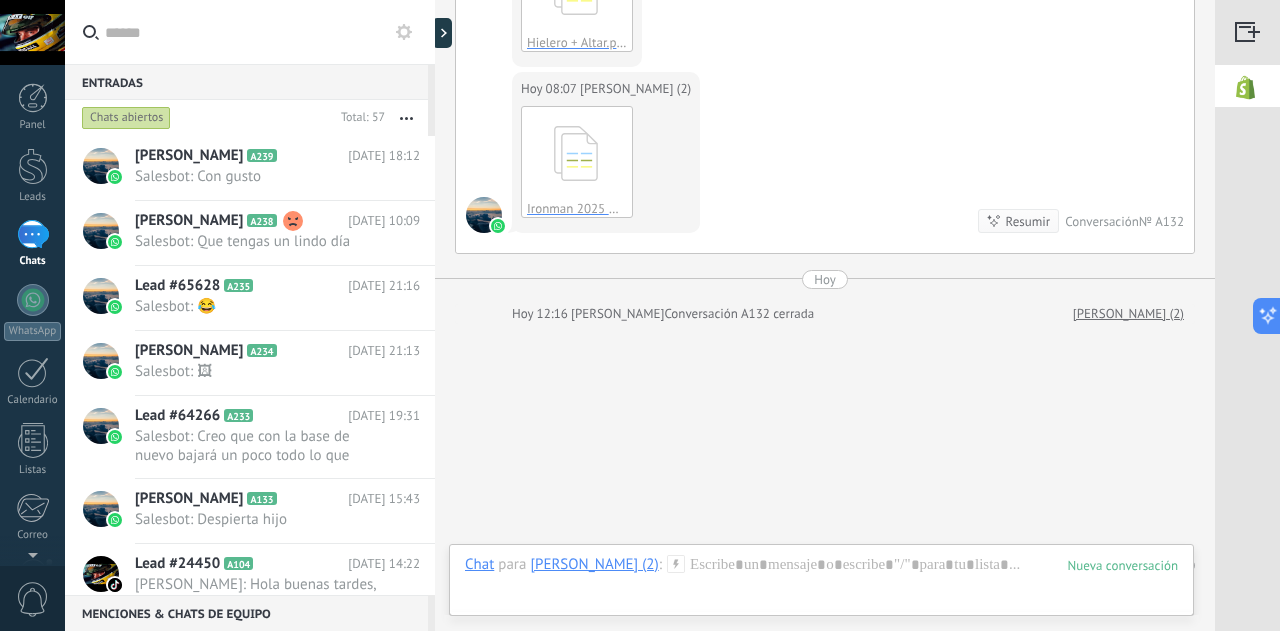 click 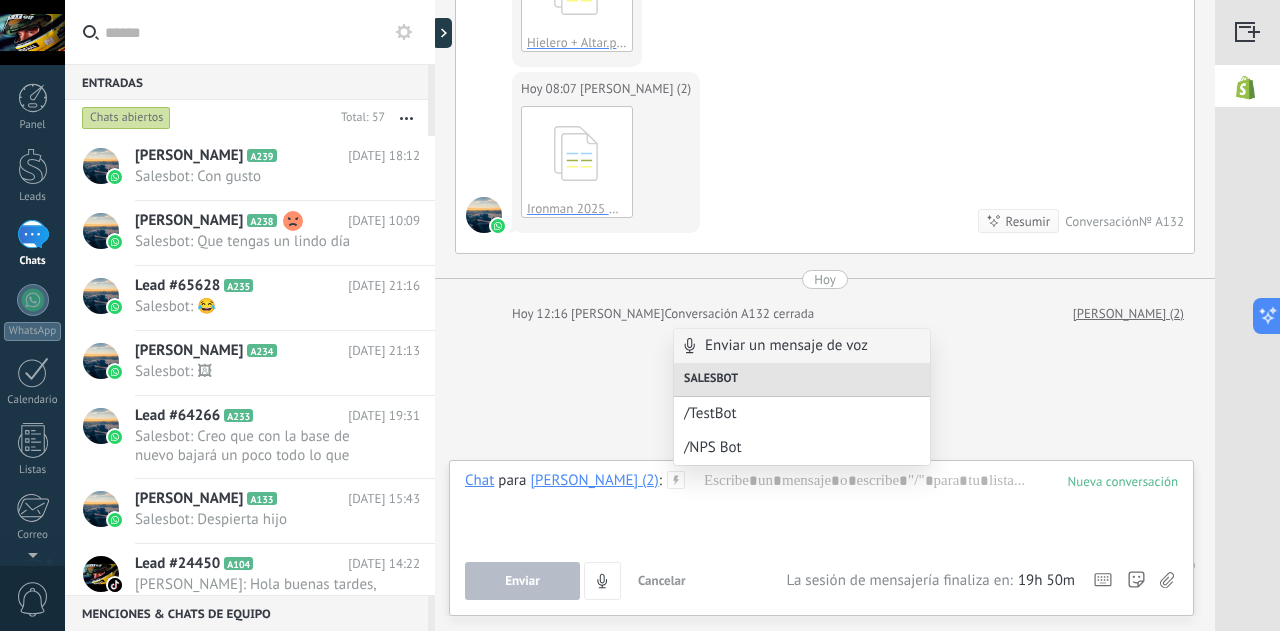click on "Enviar un mensaje de voz" at bounding box center (802, 346) 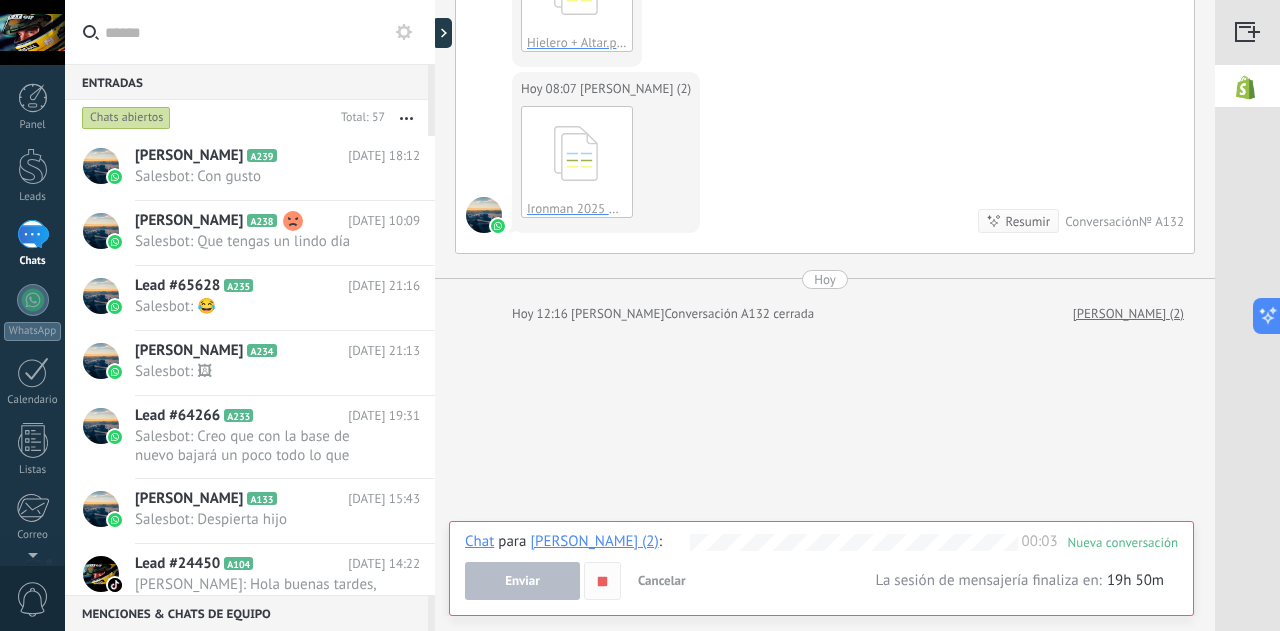 click 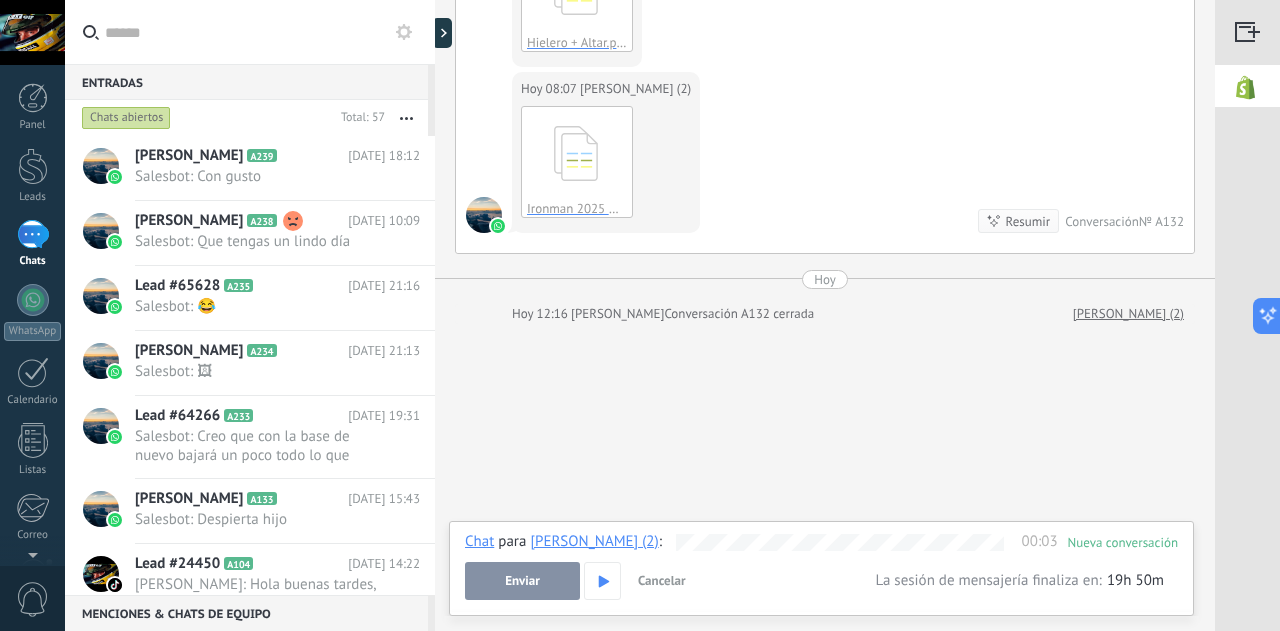 click on "Enviar" at bounding box center [522, 581] 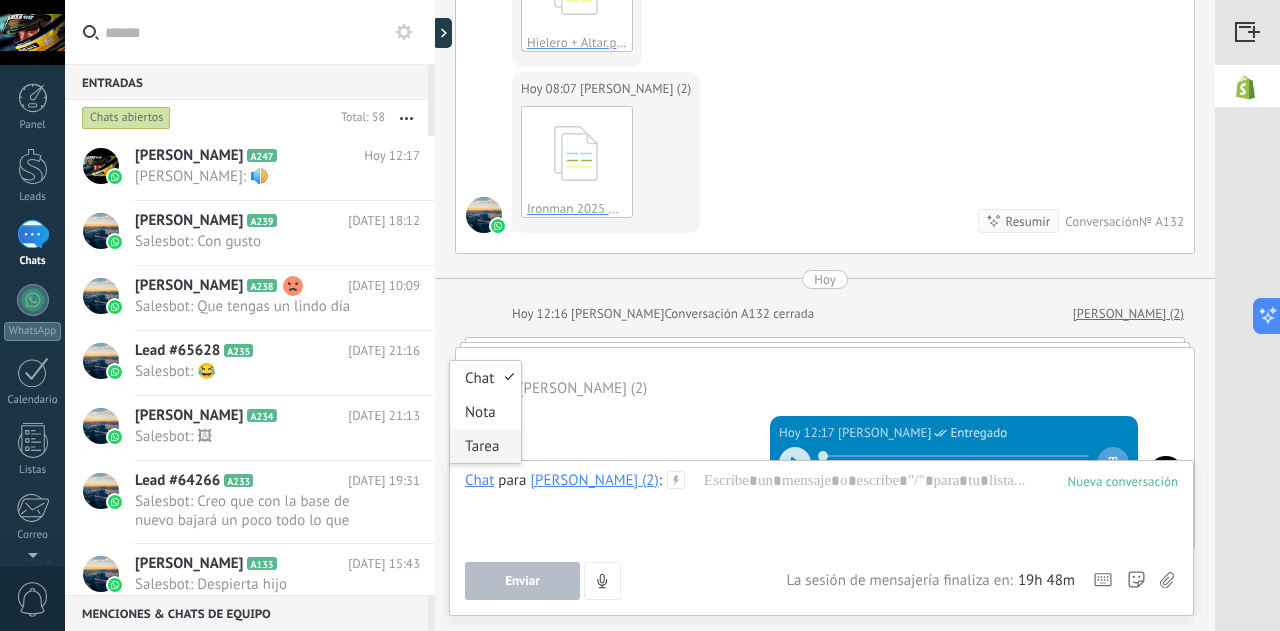 click on "Tarea" at bounding box center (485, 446) 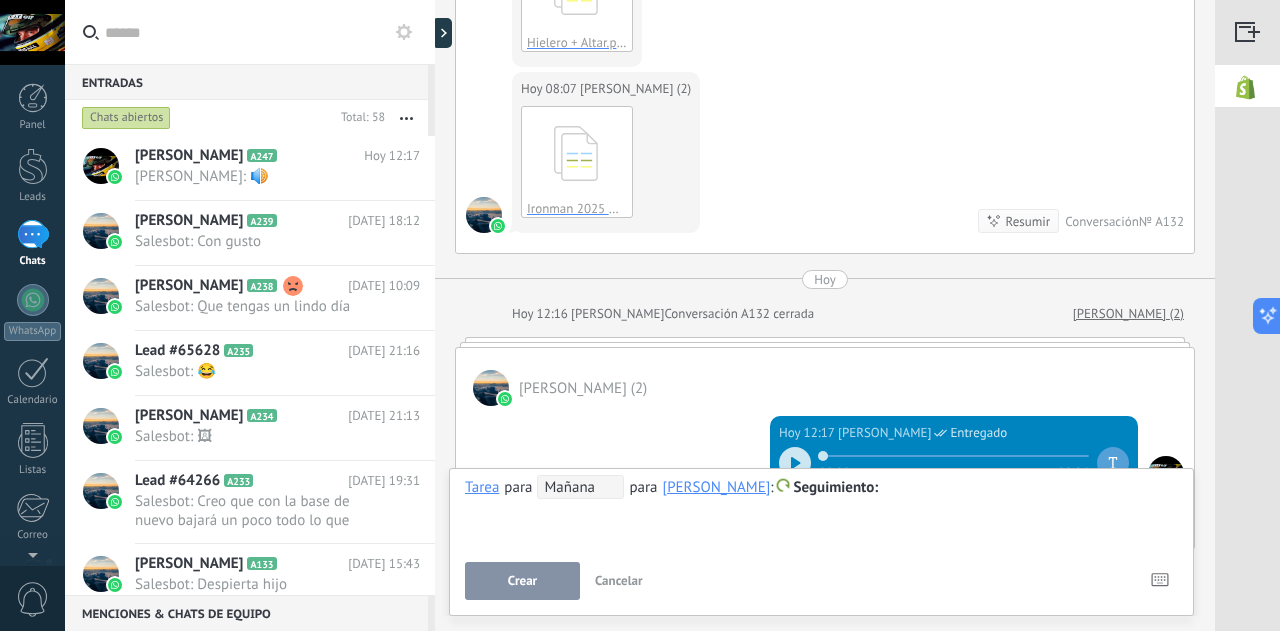 type 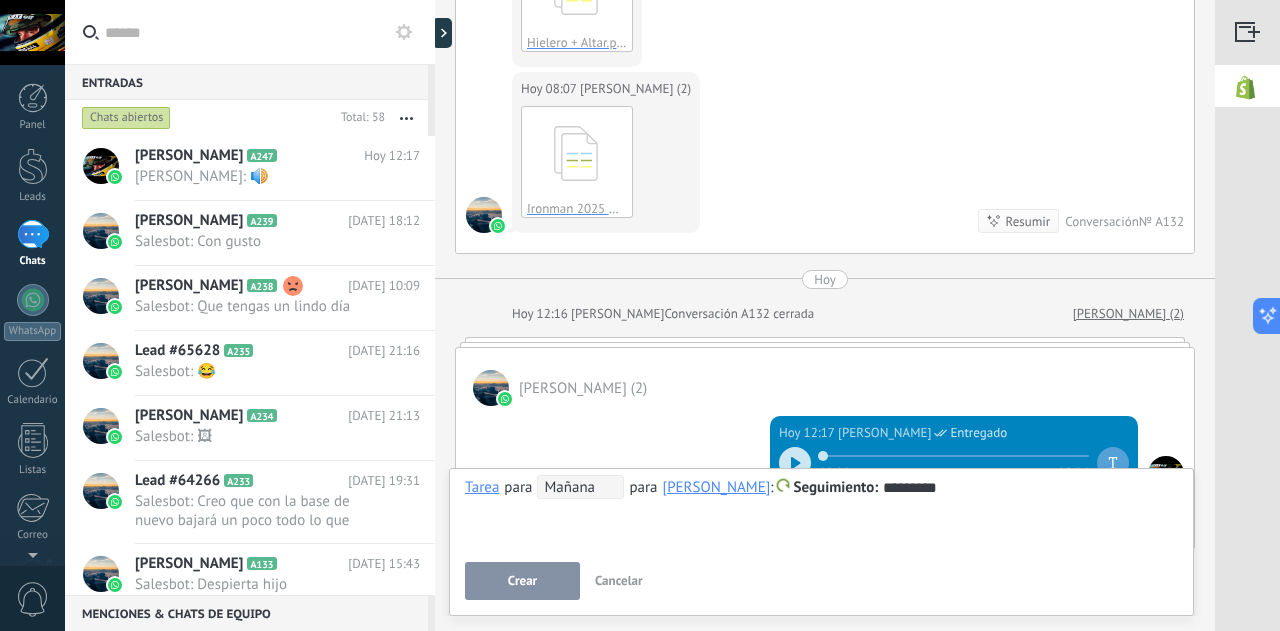 click on "Crear" at bounding box center (522, 581) 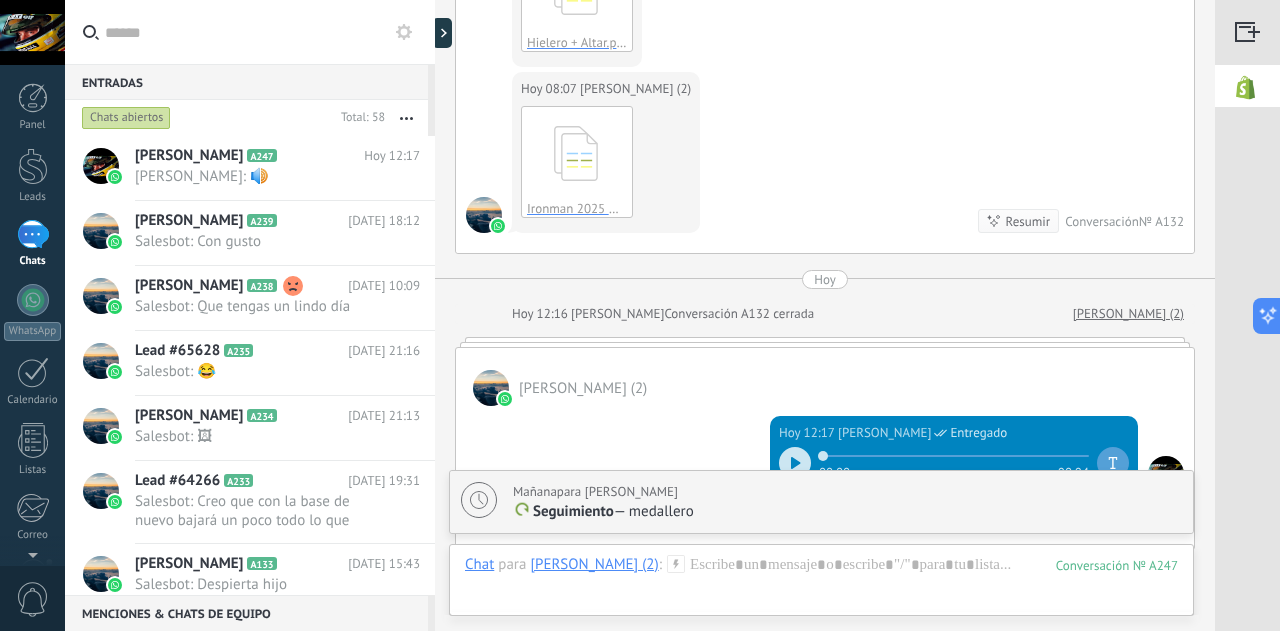 scroll, scrollTop: 7942, scrollLeft: 0, axis: vertical 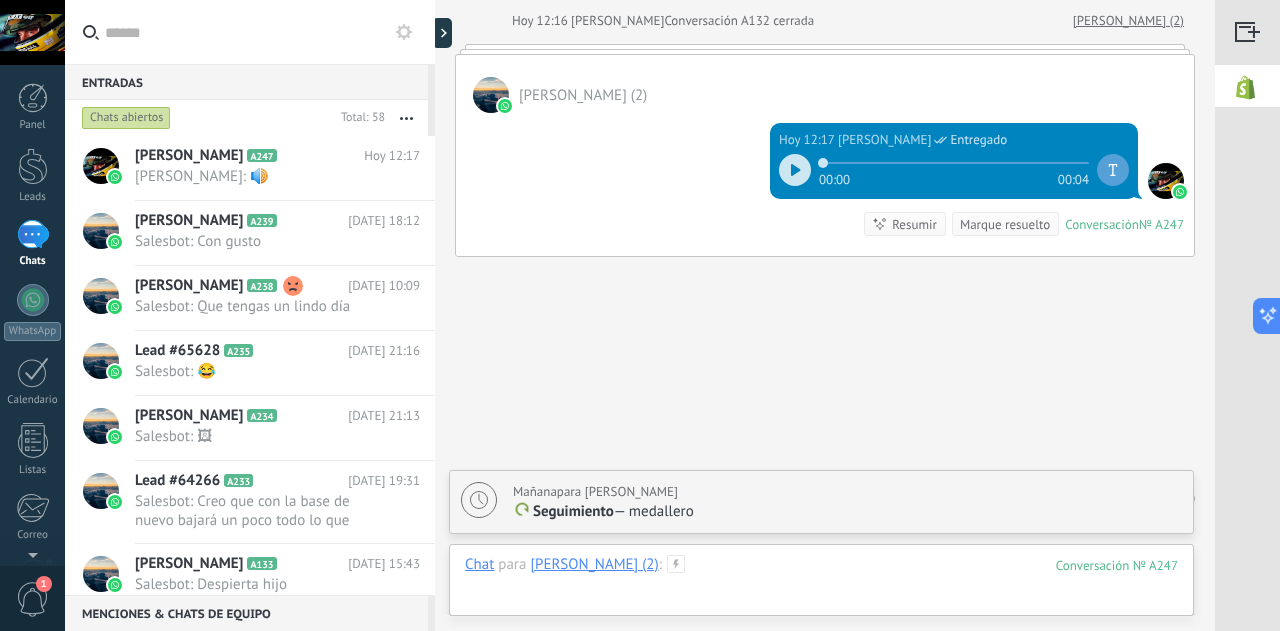 click at bounding box center [821, 585] 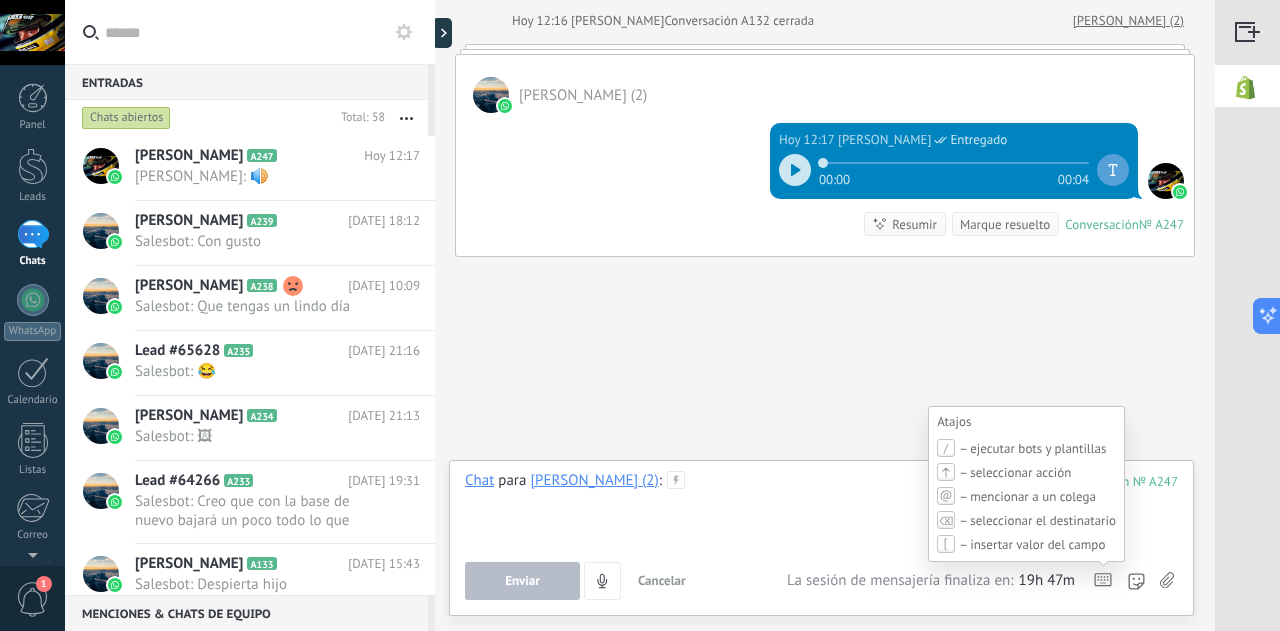type 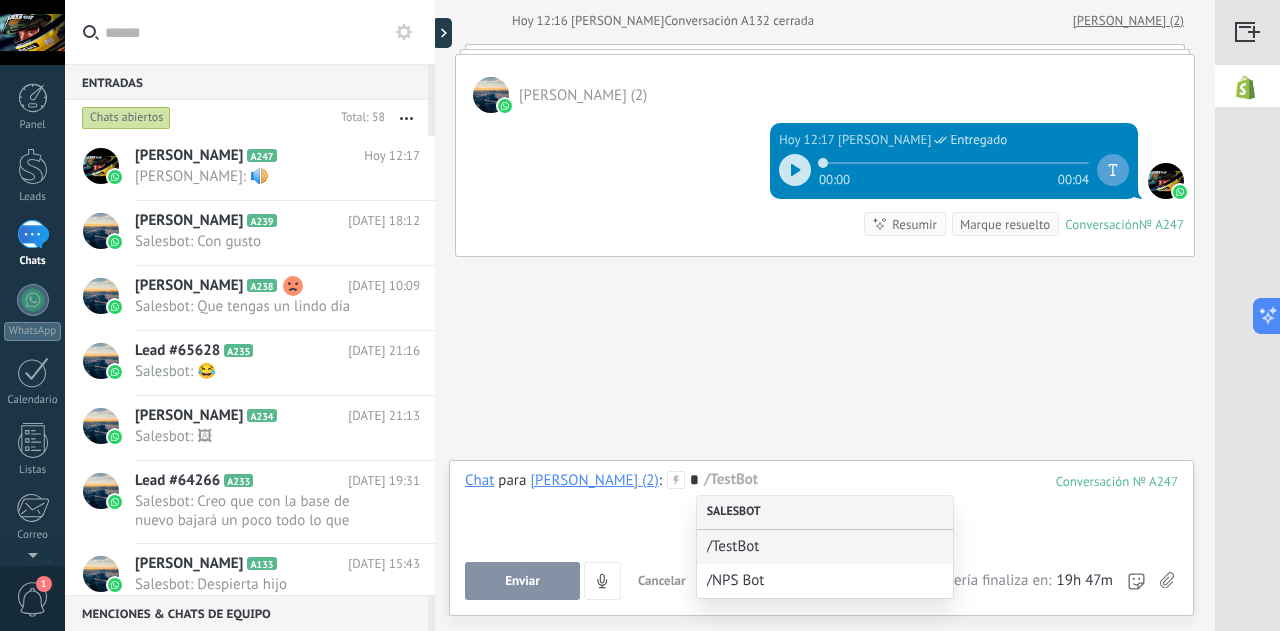 click on "Salesbot" at bounding box center (825, 513) 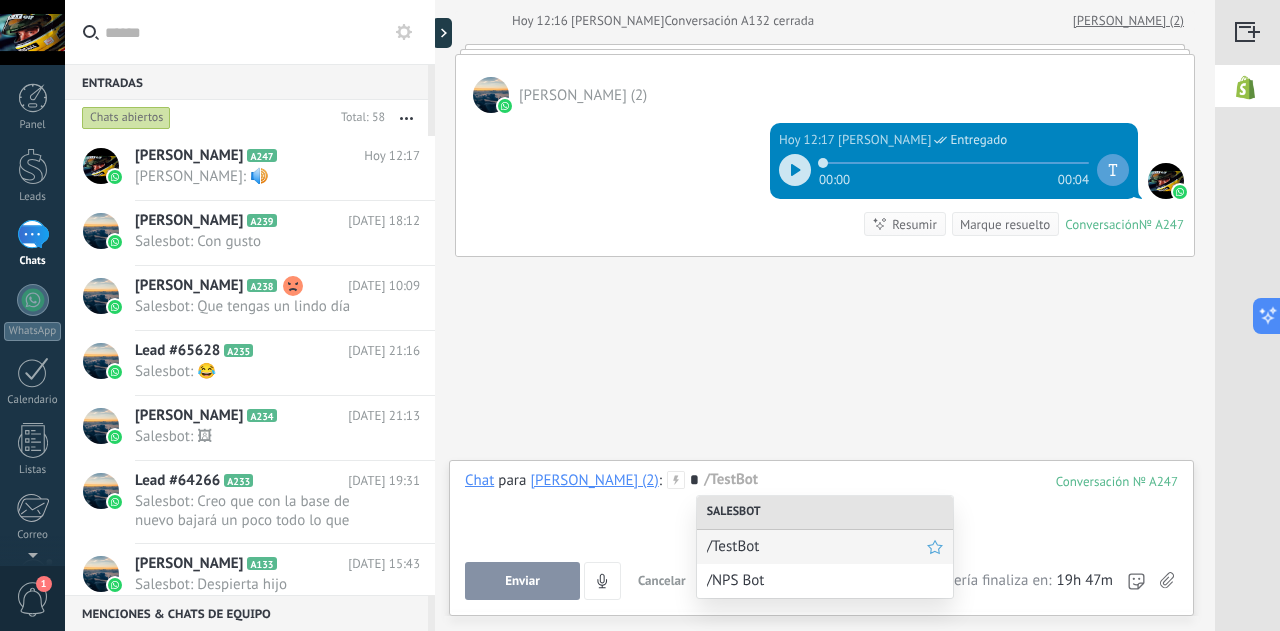 click on "/TestBot" at bounding box center (817, 546) 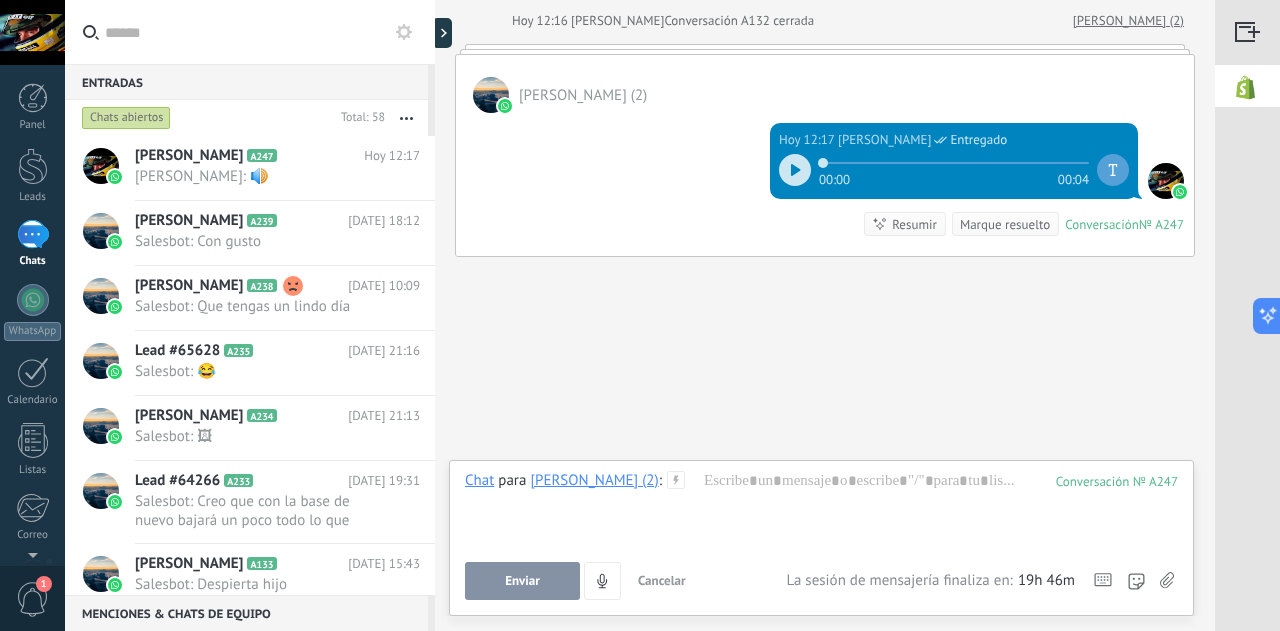 click on "1" at bounding box center [33, 599] 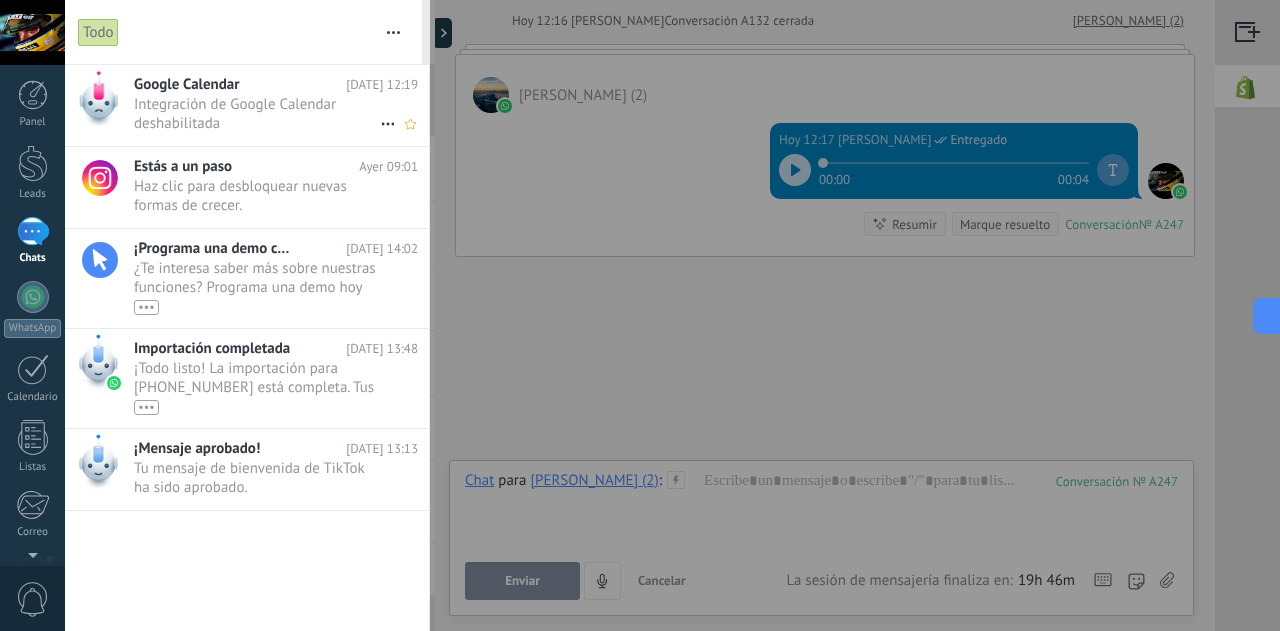 scroll, scrollTop: 0, scrollLeft: 0, axis: both 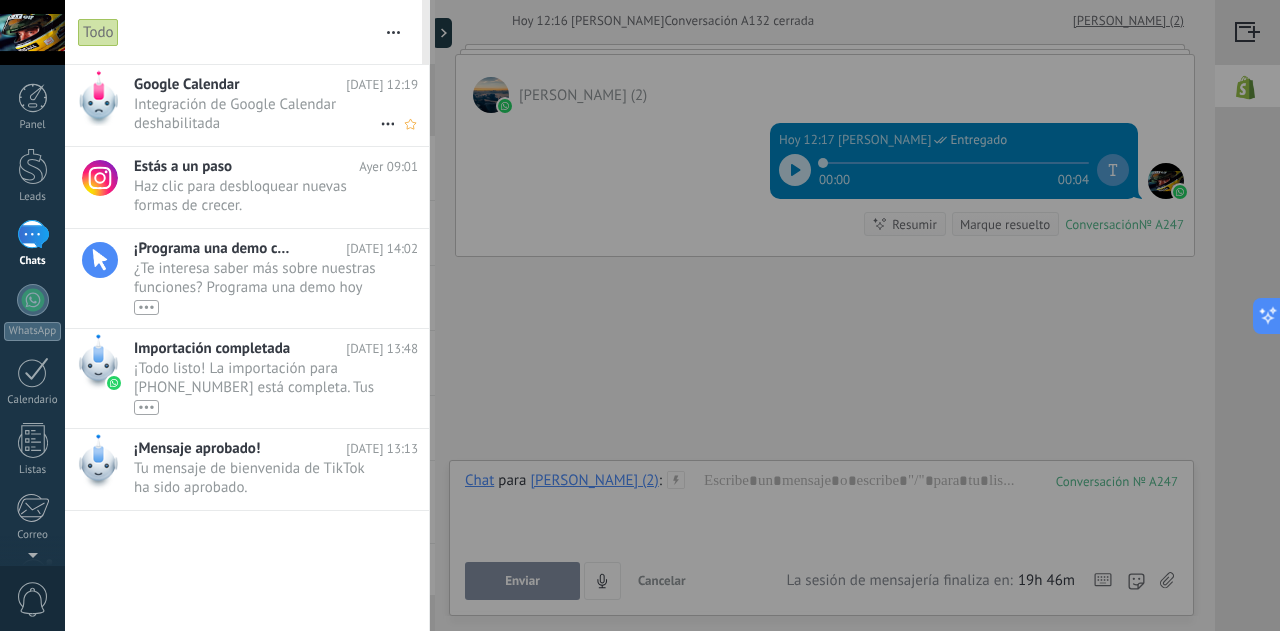click on "Integración de Google Calendar deshabilitada
•••" at bounding box center (257, 114) 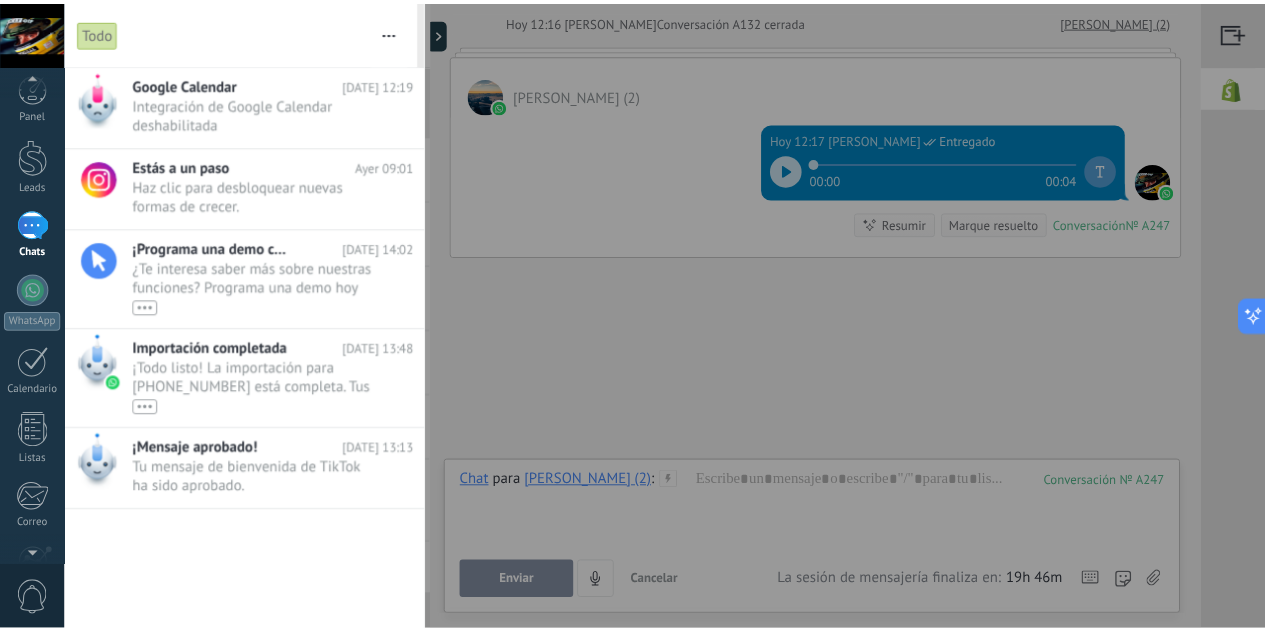 scroll, scrollTop: 0, scrollLeft: 0, axis: both 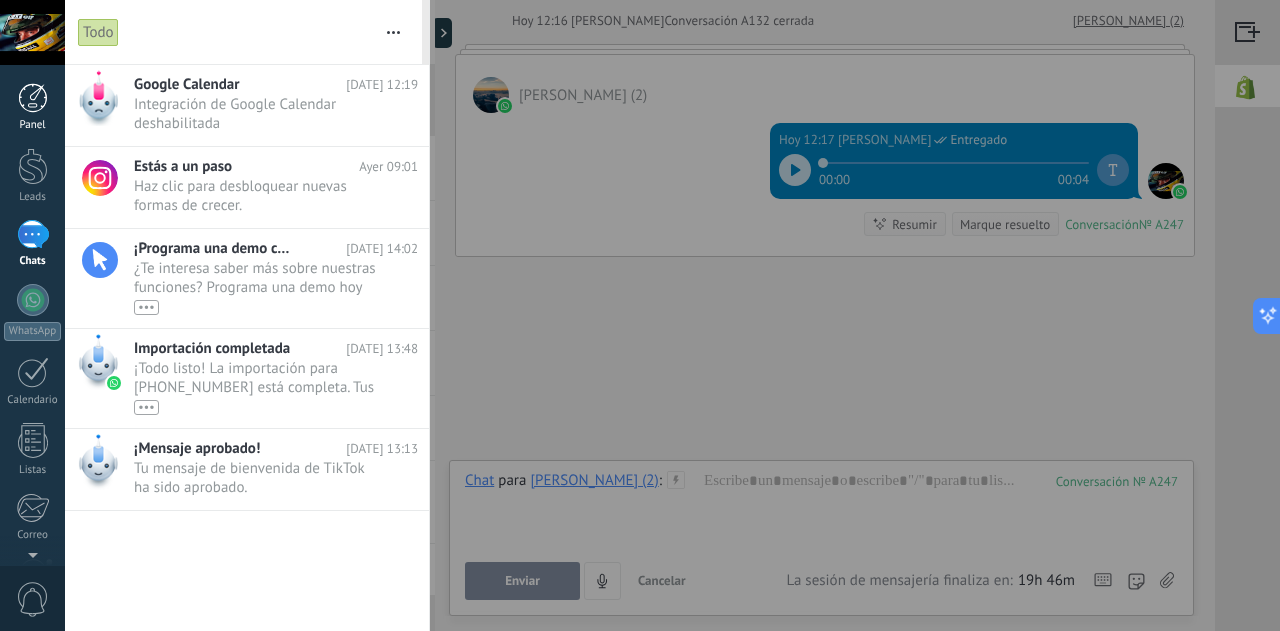 click at bounding box center (33, 98) 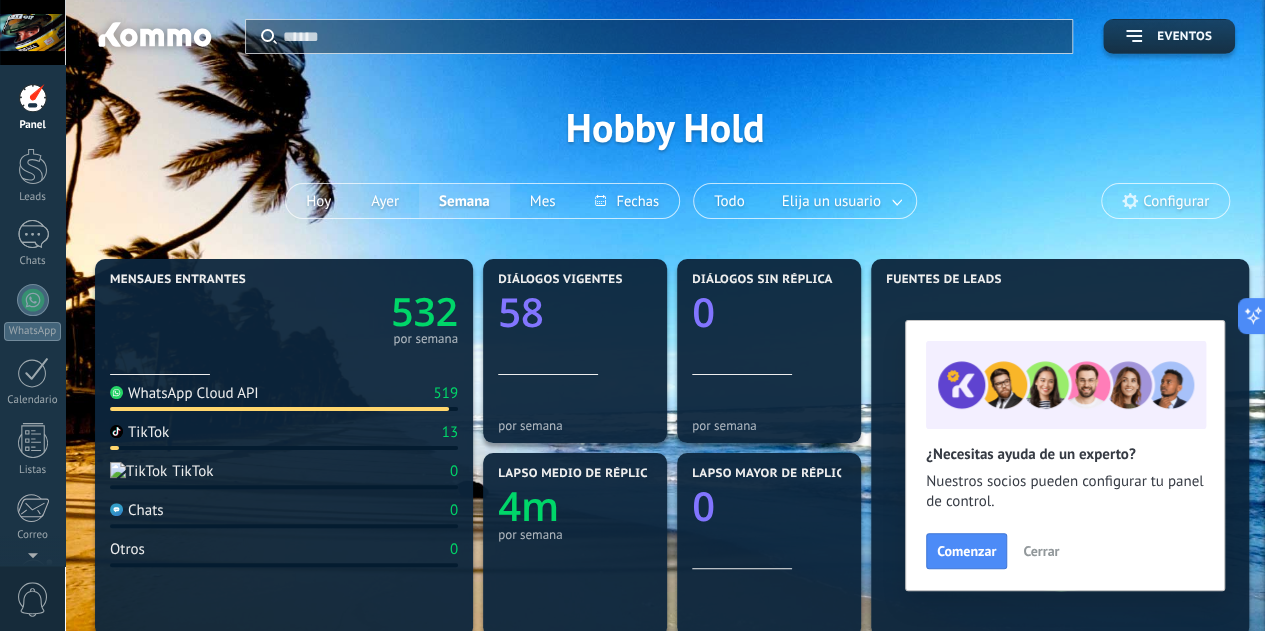click on "Cerrar" at bounding box center (1041, 551) 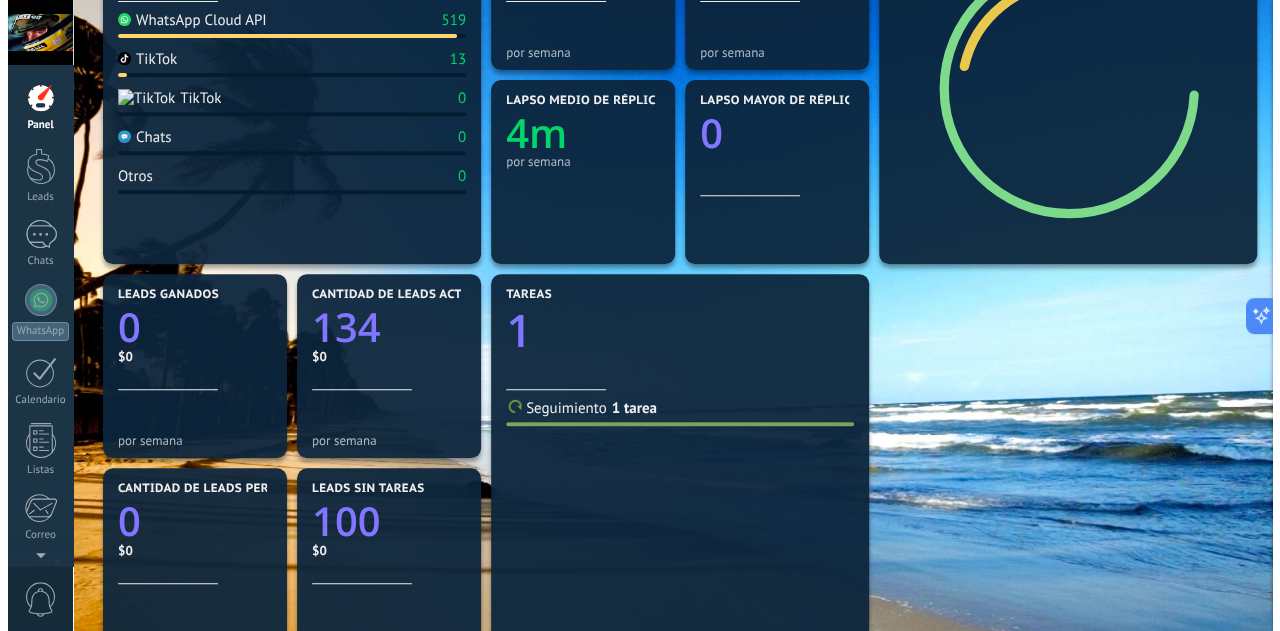 scroll, scrollTop: 354, scrollLeft: 0, axis: vertical 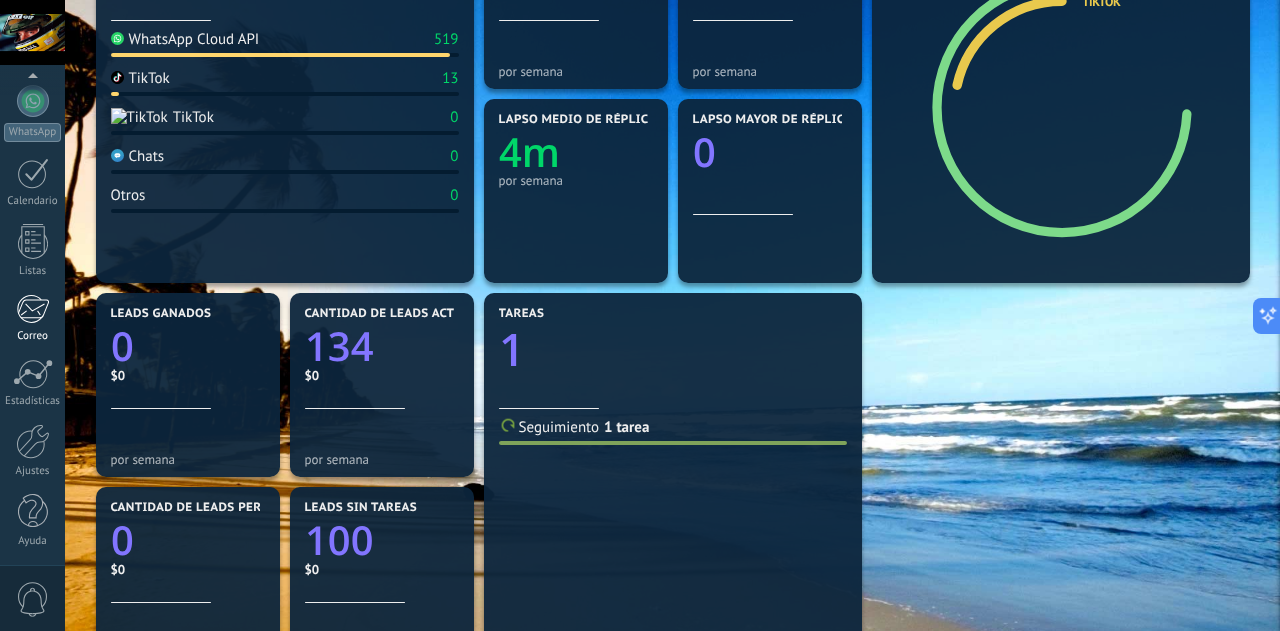 click at bounding box center [33, 511] 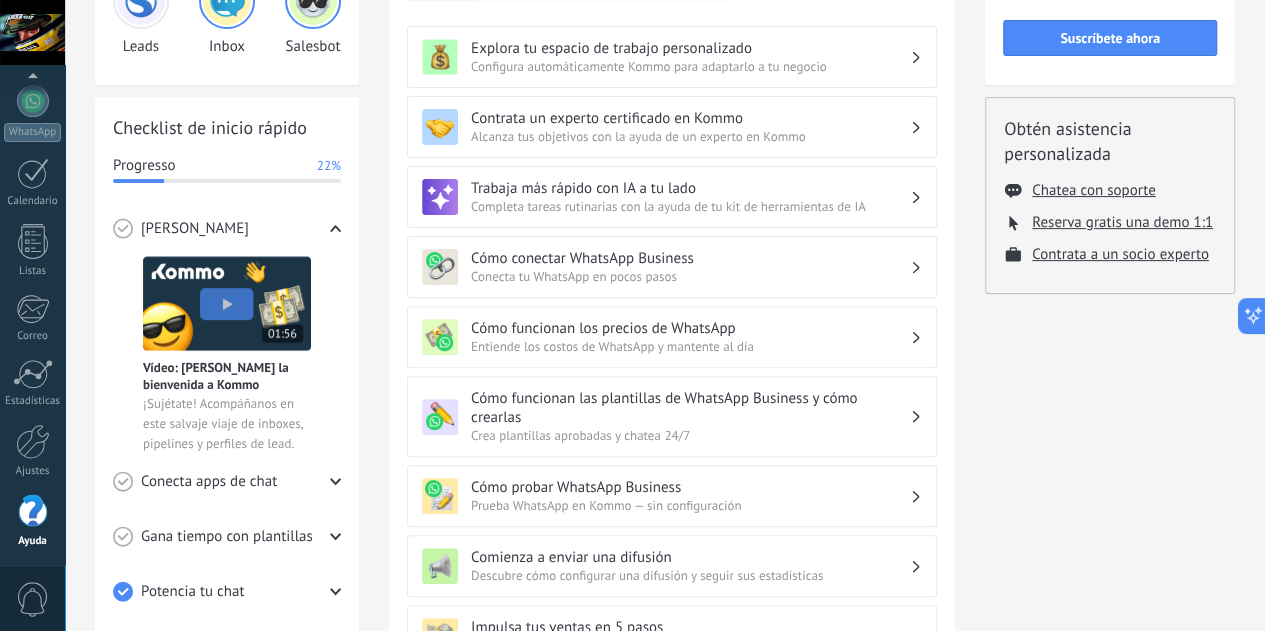 scroll, scrollTop: 200, scrollLeft: 0, axis: vertical 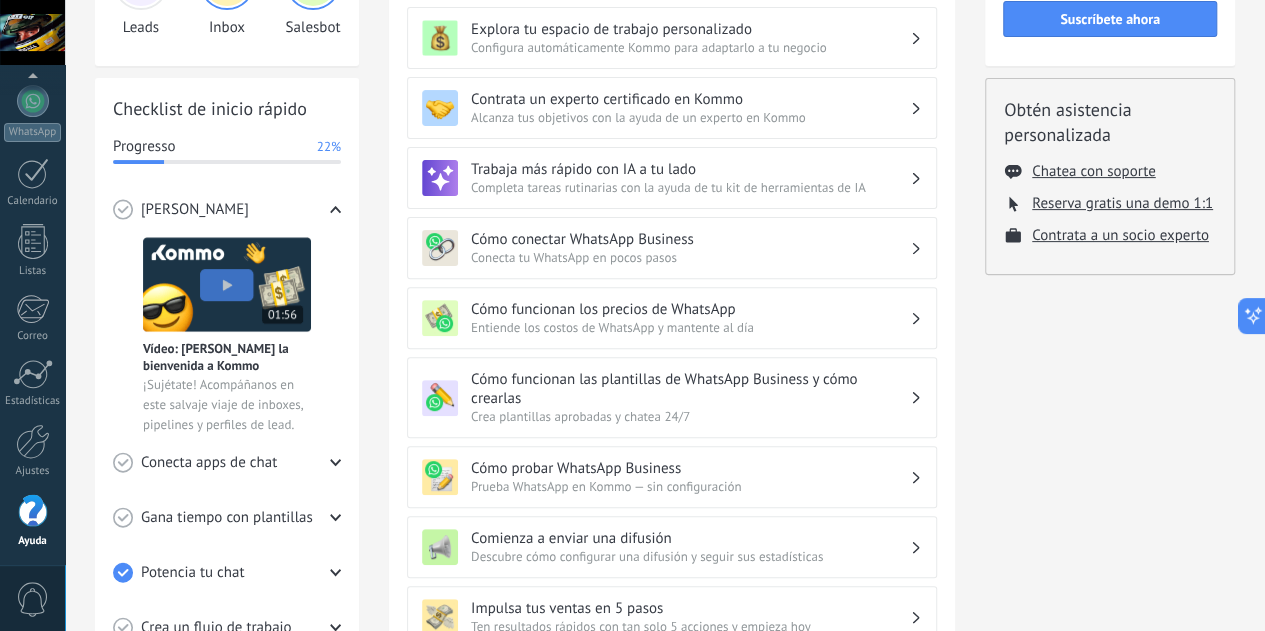 click on "Gana tiempo con plantillas" at bounding box center [227, 518] 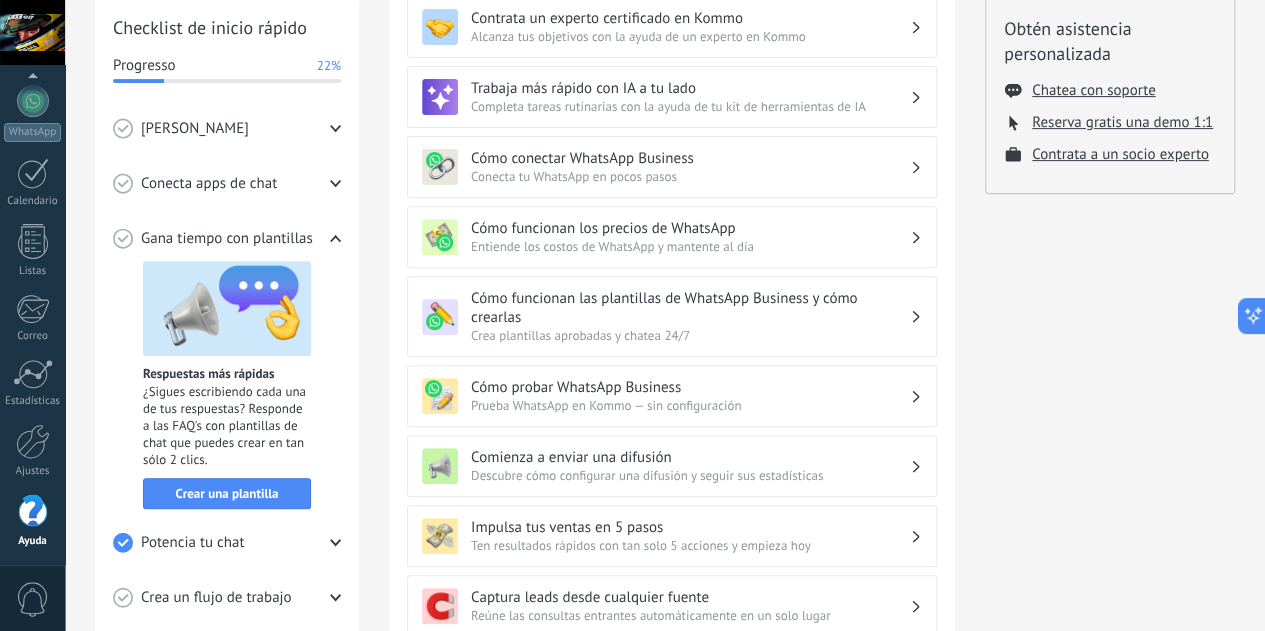 scroll, scrollTop: 300, scrollLeft: 0, axis: vertical 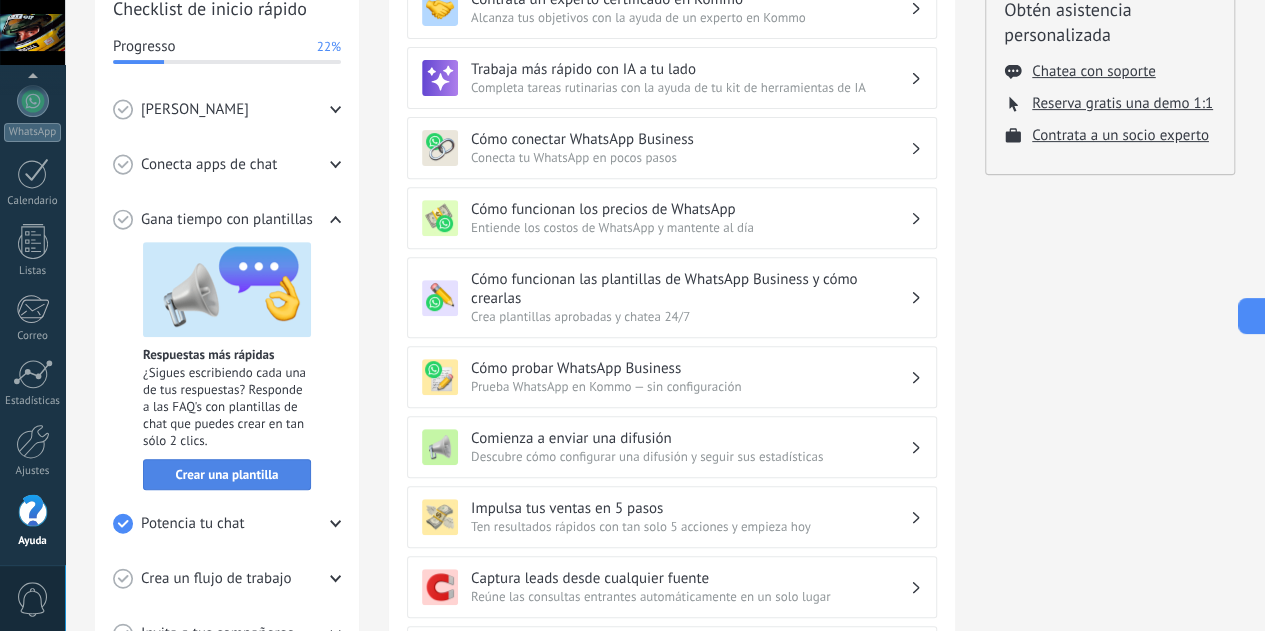 click on "Crear una plantilla" at bounding box center (227, 475) 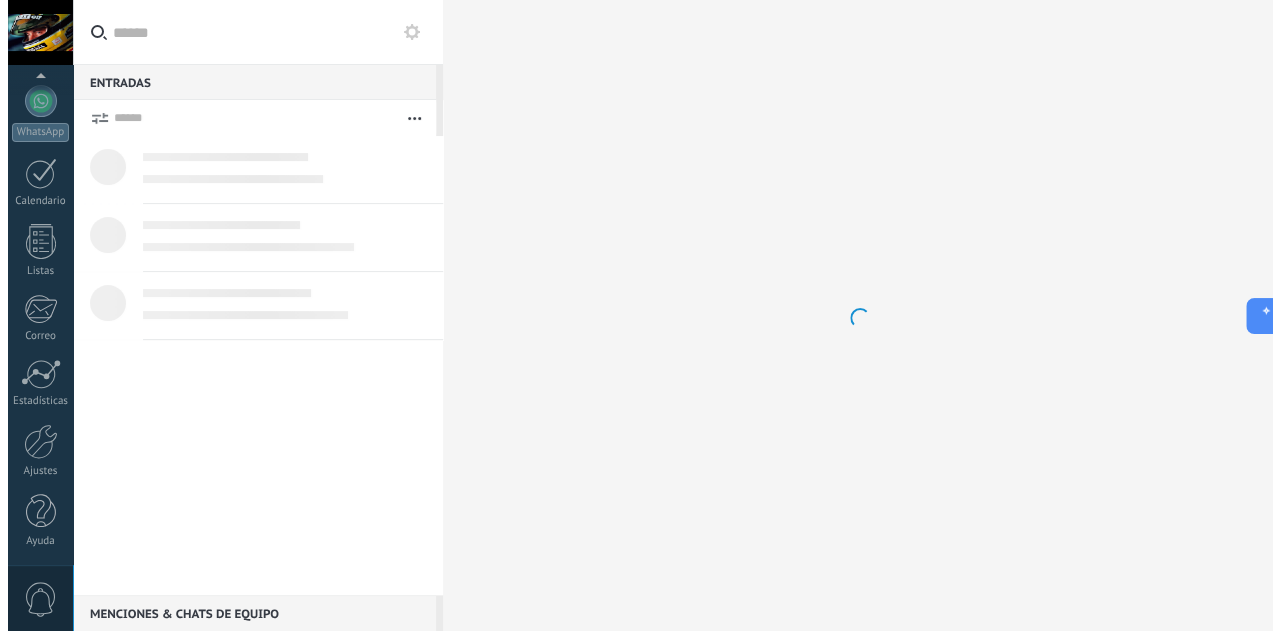 scroll, scrollTop: 0, scrollLeft: 0, axis: both 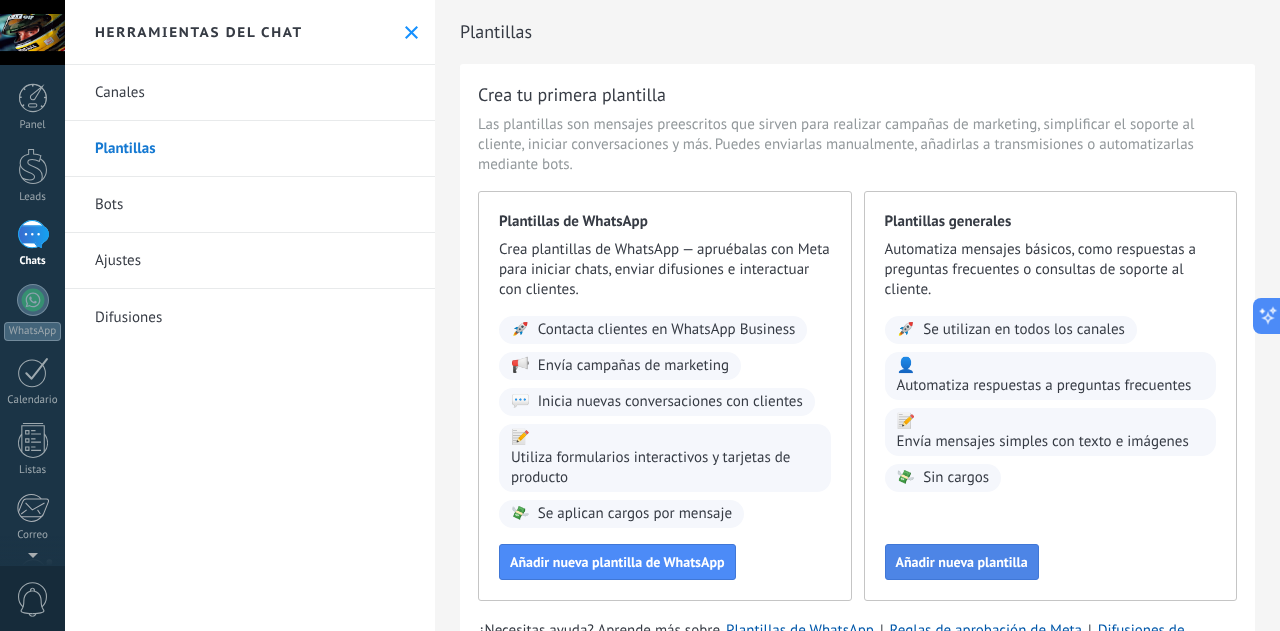 click on "Añadir nueva plantilla" at bounding box center [962, 562] 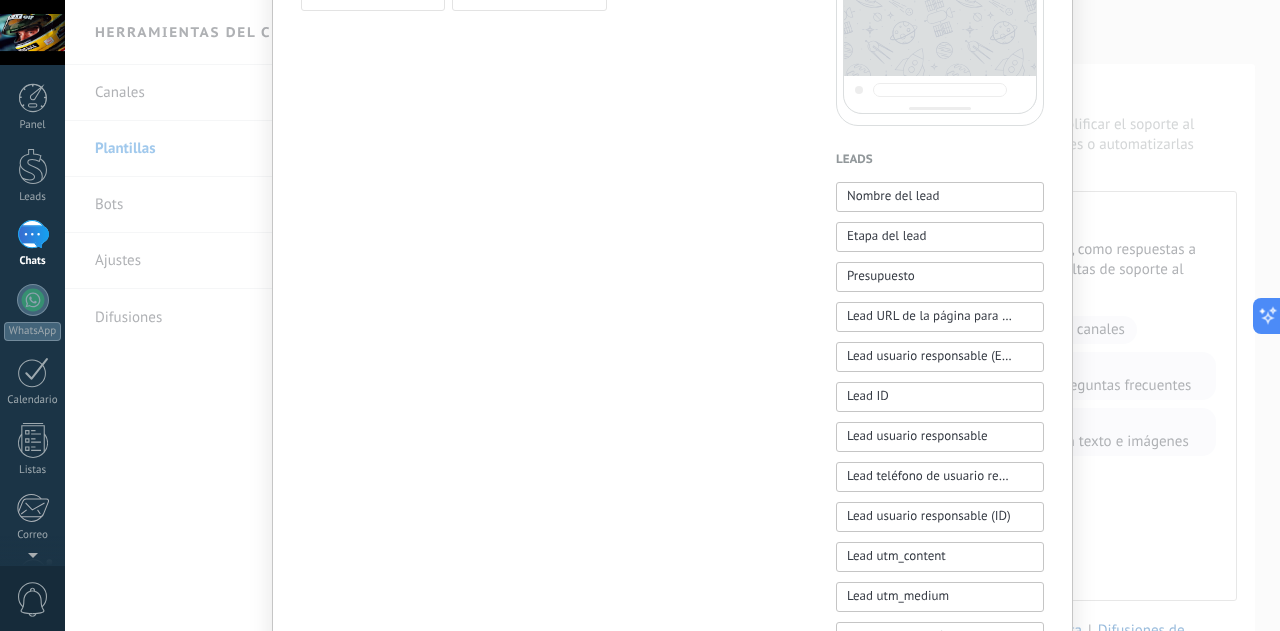 scroll, scrollTop: 0, scrollLeft: 0, axis: both 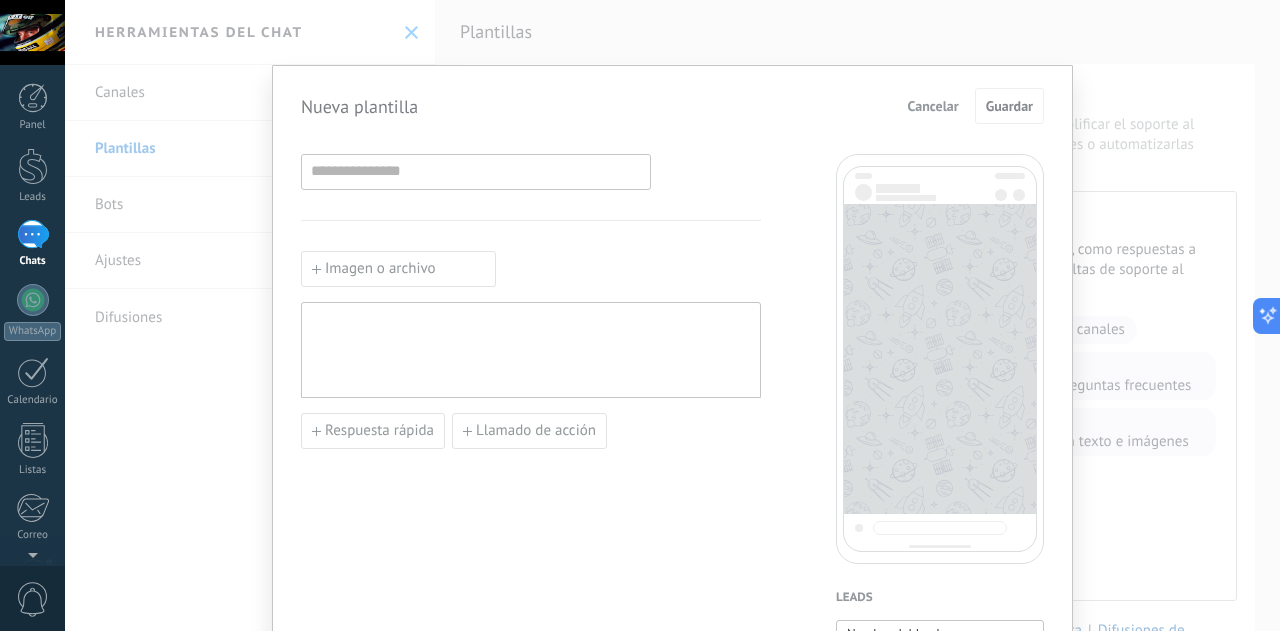 click on "Cancelar" at bounding box center (933, 106) 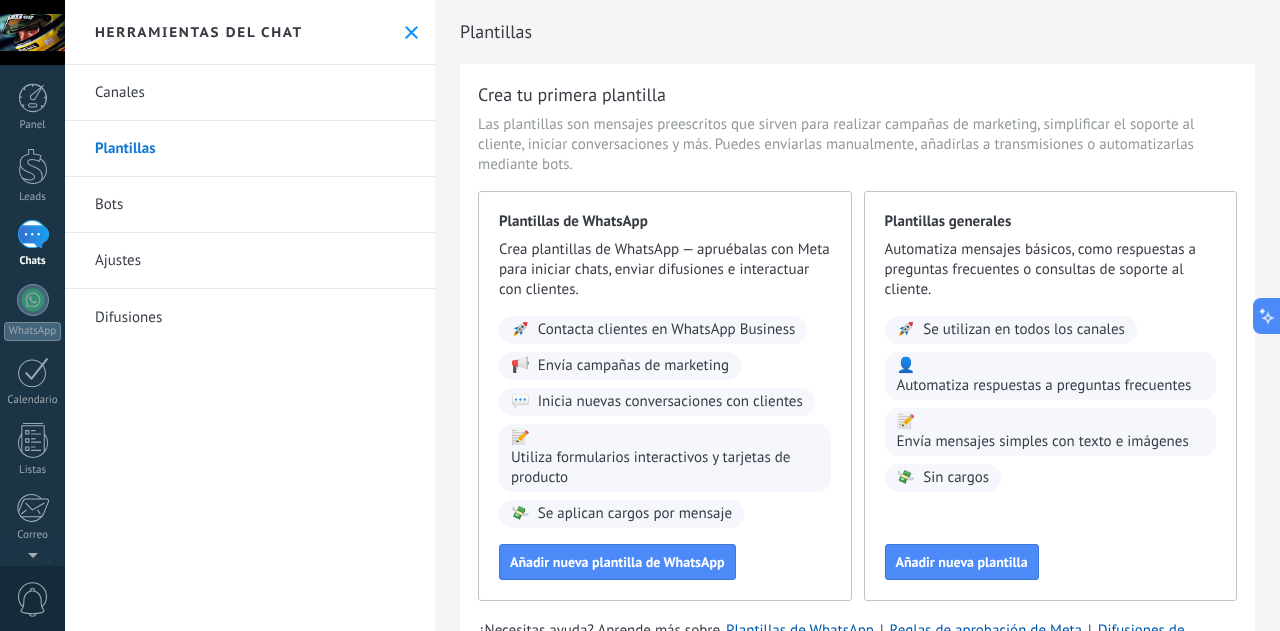 click 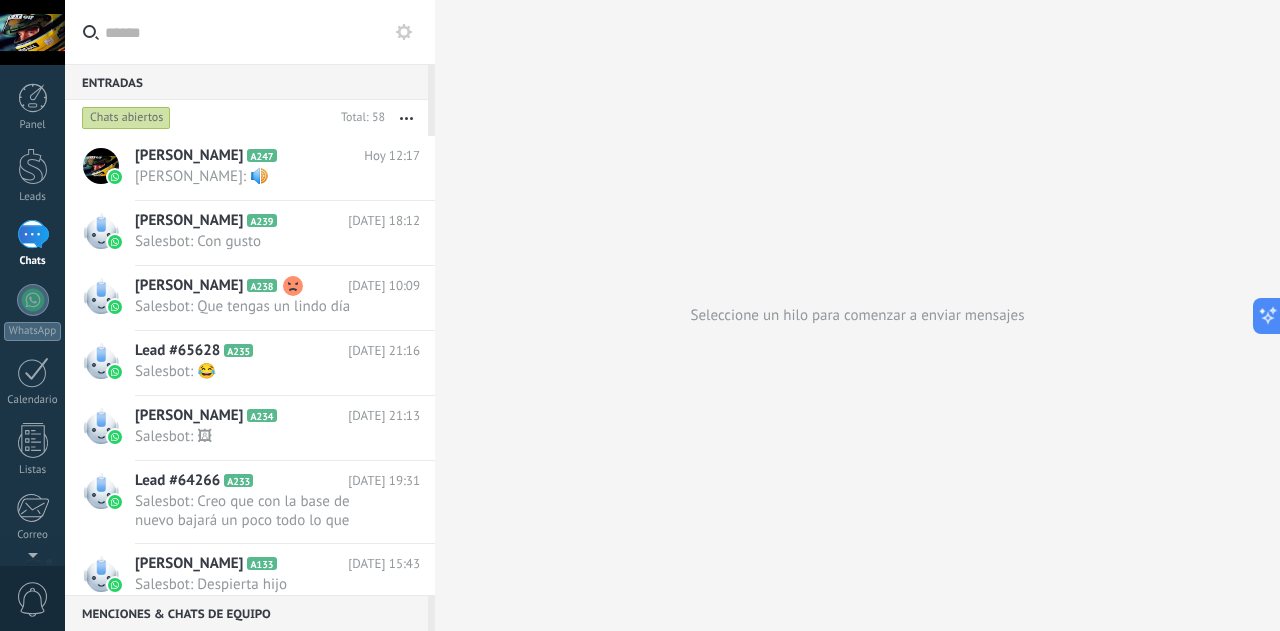 click at bounding box center (262, 32) 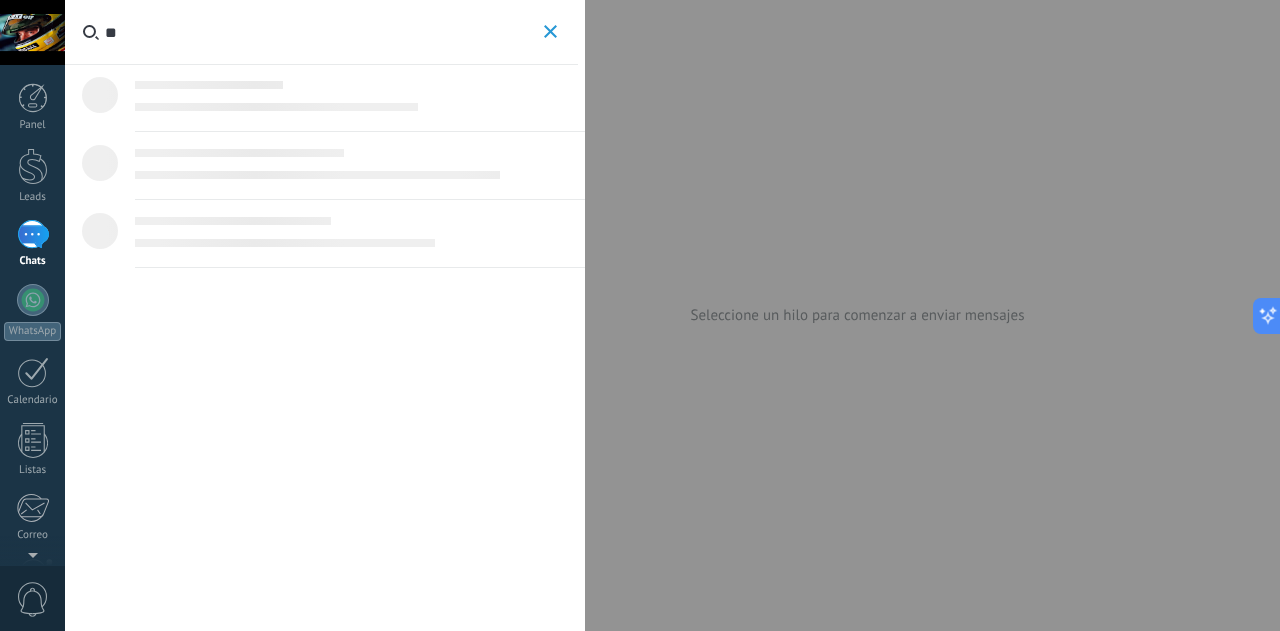 type on "*" 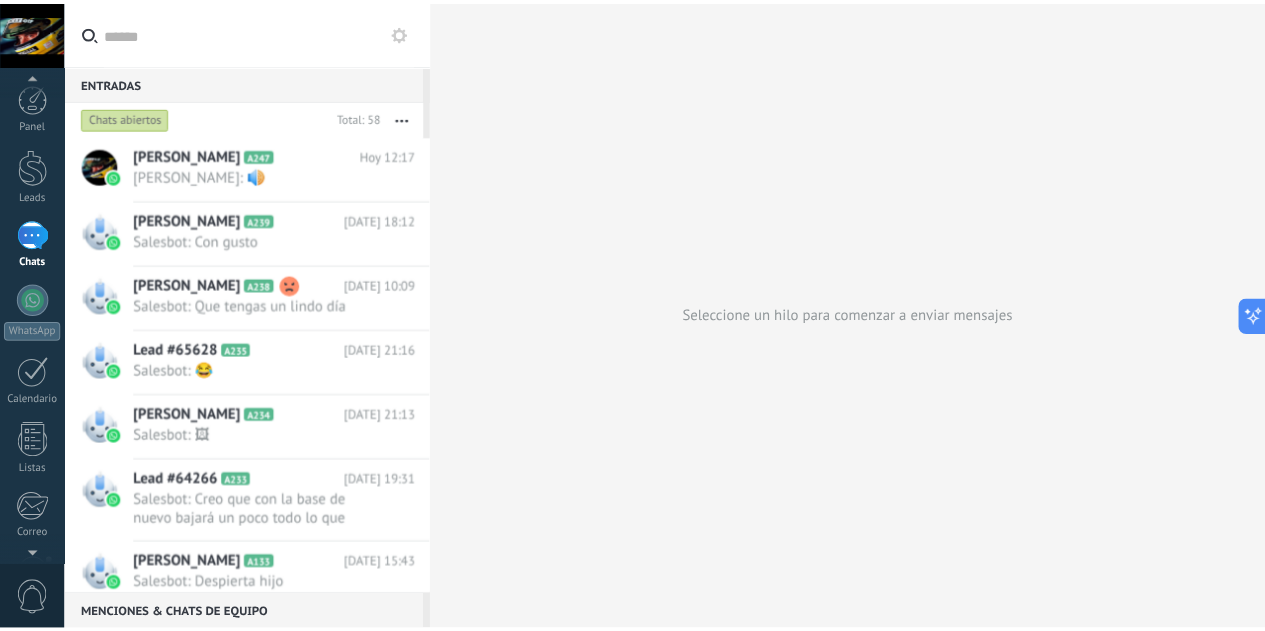 scroll, scrollTop: 199, scrollLeft: 0, axis: vertical 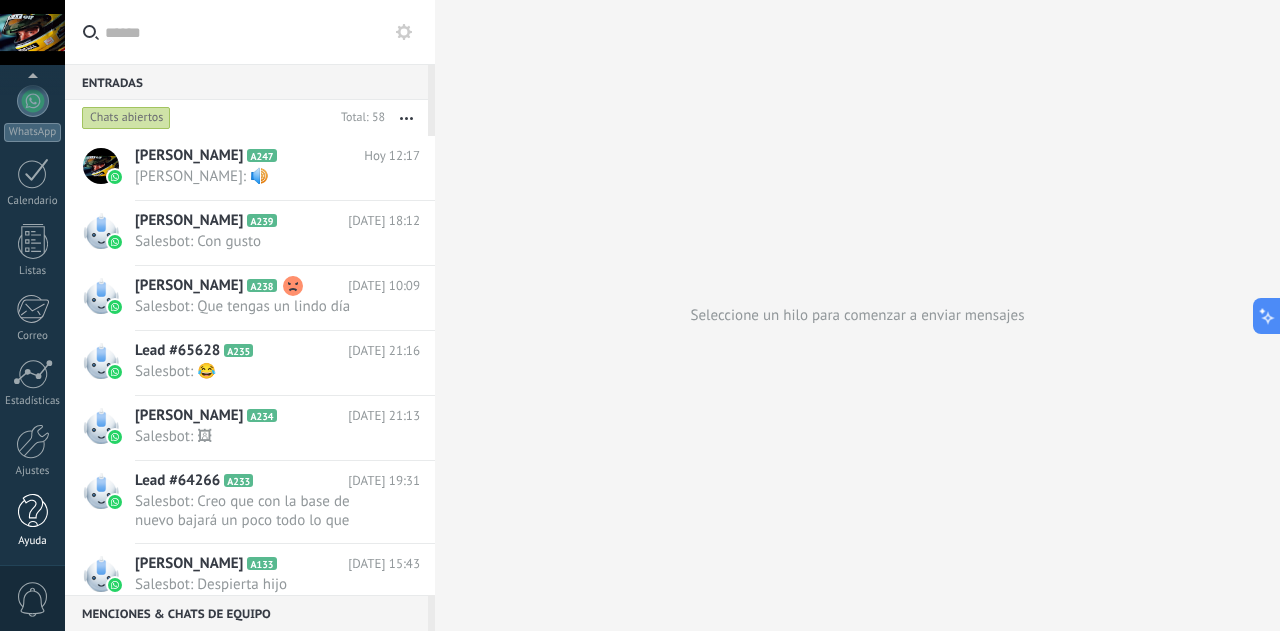 type 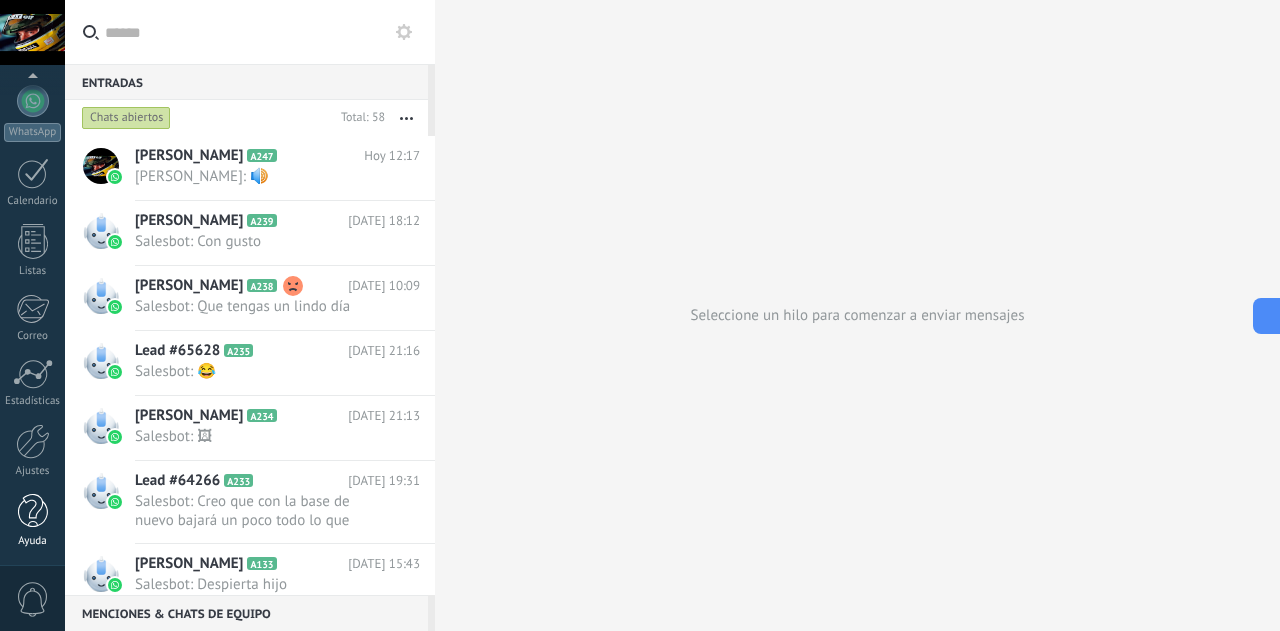 click at bounding box center (33, 511) 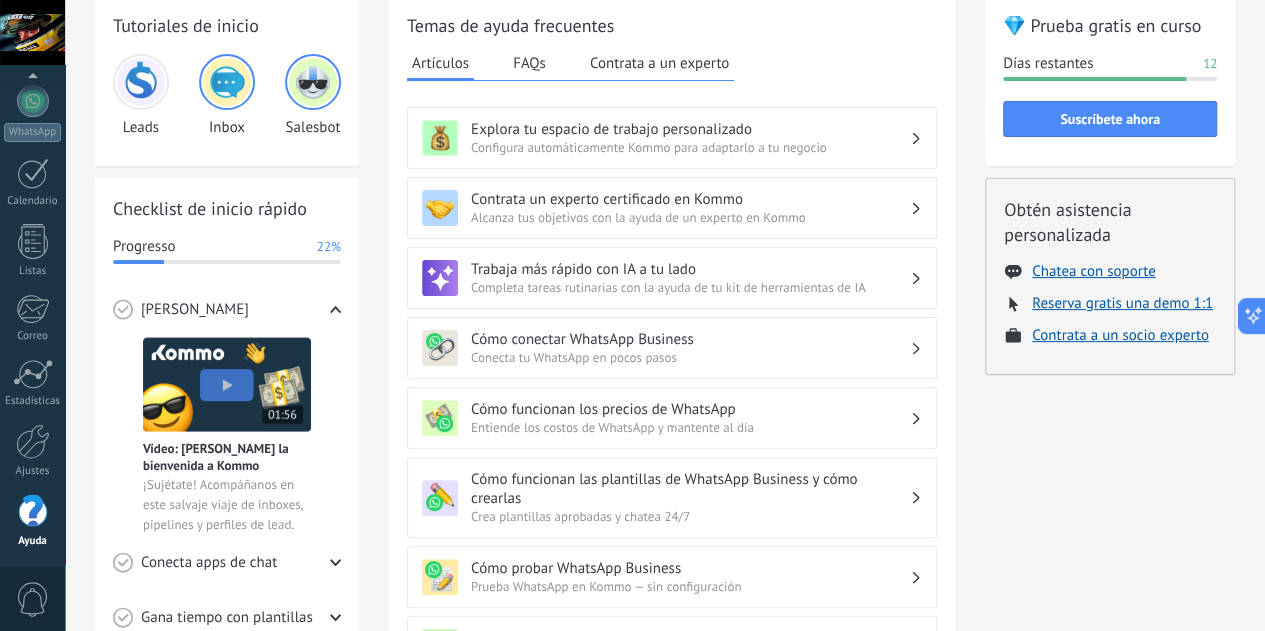 scroll, scrollTop: 0, scrollLeft: 0, axis: both 